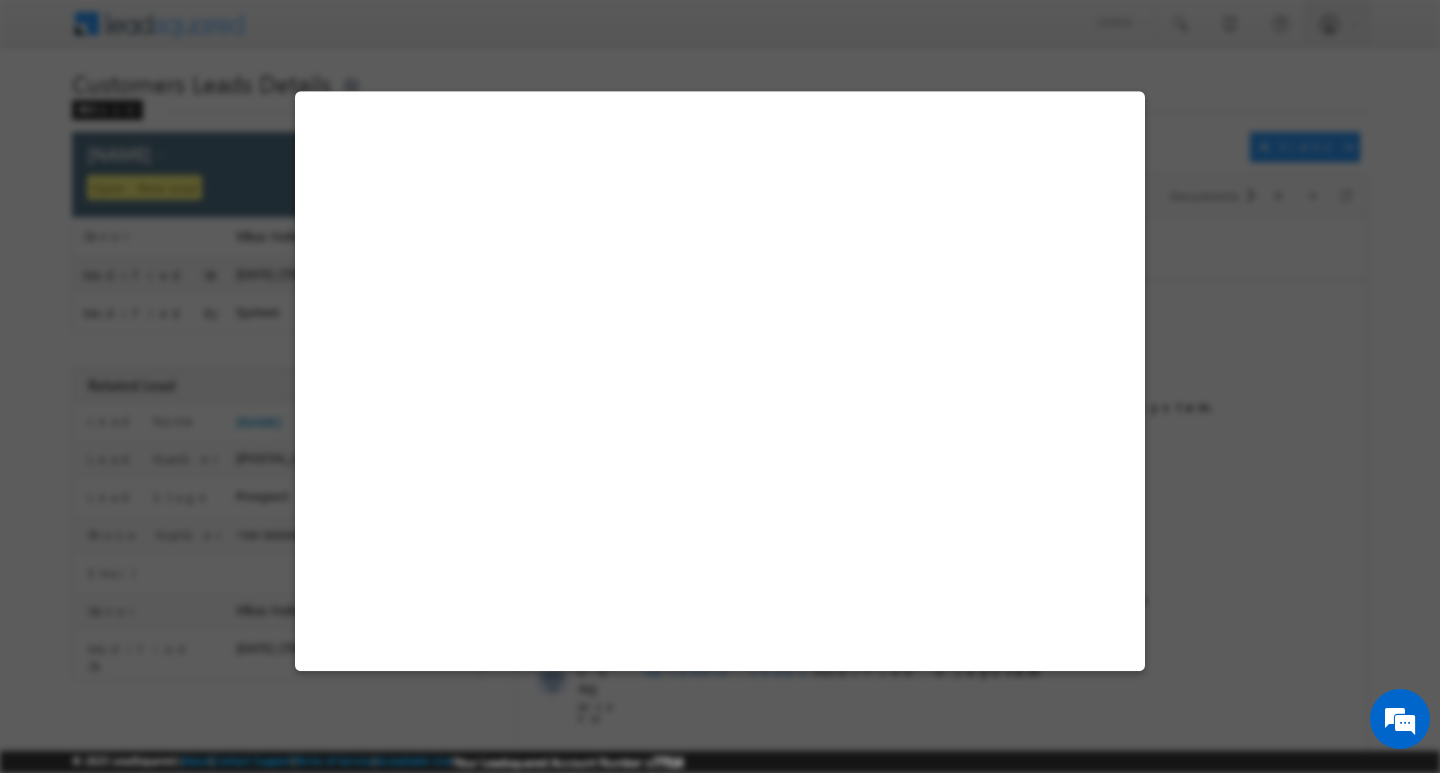scroll, scrollTop: 0, scrollLeft: 0, axis: both 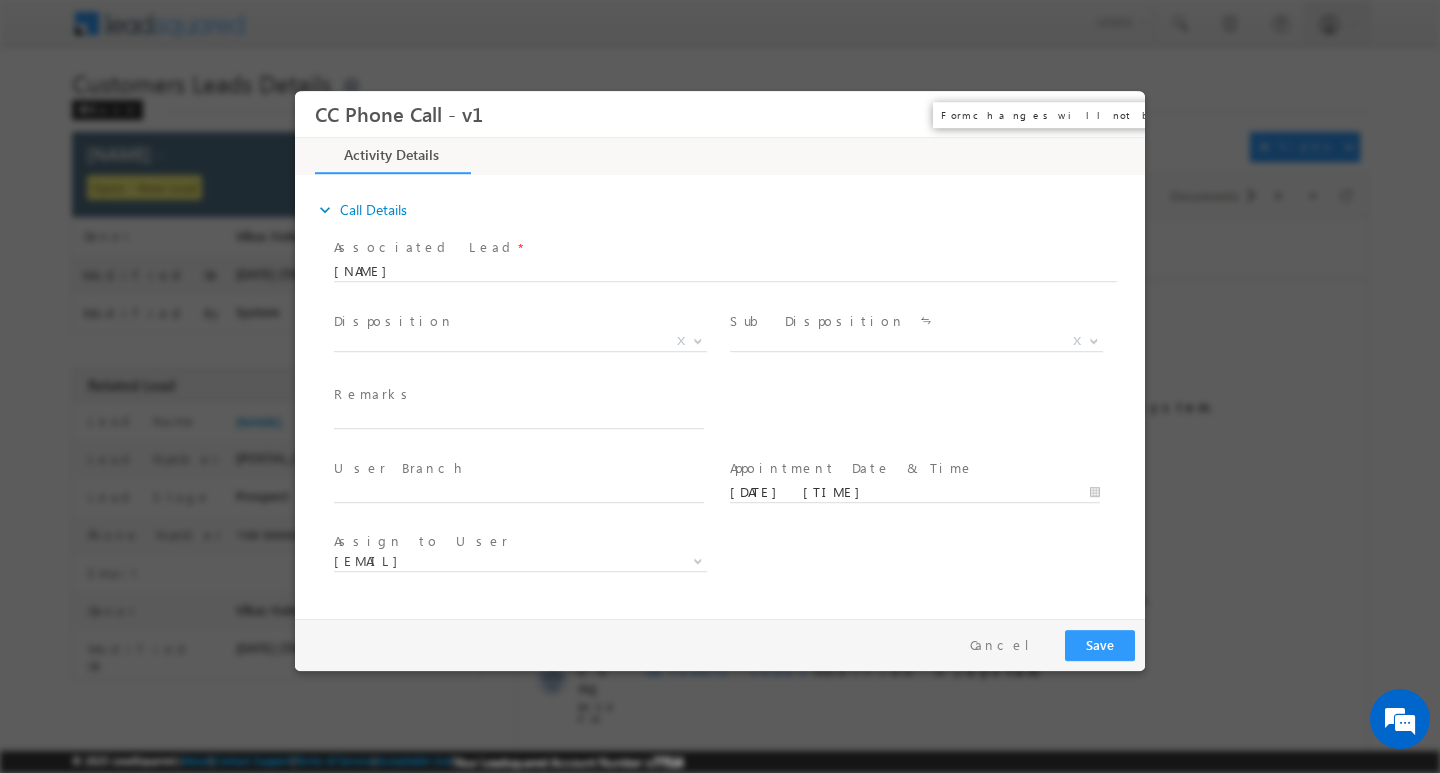 click on "×" at bounding box center (1115, 113) 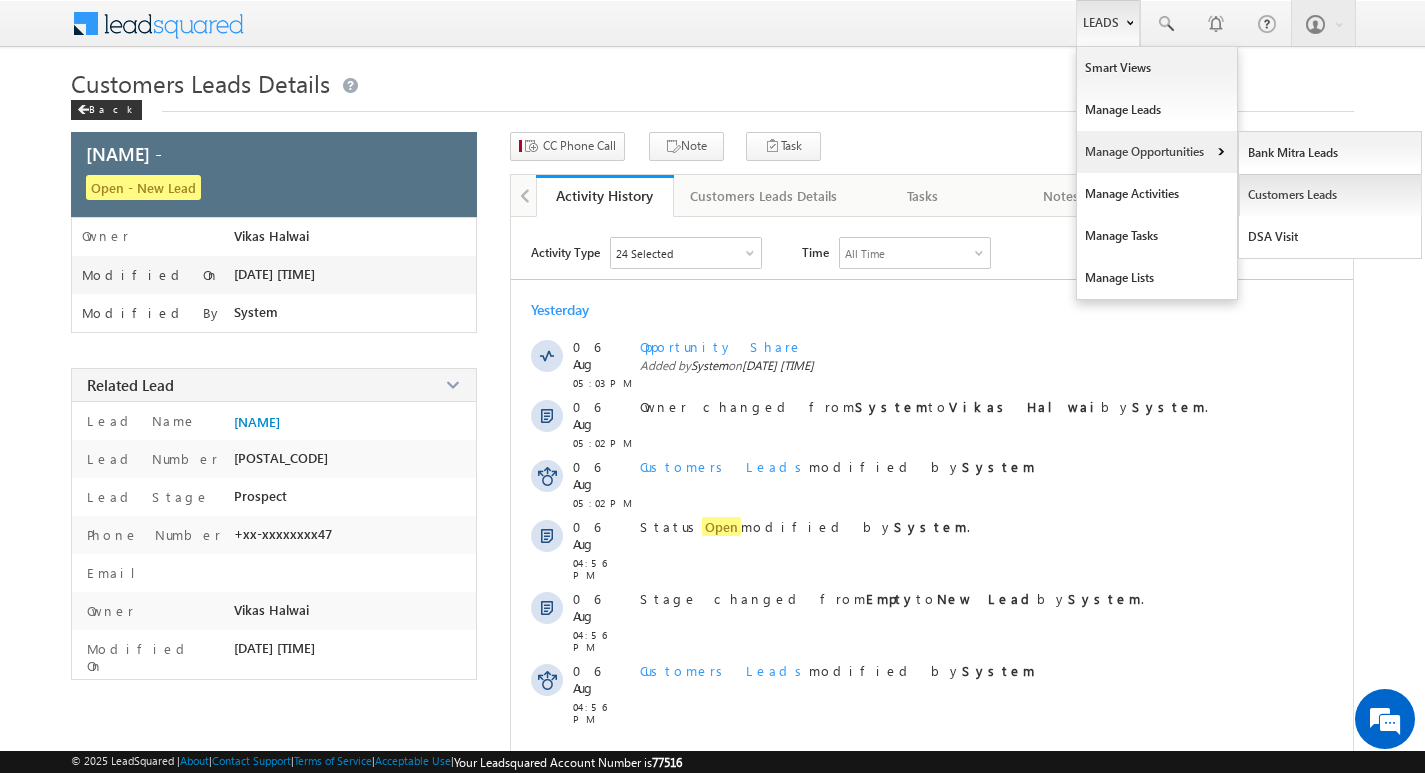 click on "Customers Leads" at bounding box center [1330, 195] 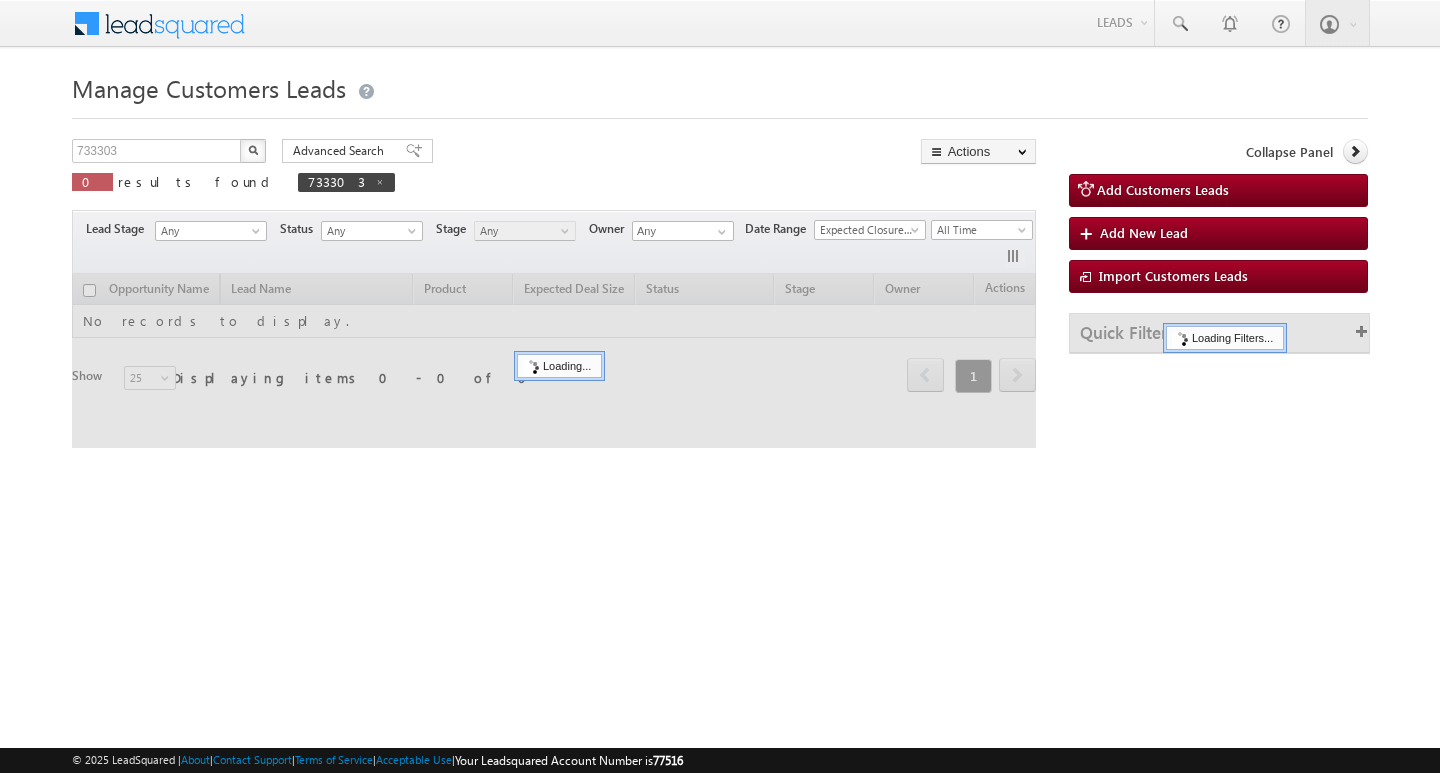 scroll, scrollTop: 0, scrollLeft: 0, axis: both 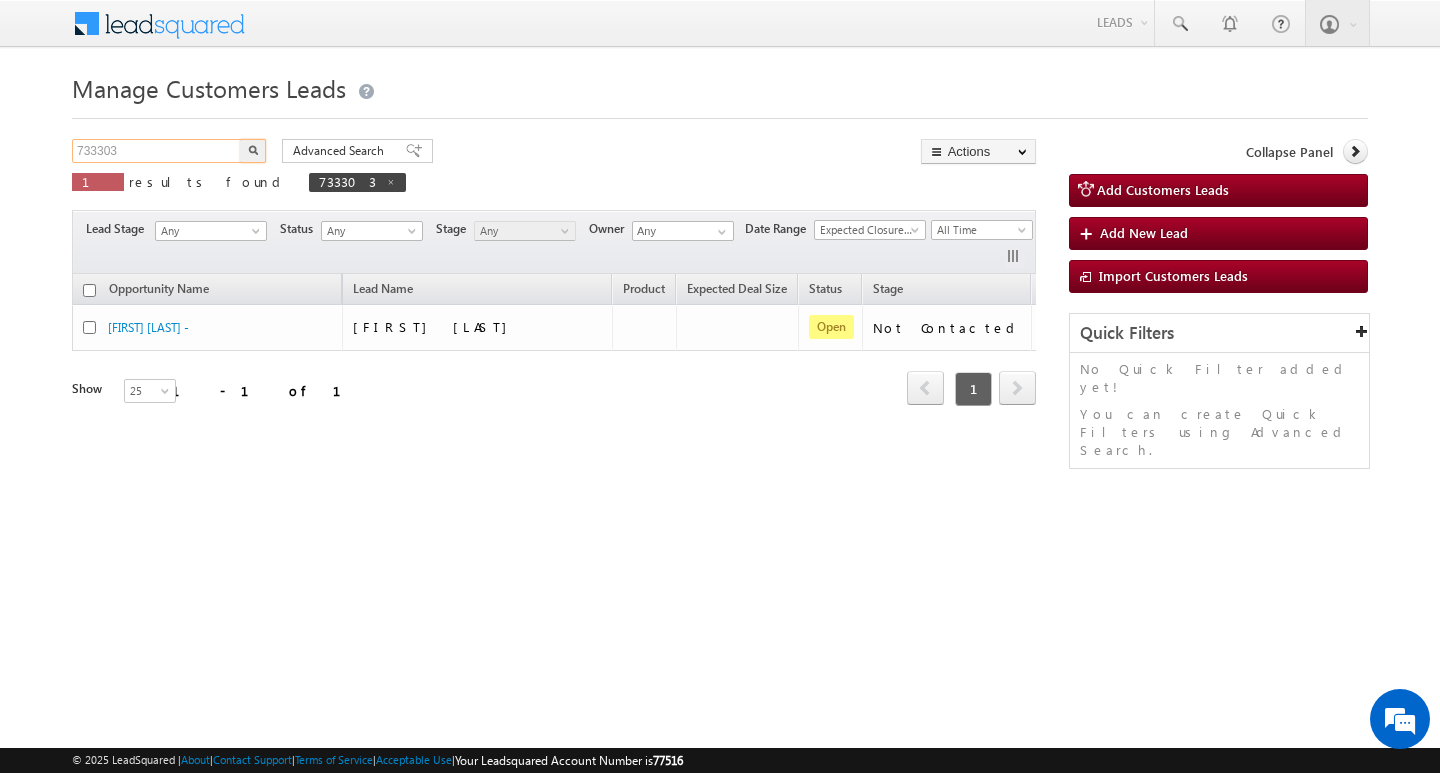 click on "733303" at bounding box center [157, 151] 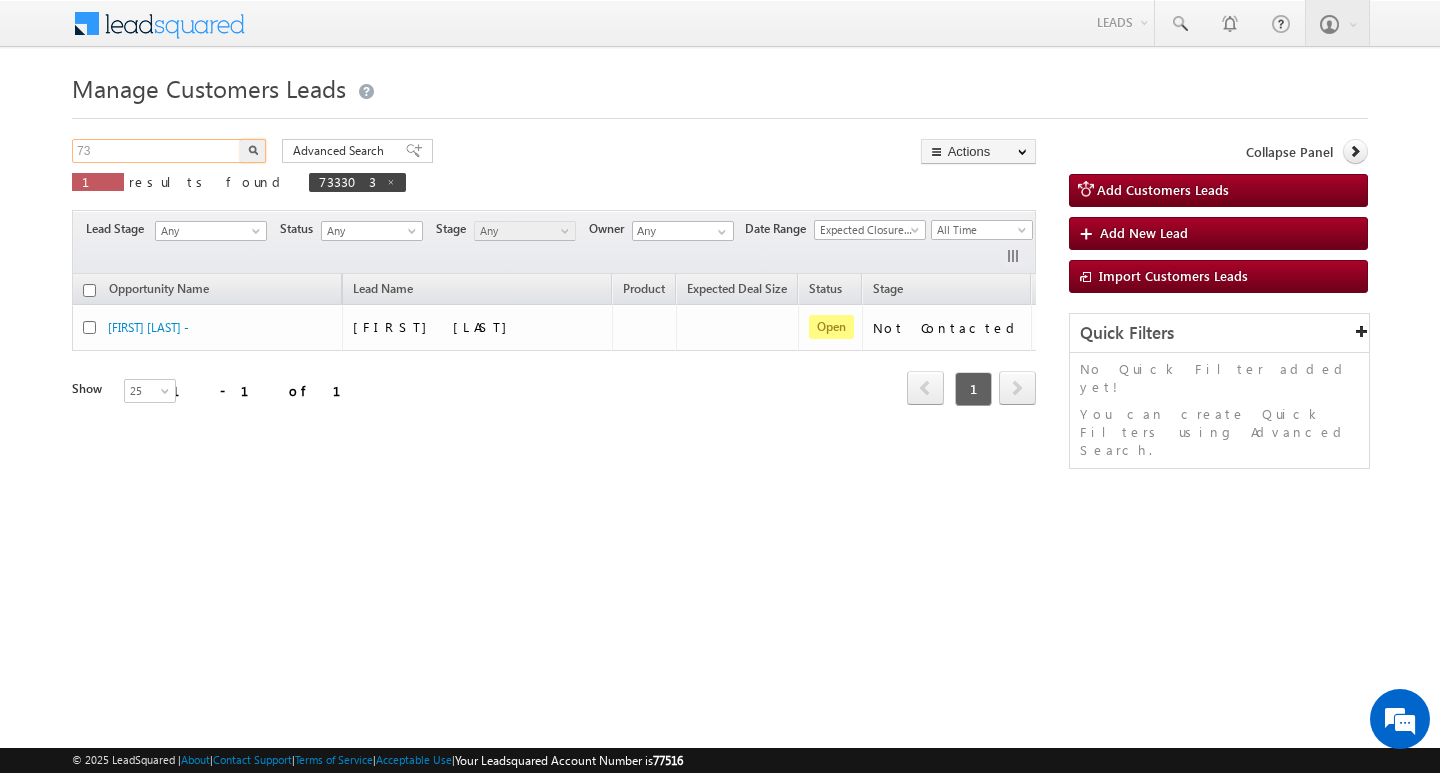 type on "7" 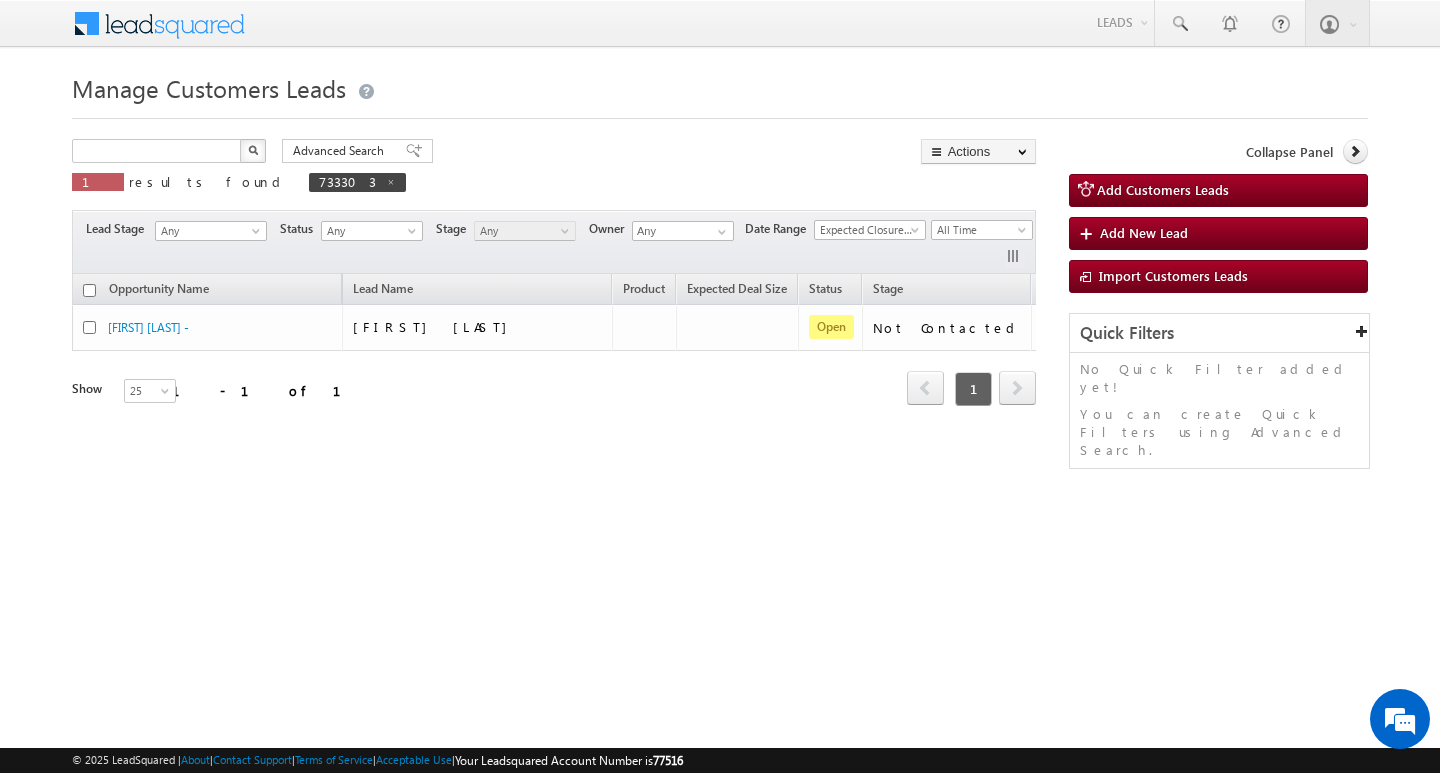 type on "Search Customers Leads" 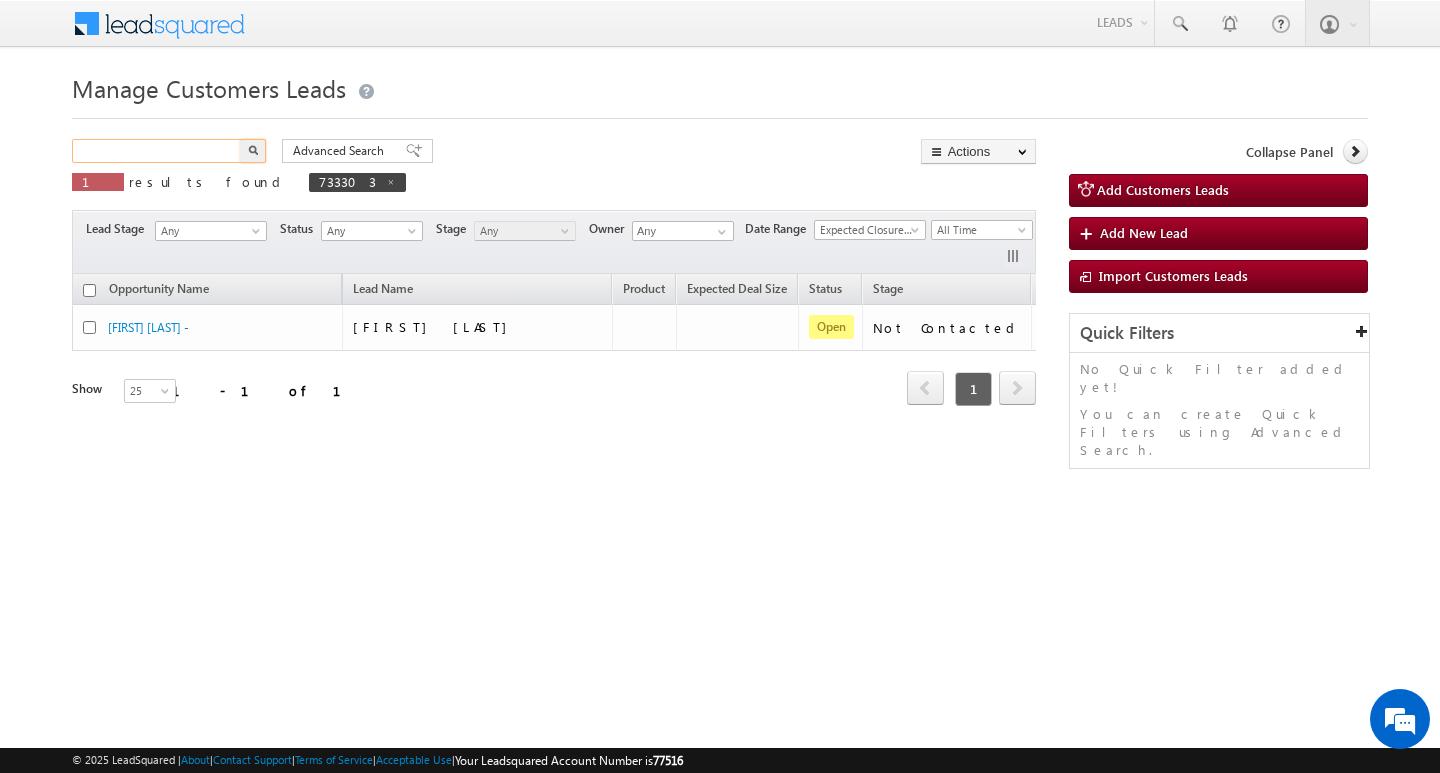 scroll, scrollTop: 0, scrollLeft: 0, axis: both 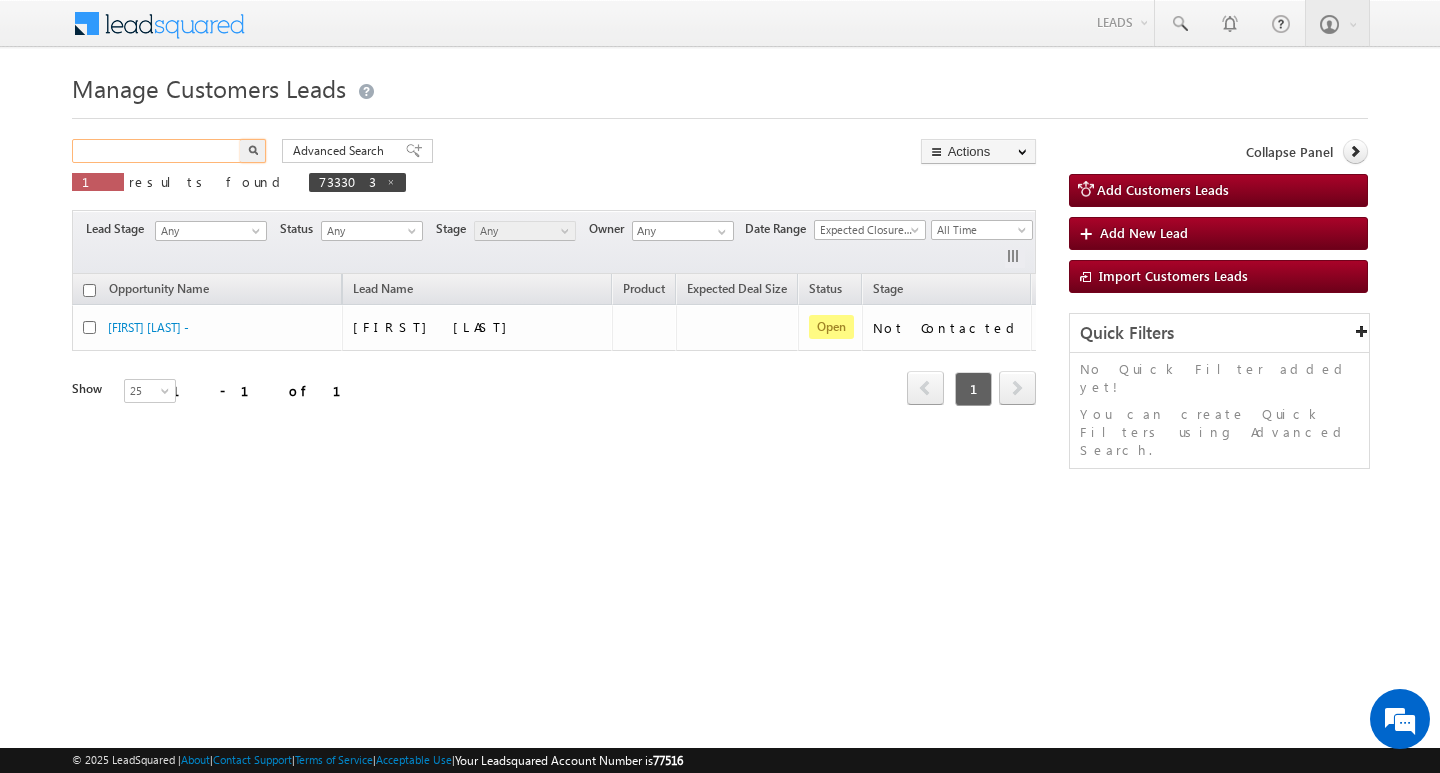 click at bounding box center [157, 151] 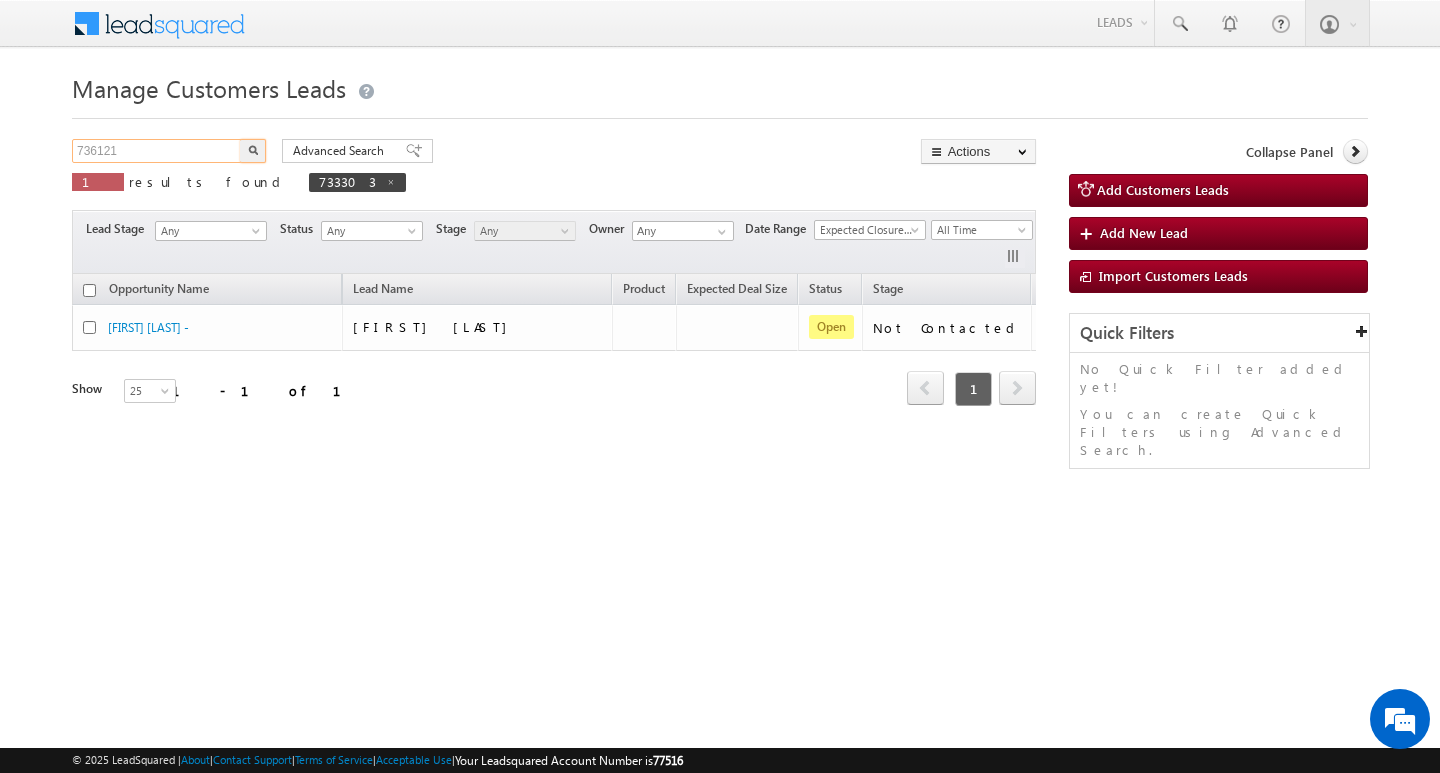 type on "736121" 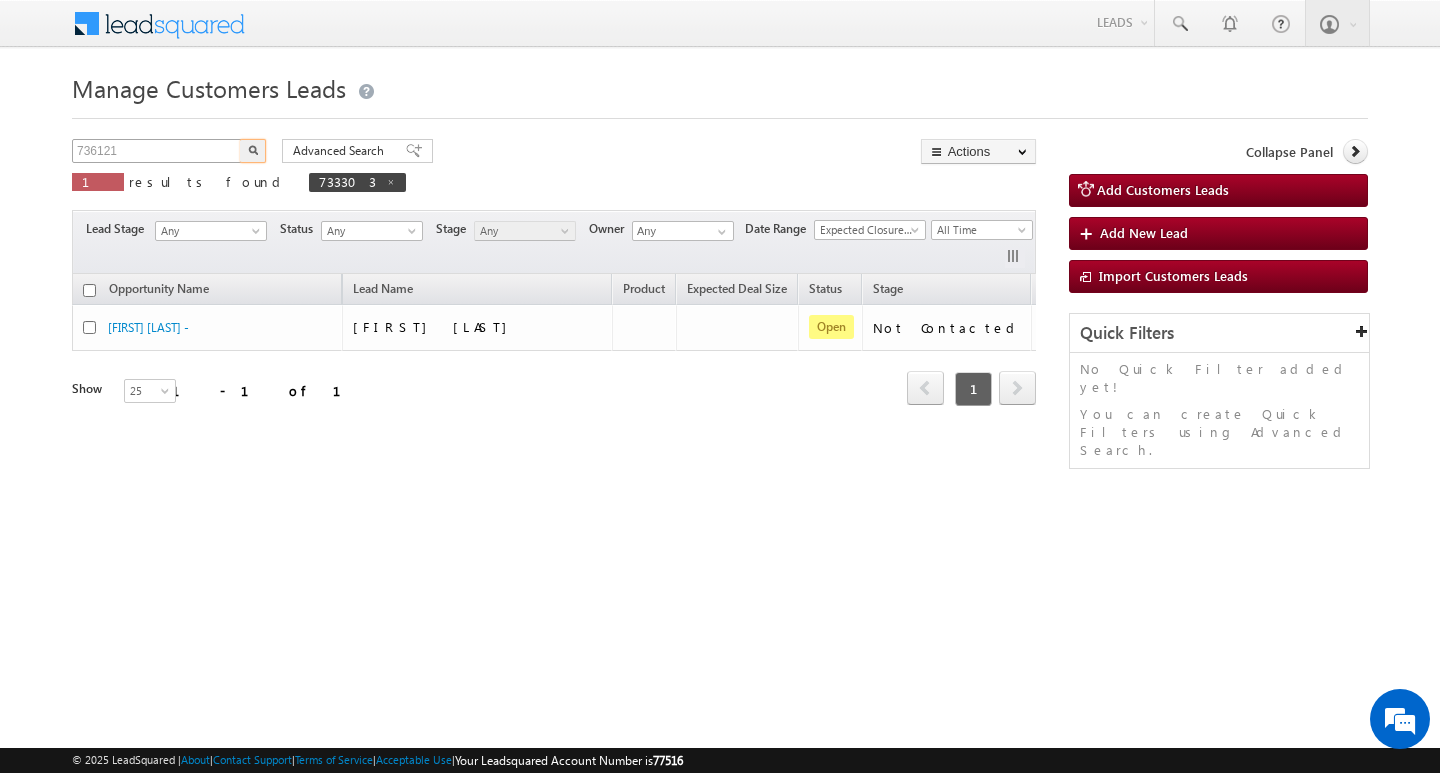 click at bounding box center [253, 151] 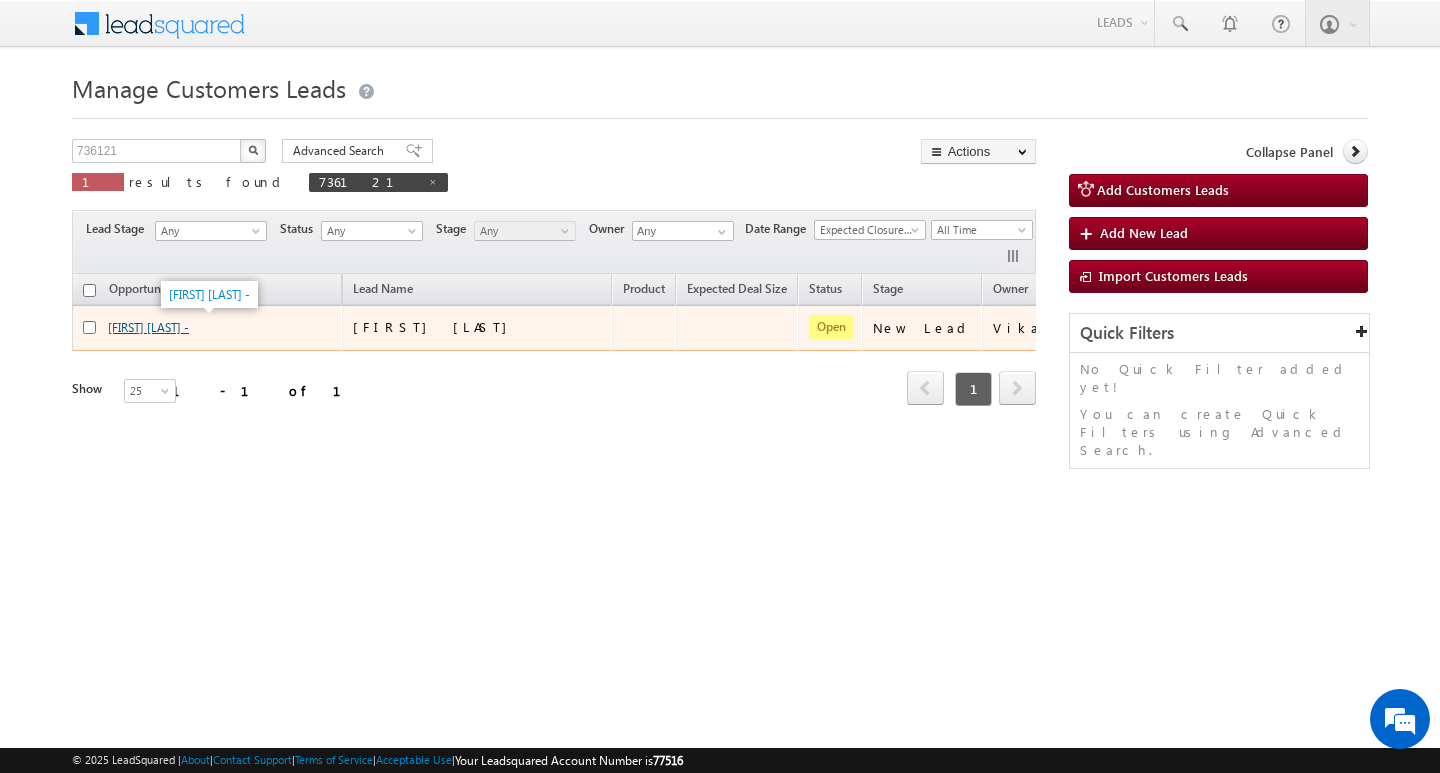 click on "[FIRST] [LAST]  -" at bounding box center [148, 327] 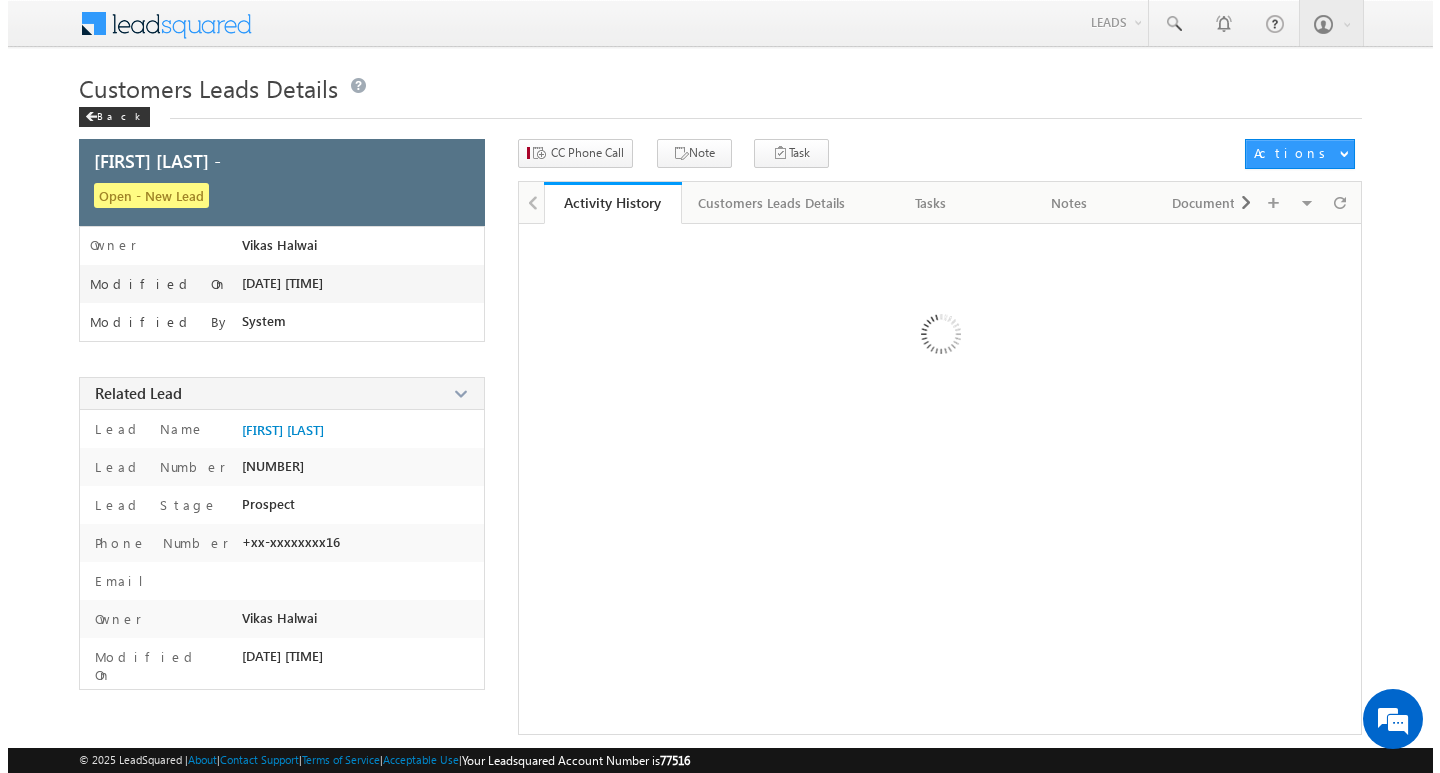 scroll, scrollTop: 0, scrollLeft: 0, axis: both 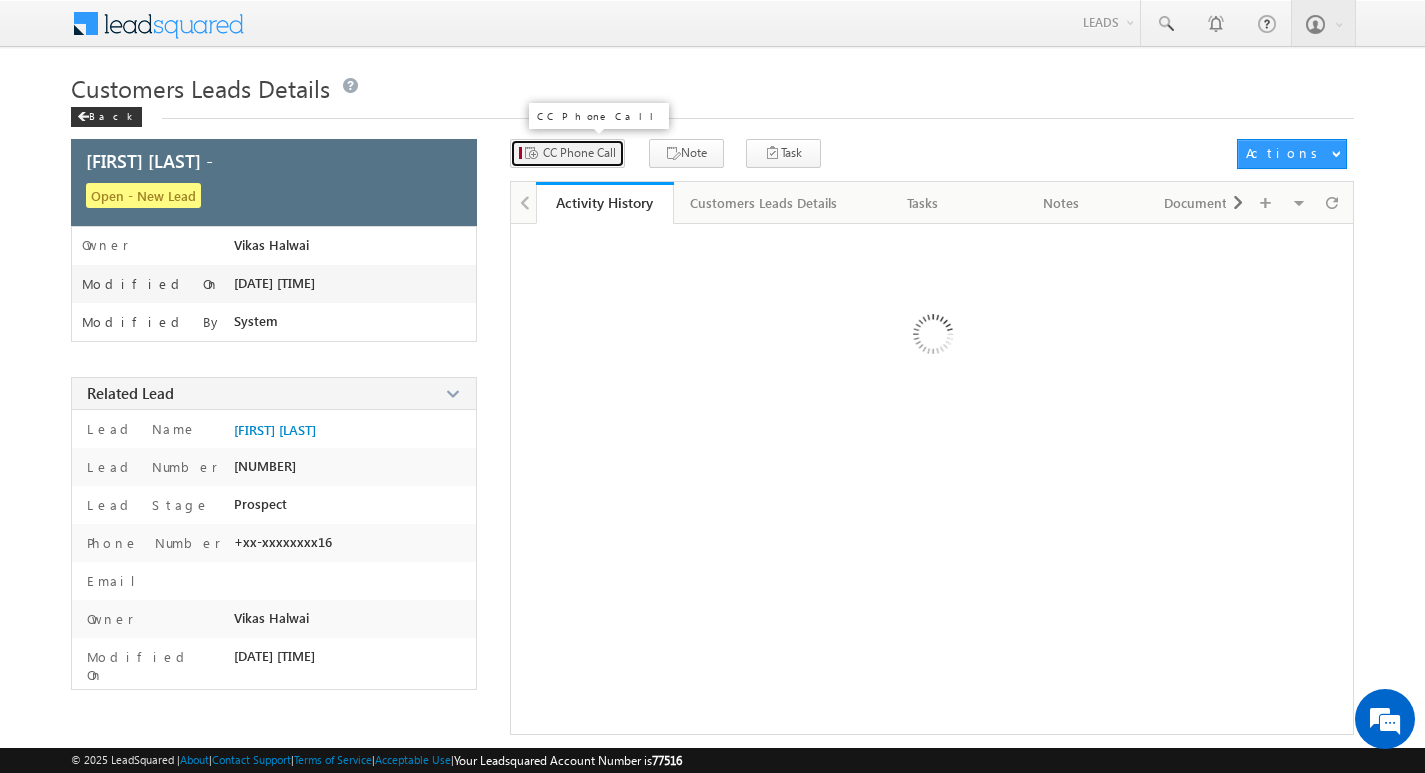 click on "CC Phone Call" at bounding box center [579, 153] 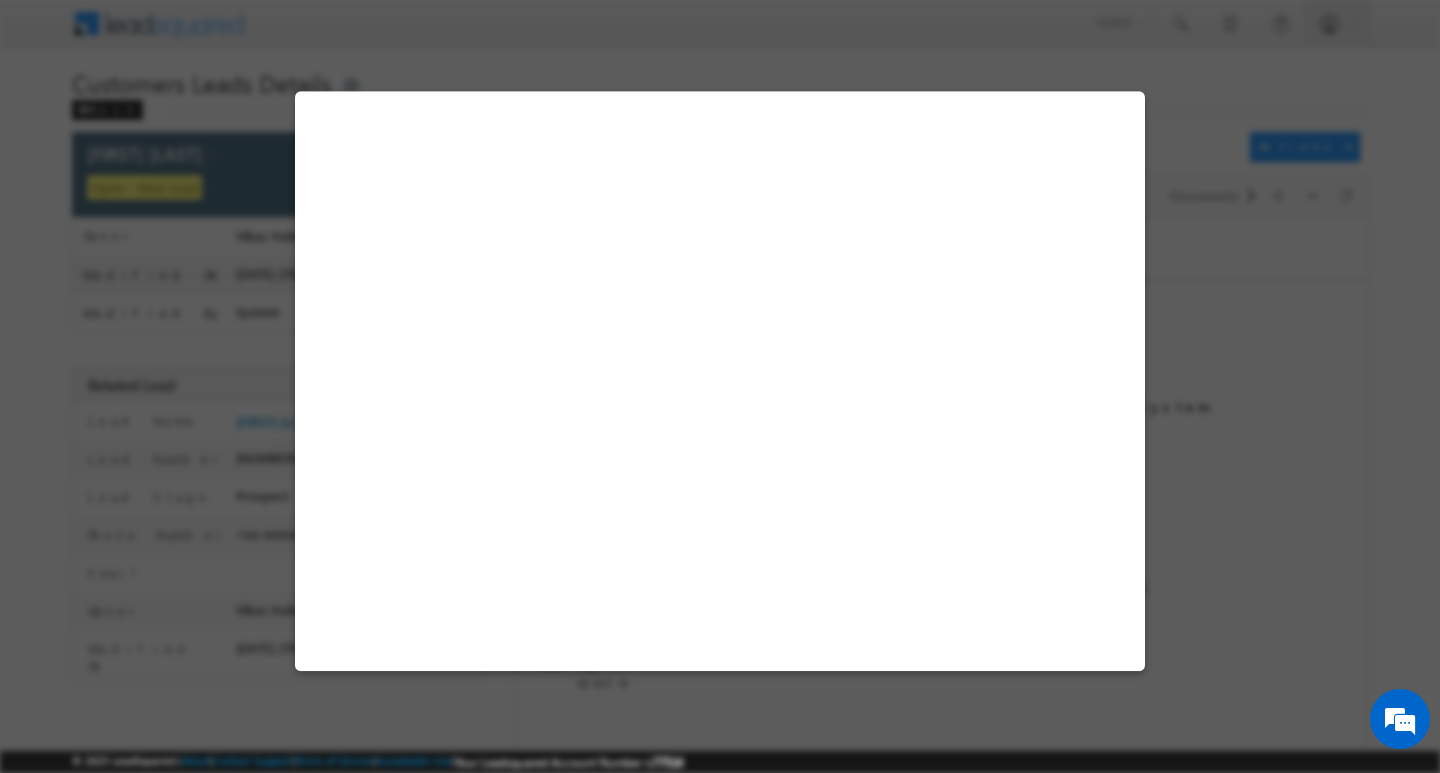 select on "[CITY]" 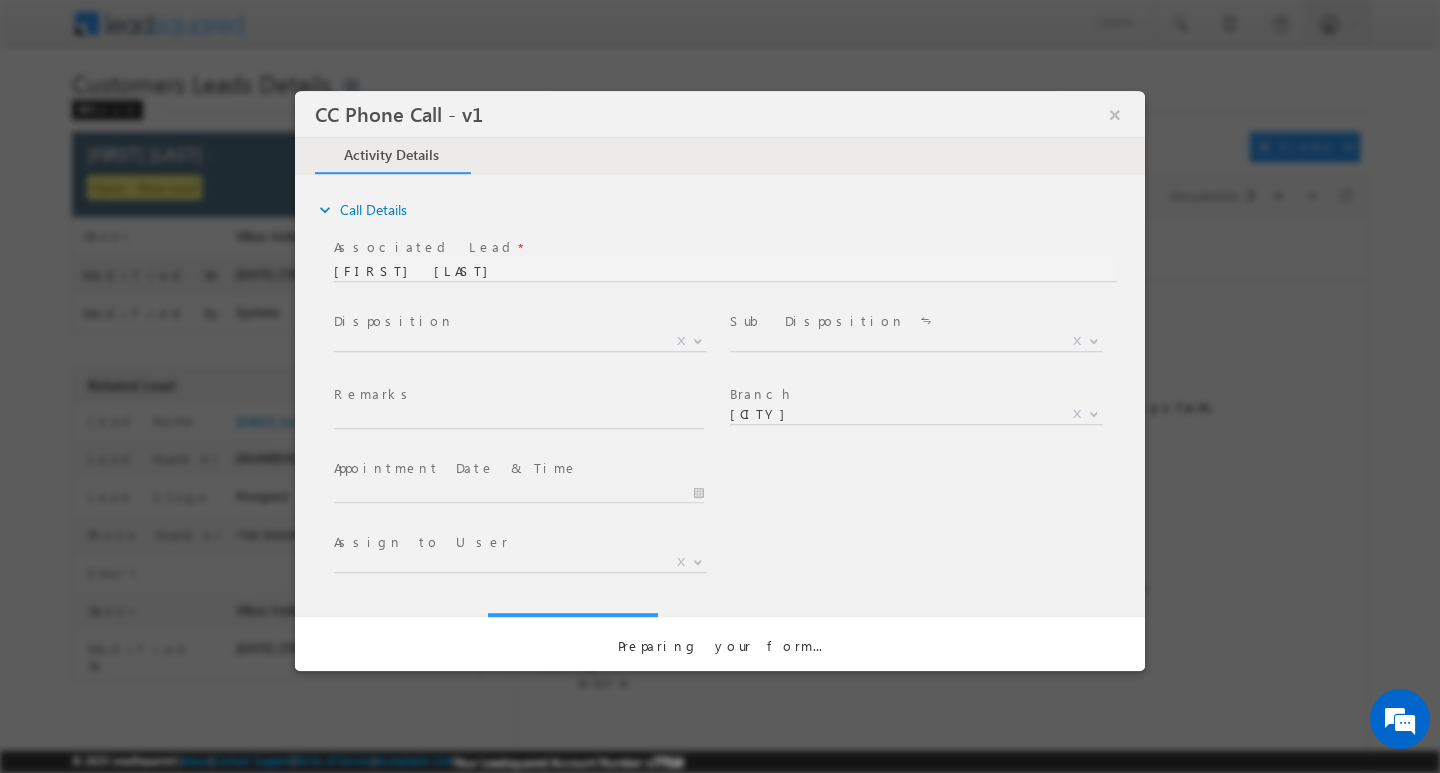 scroll, scrollTop: 0, scrollLeft: 0, axis: both 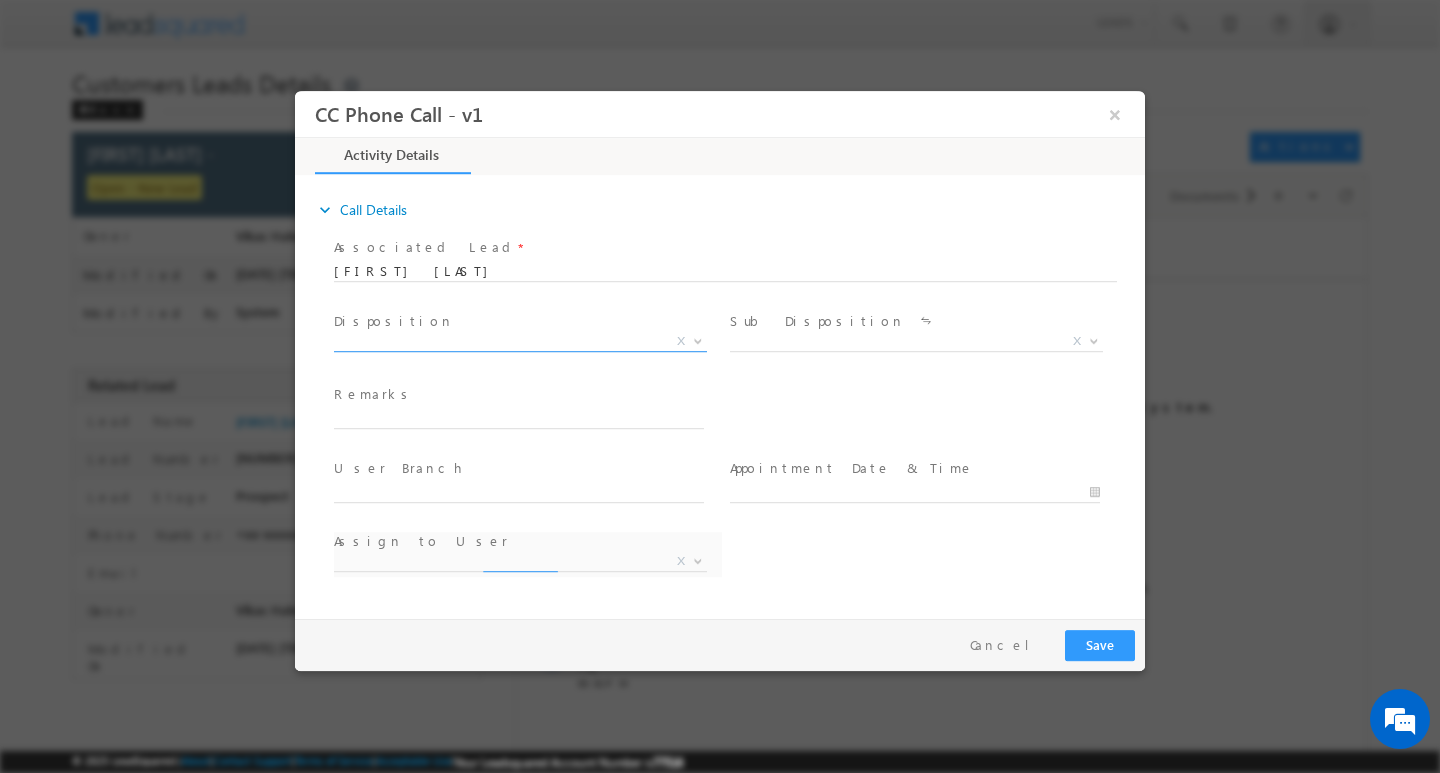 click at bounding box center [698, 339] 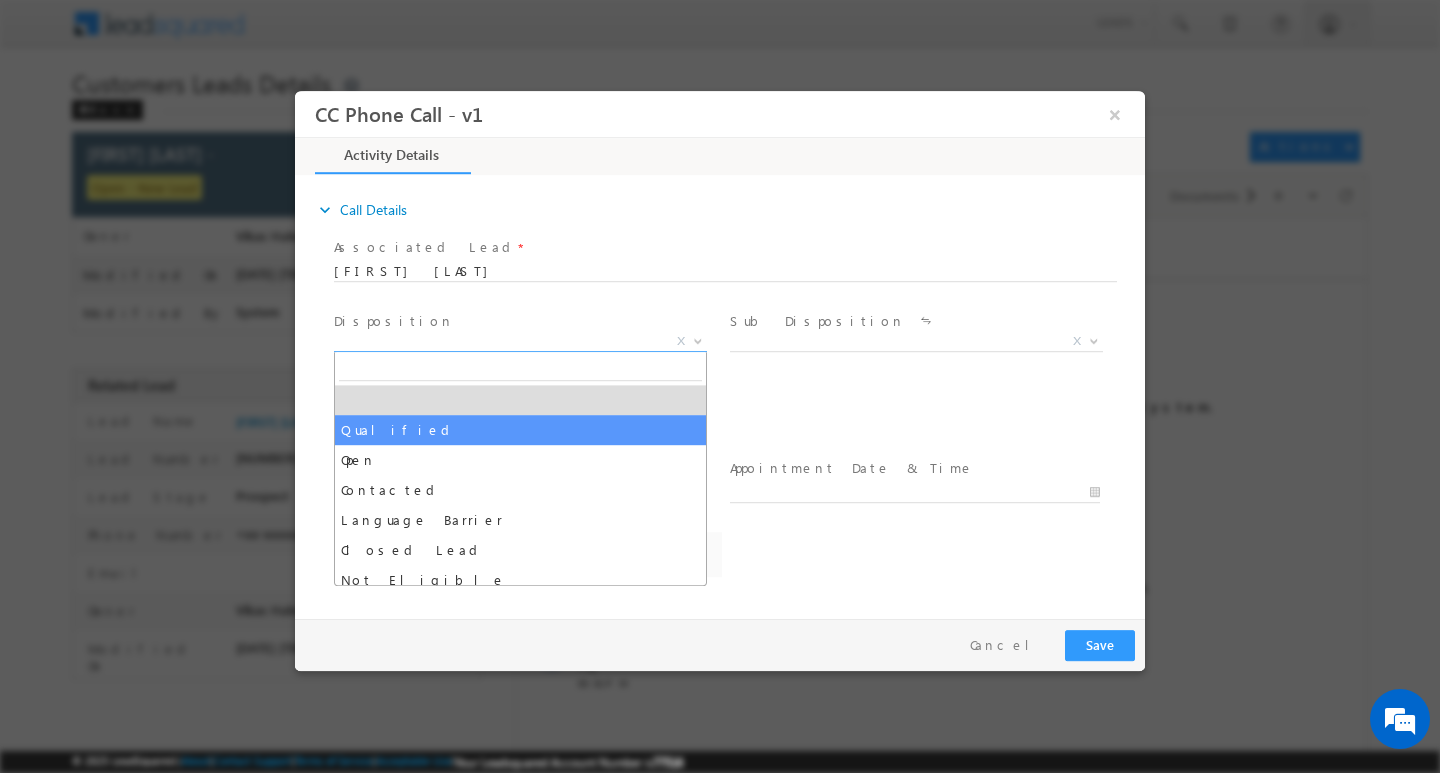 select on "[EMAIL]" 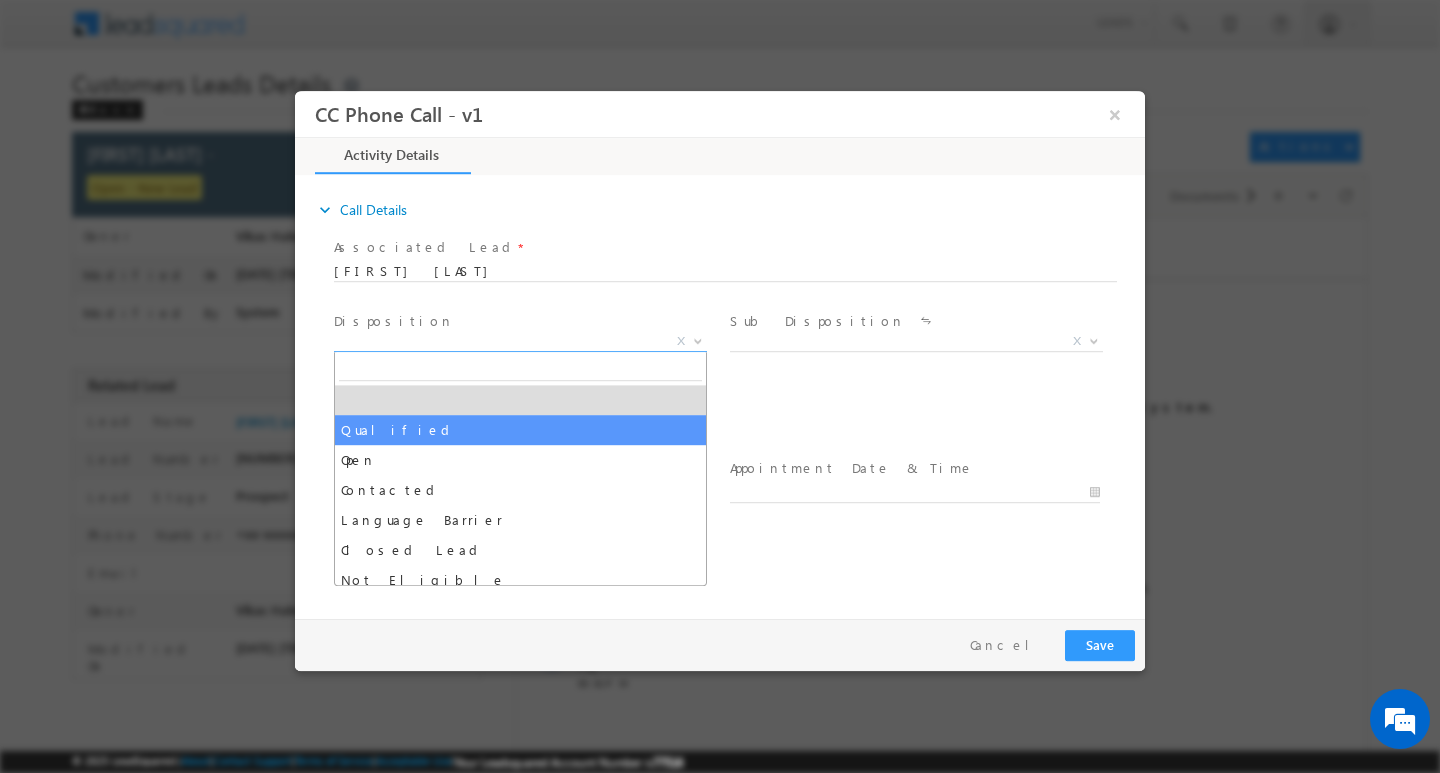 select on "Qualified" 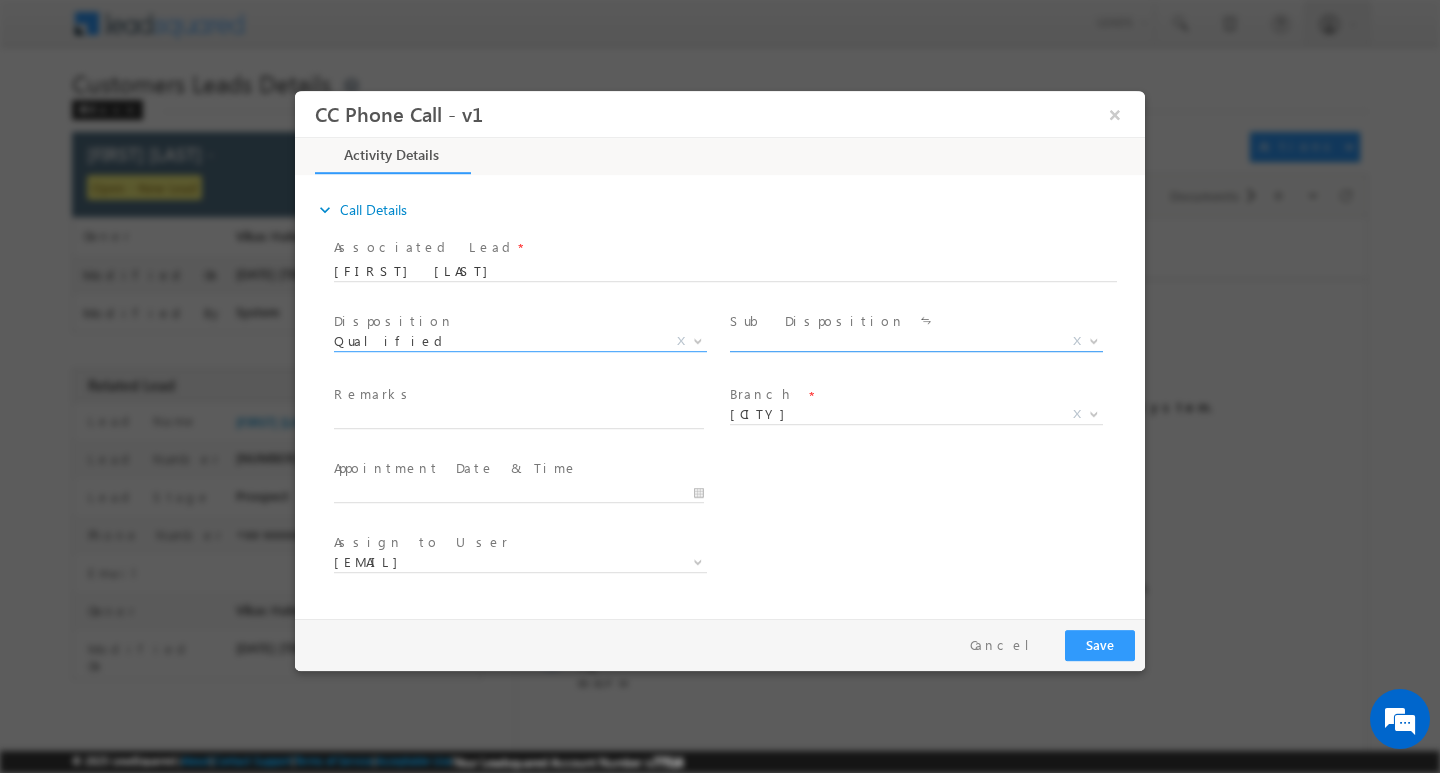 click at bounding box center [1094, 339] 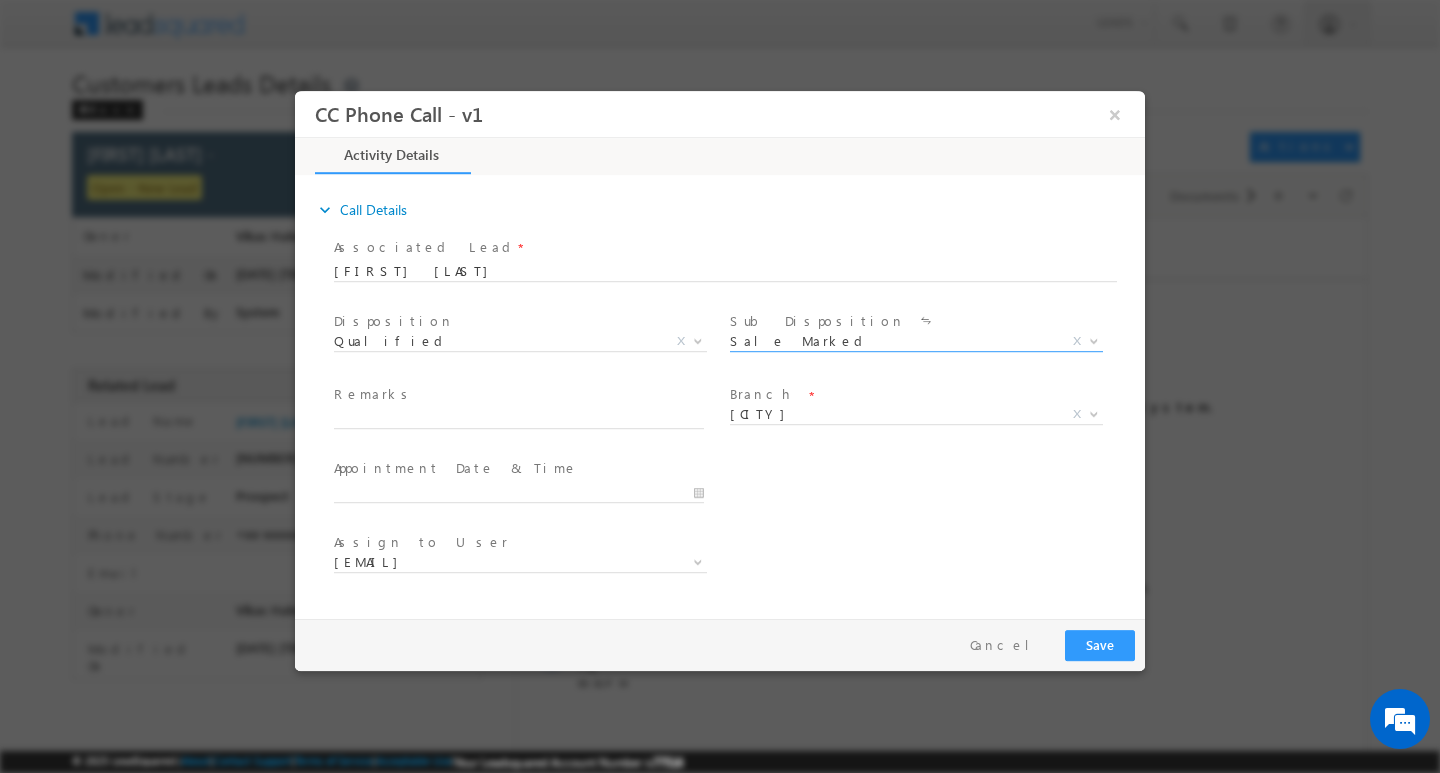 select on "Sale Marked" 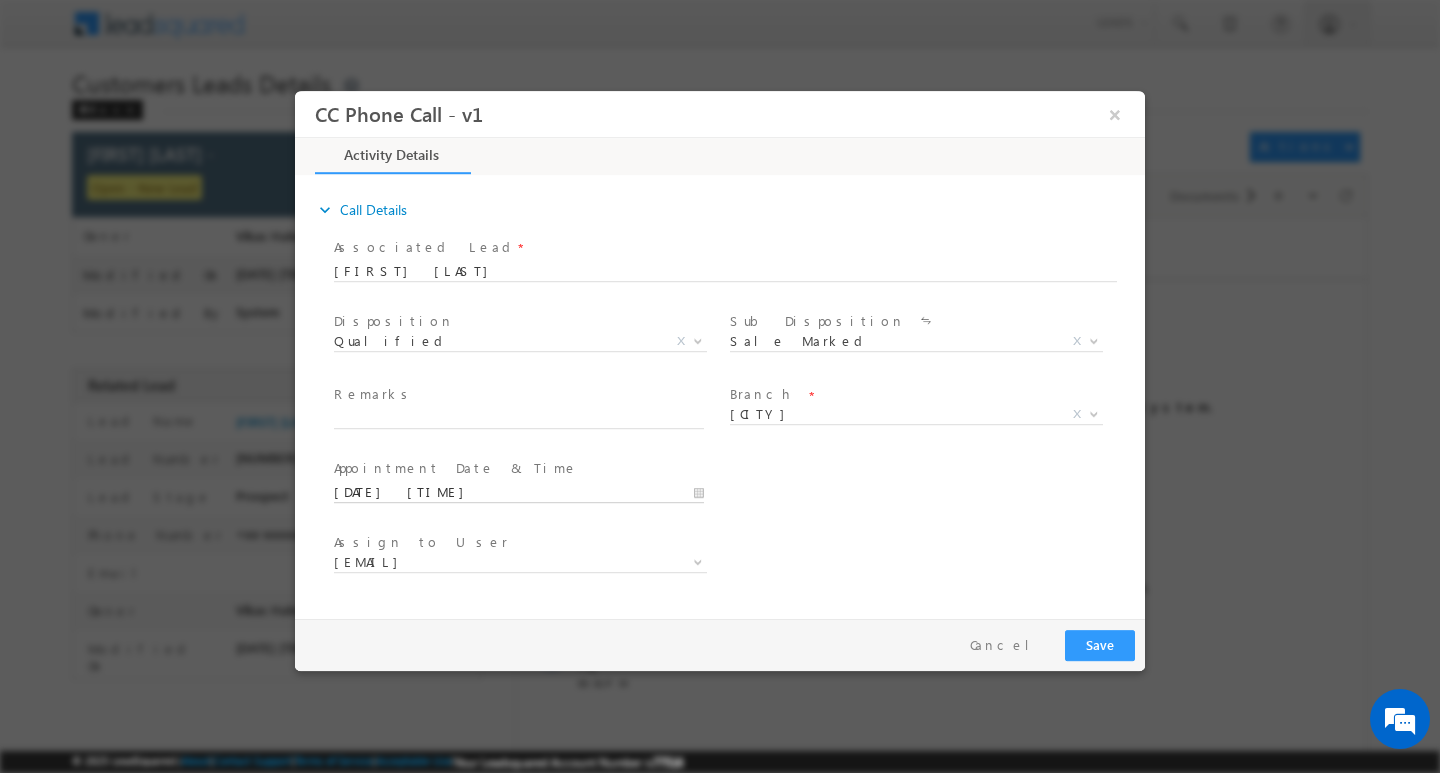 click on "[DATE] [TIME]" at bounding box center (519, 492) 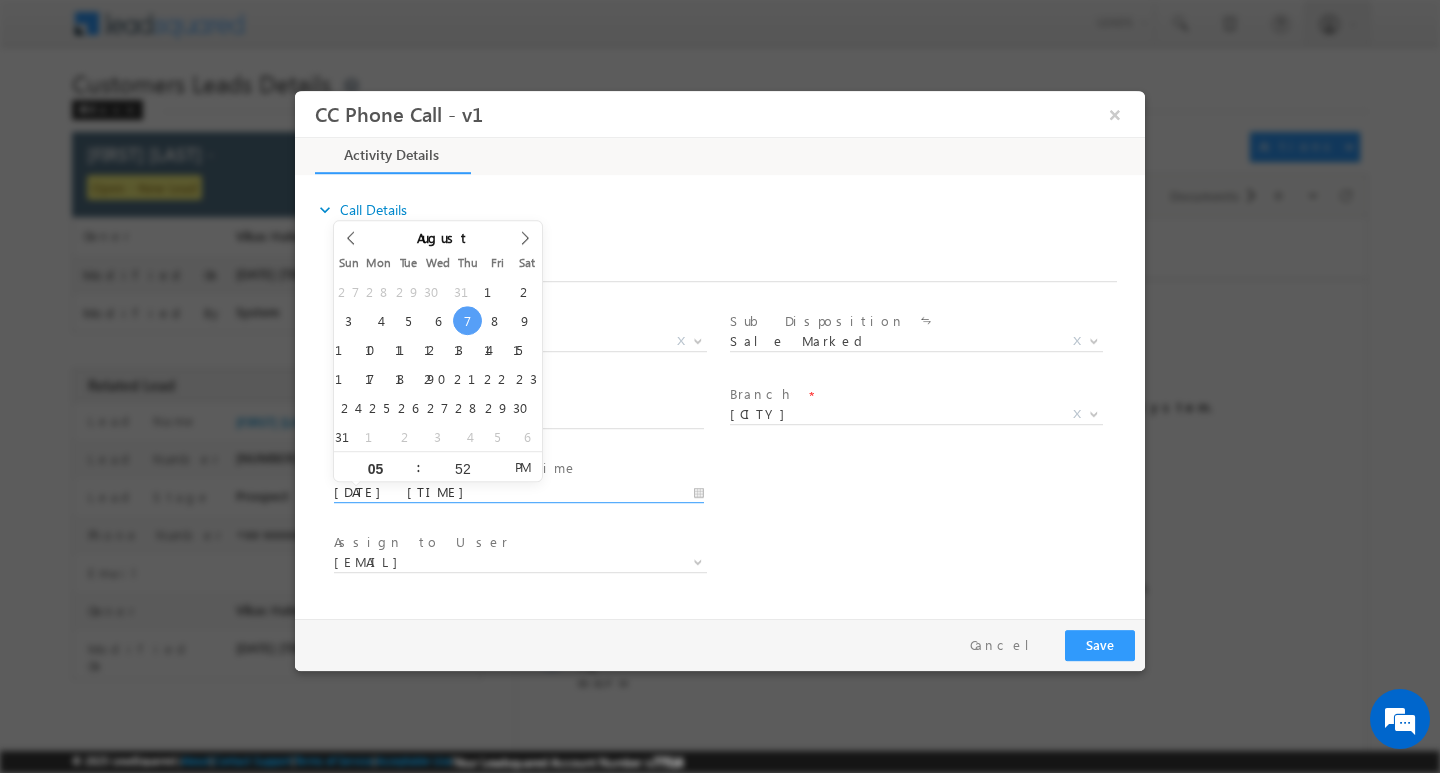scroll, scrollTop: 0, scrollLeft: 0, axis: both 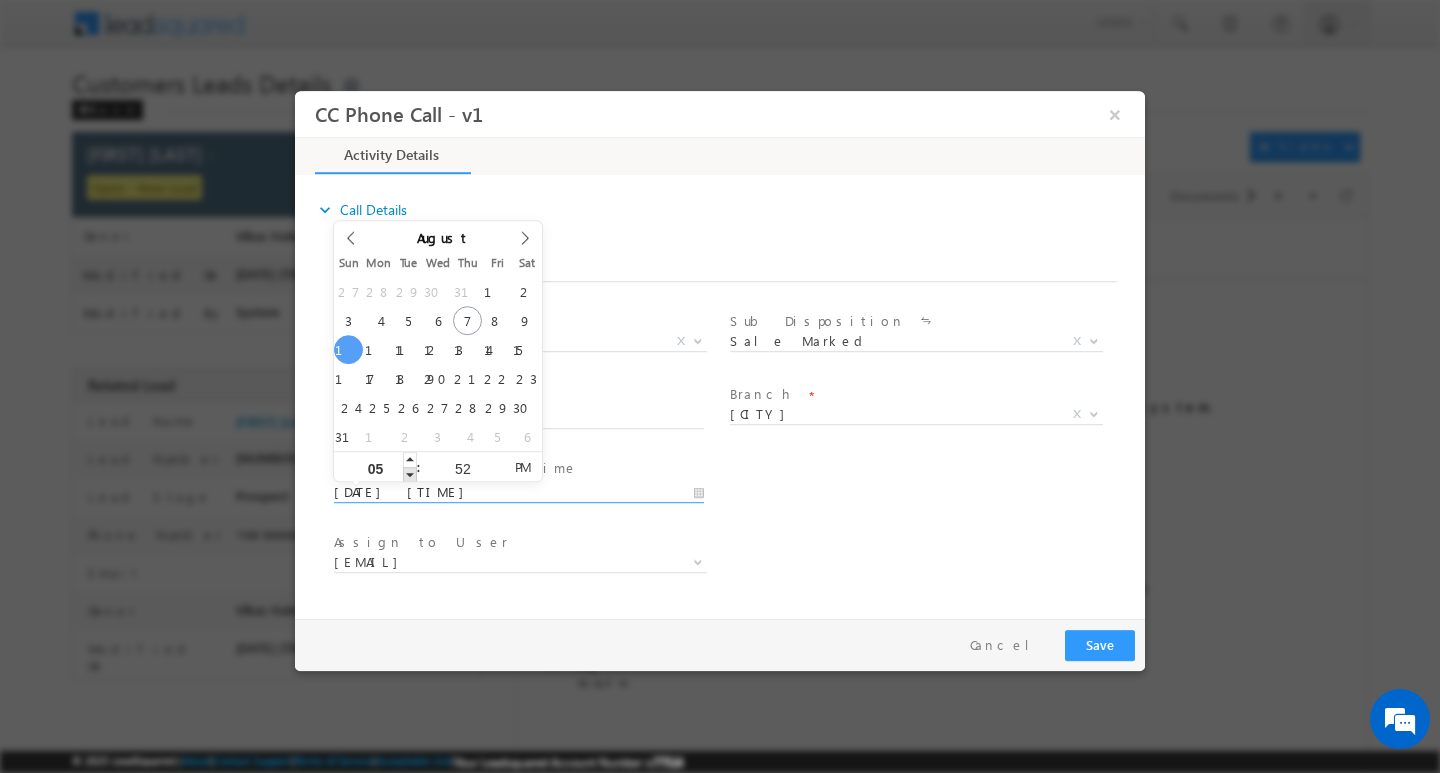 type on "[DATE] [TIME]" 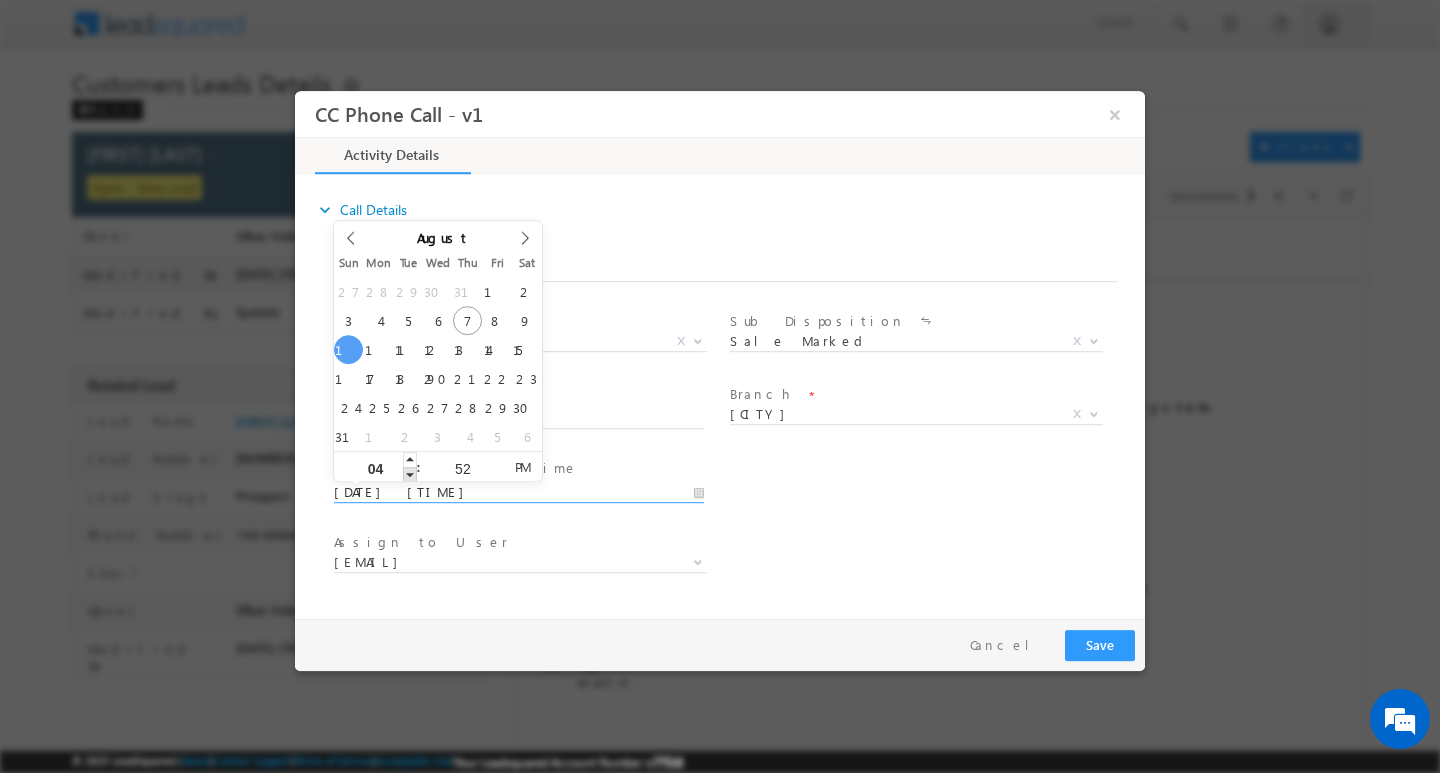 click at bounding box center (410, 473) 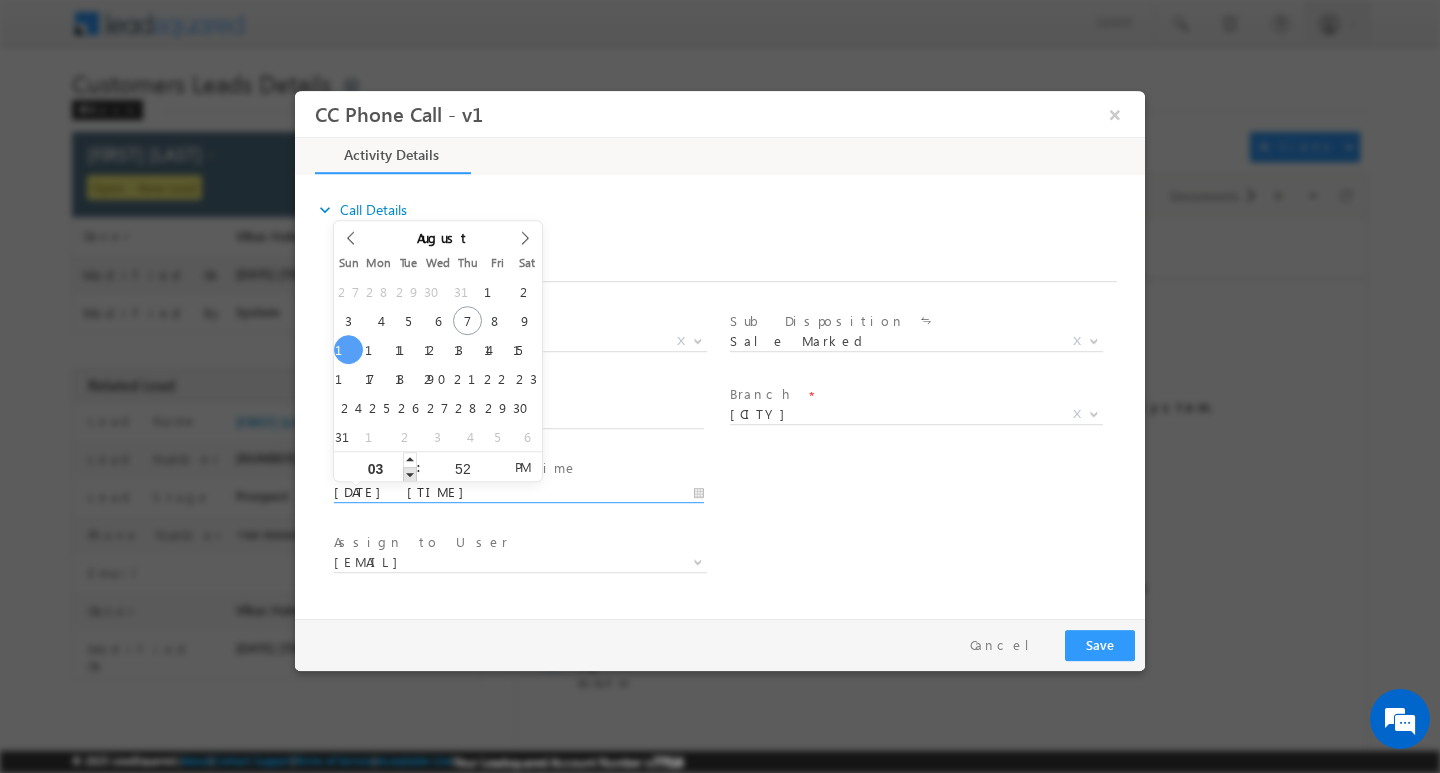 click at bounding box center (410, 473) 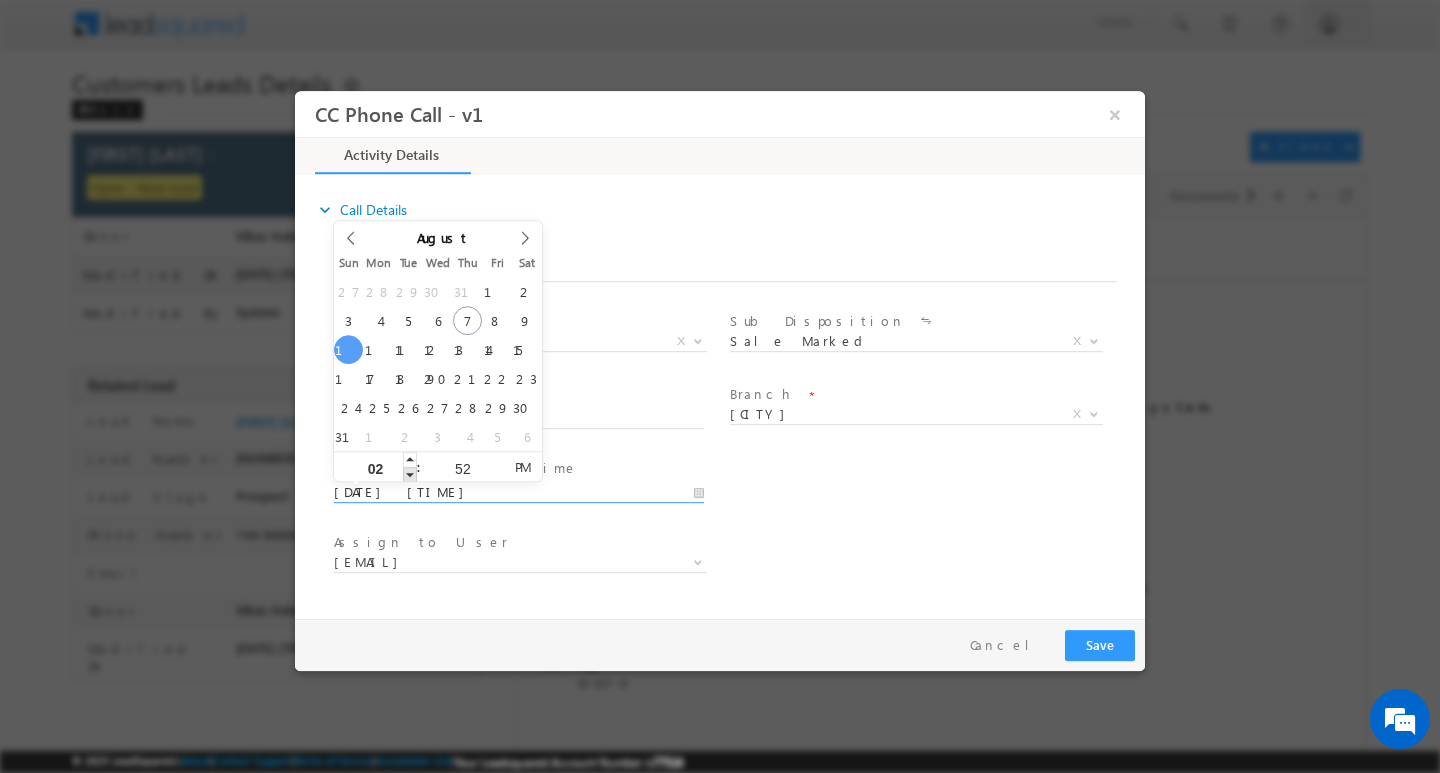 click at bounding box center (410, 473) 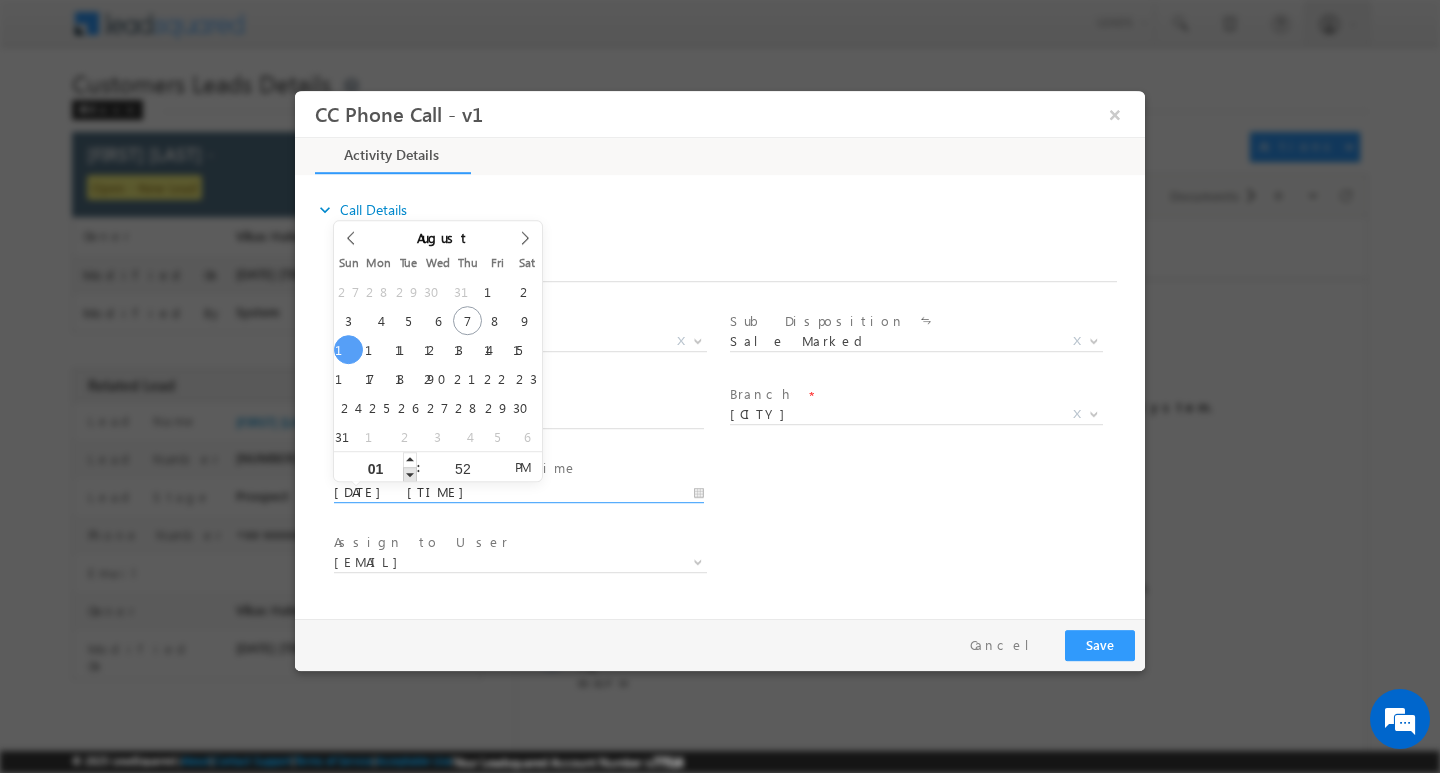 click at bounding box center (410, 473) 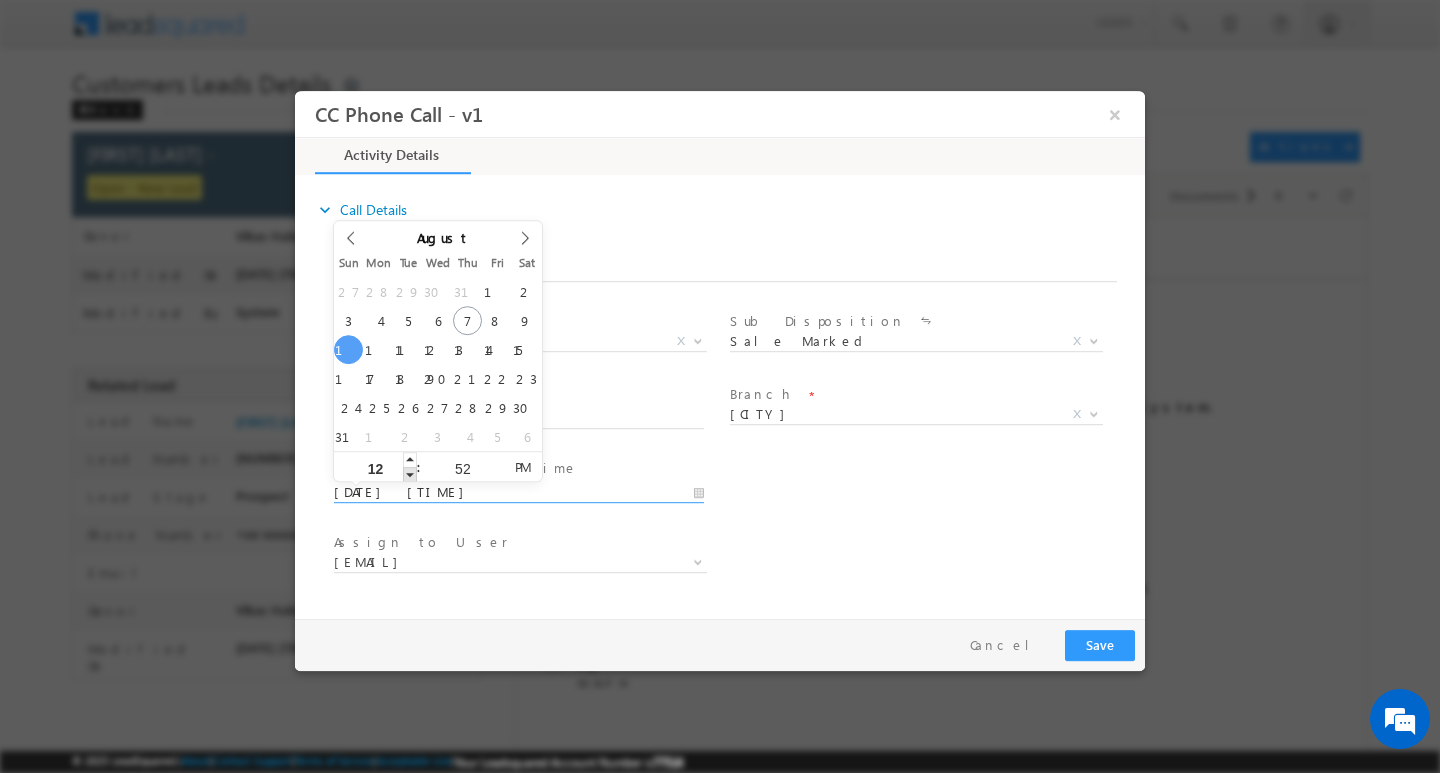 click at bounding box center (410, 473) 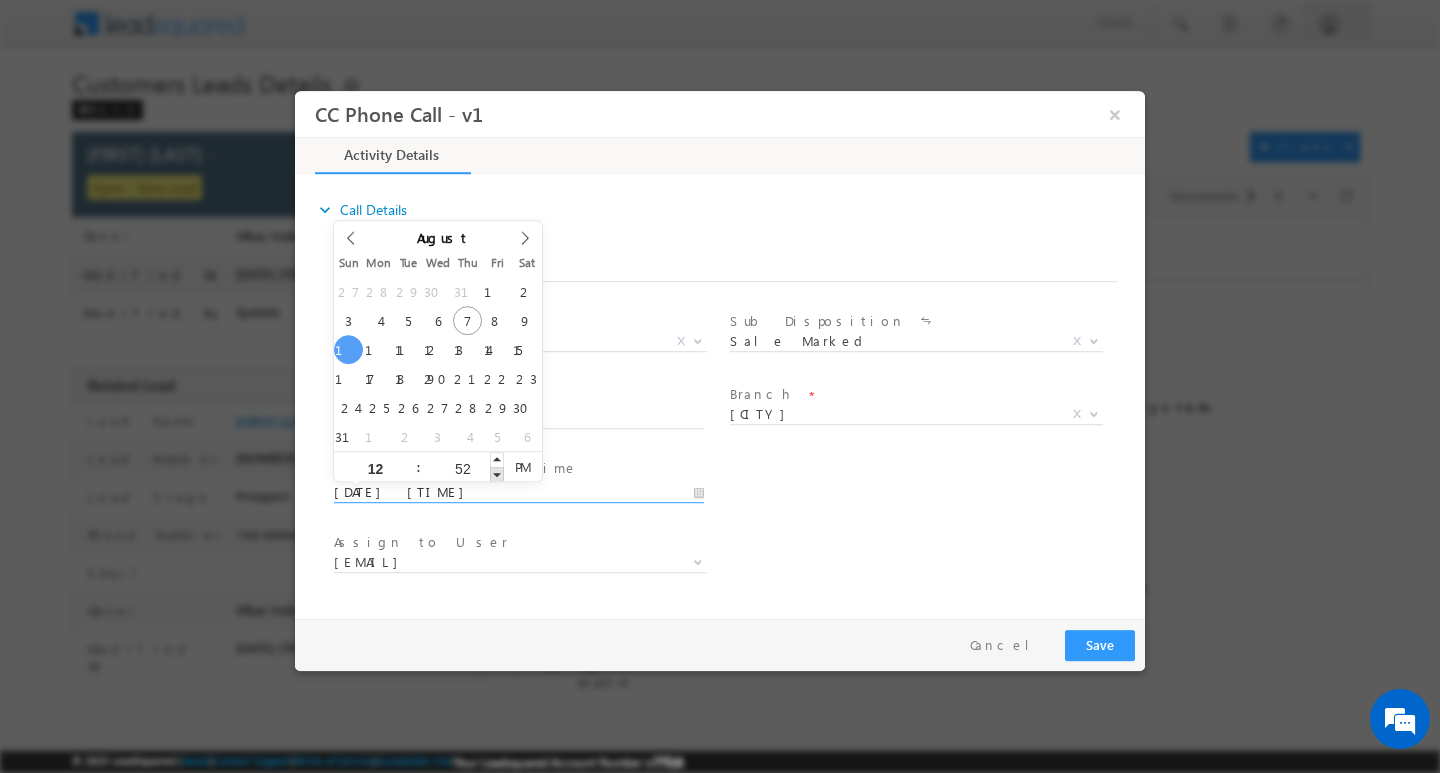 type on "[DATE] [TIME]" 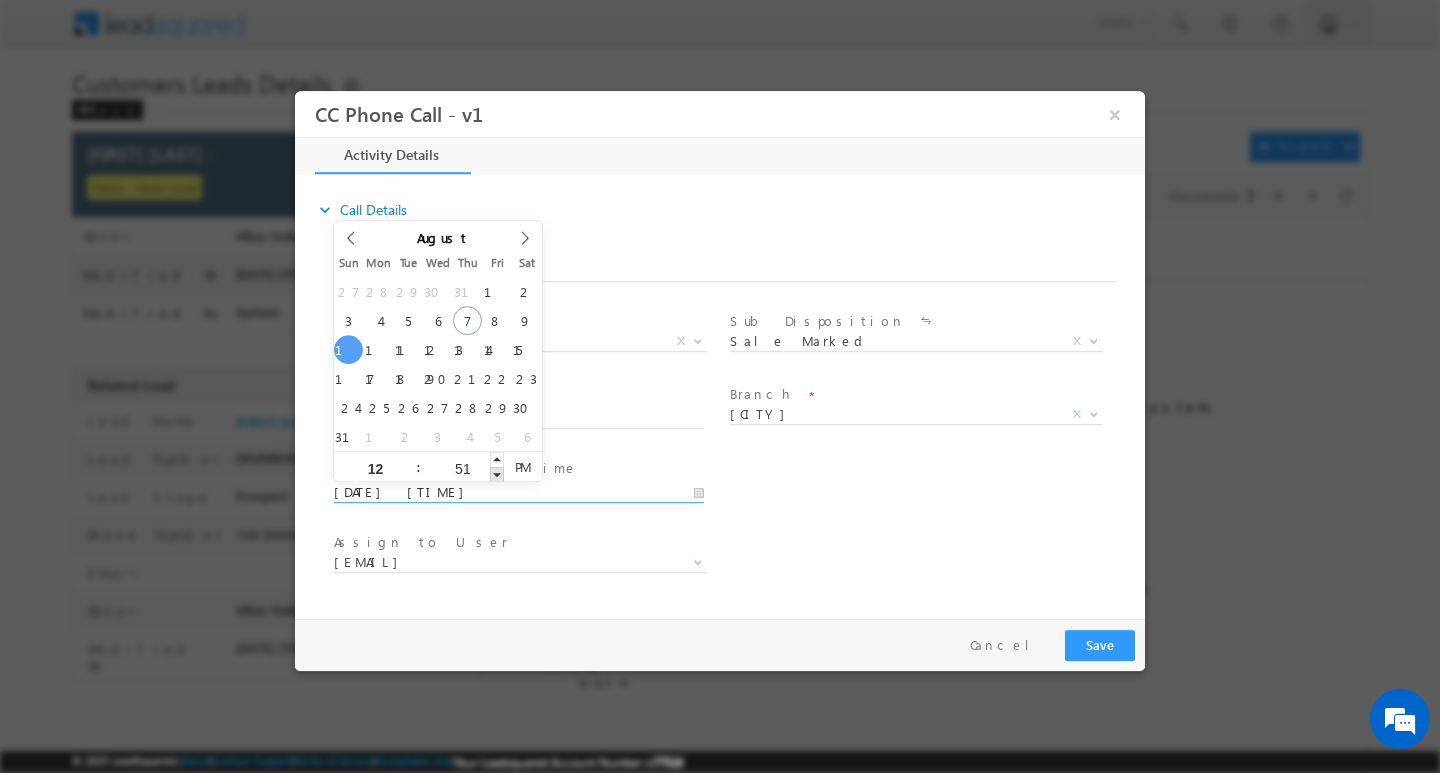click at bounding box center [497, 473] 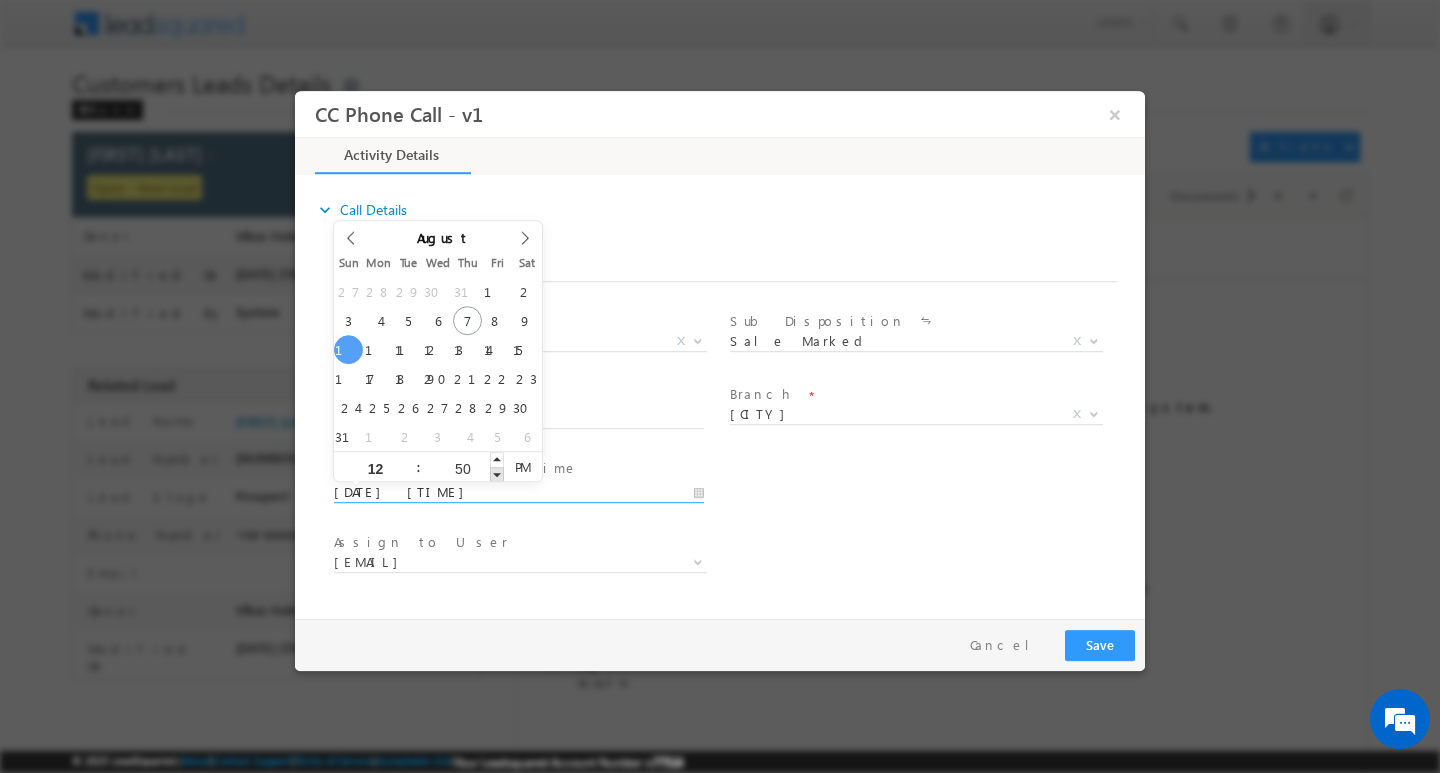 click at bounding box center (497, 473) 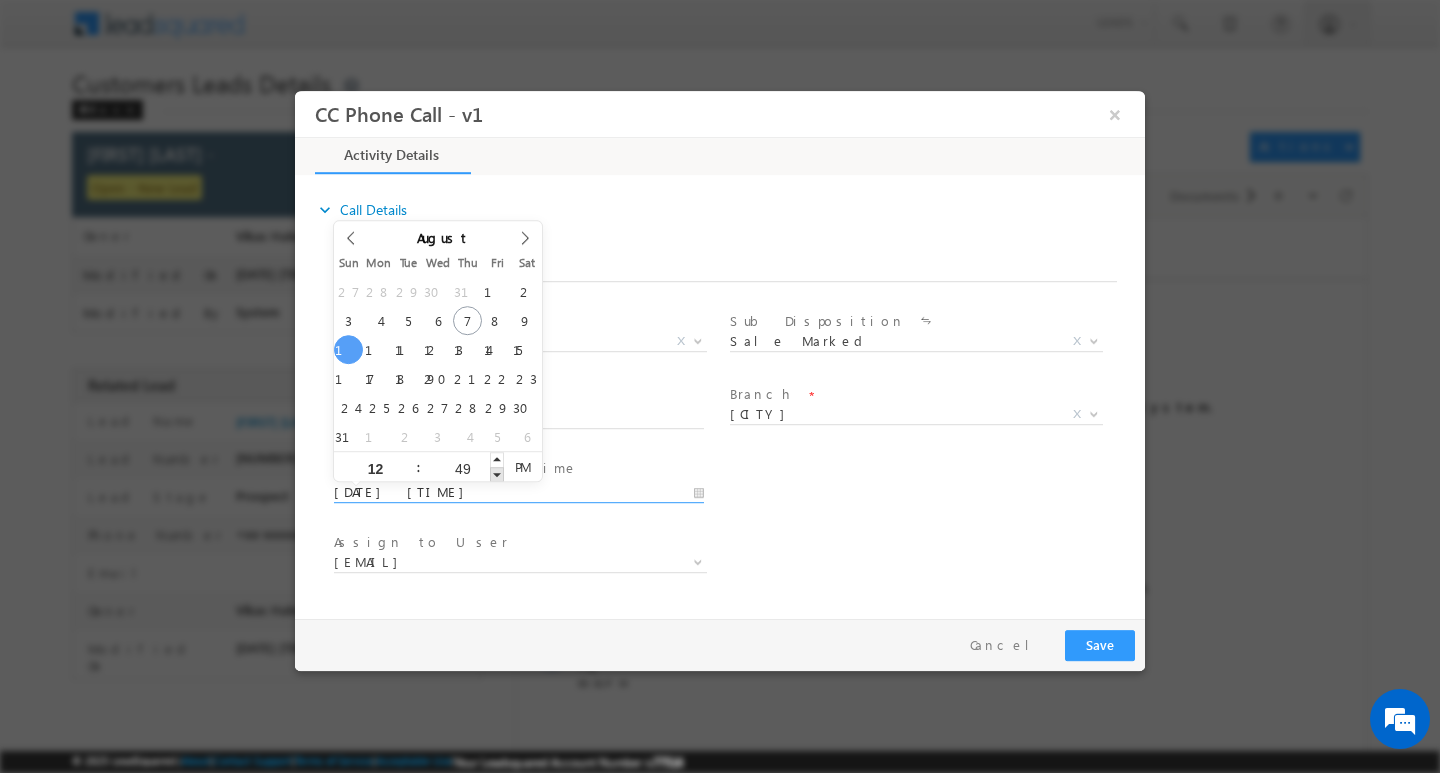 click at bounding box center (497, 473) 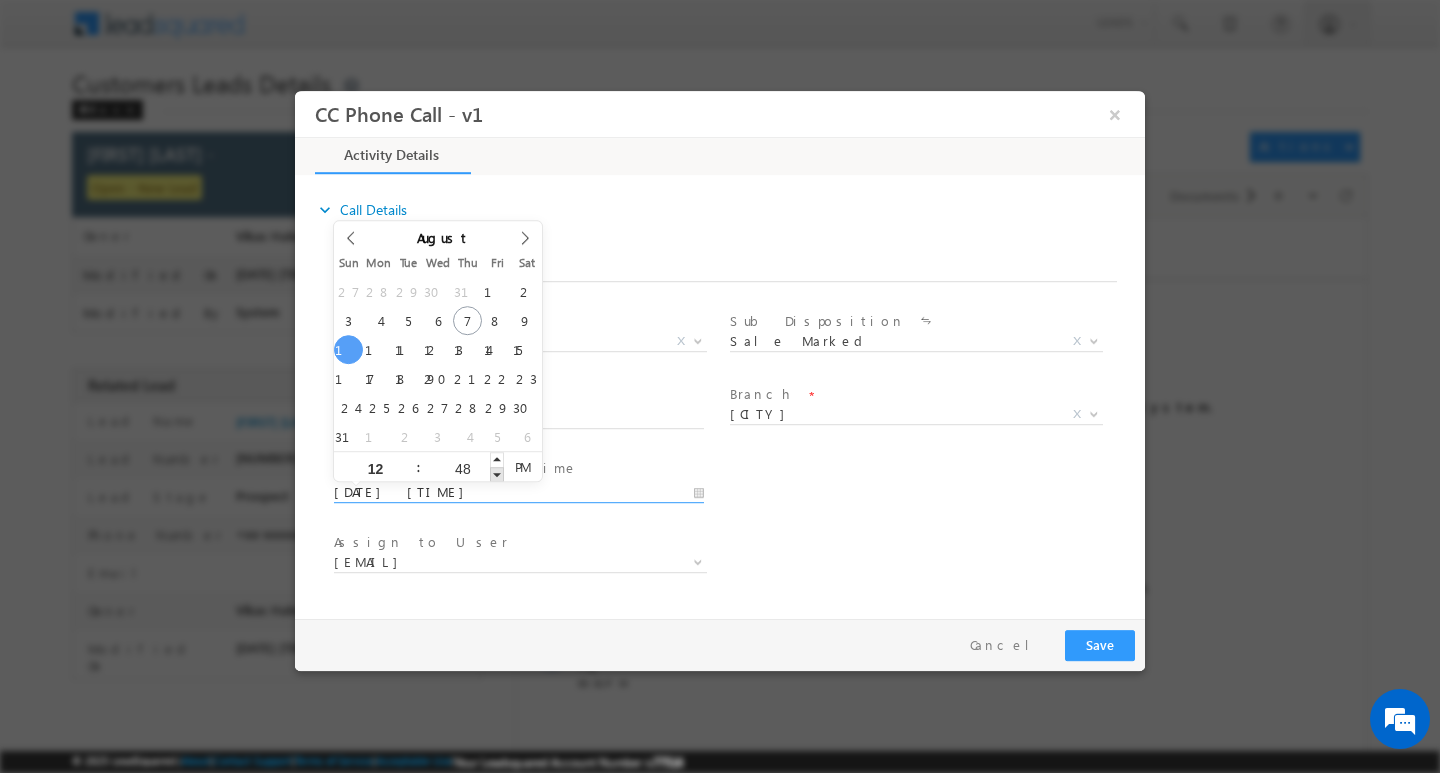 click at bounding box center (497, 473) 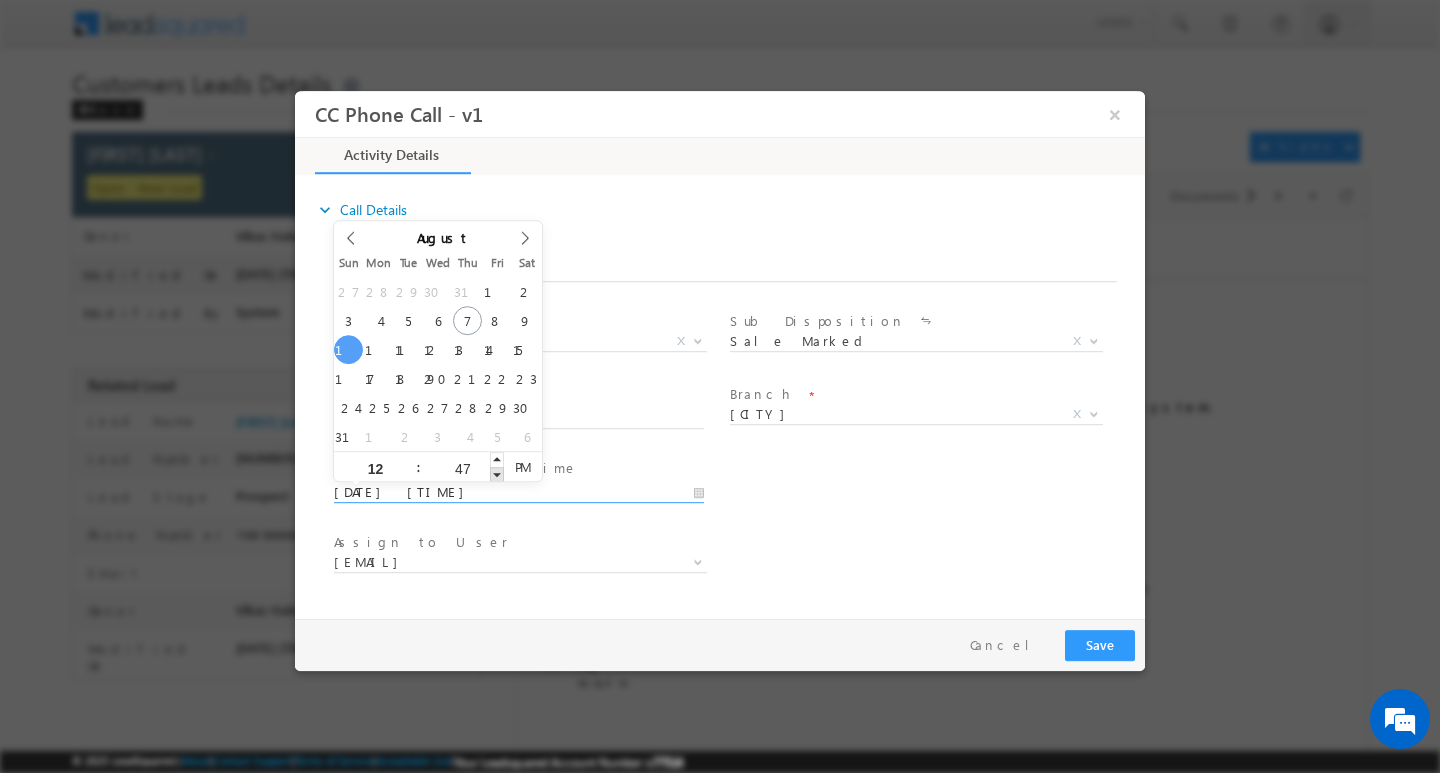 click at bounding box center (497, 473) 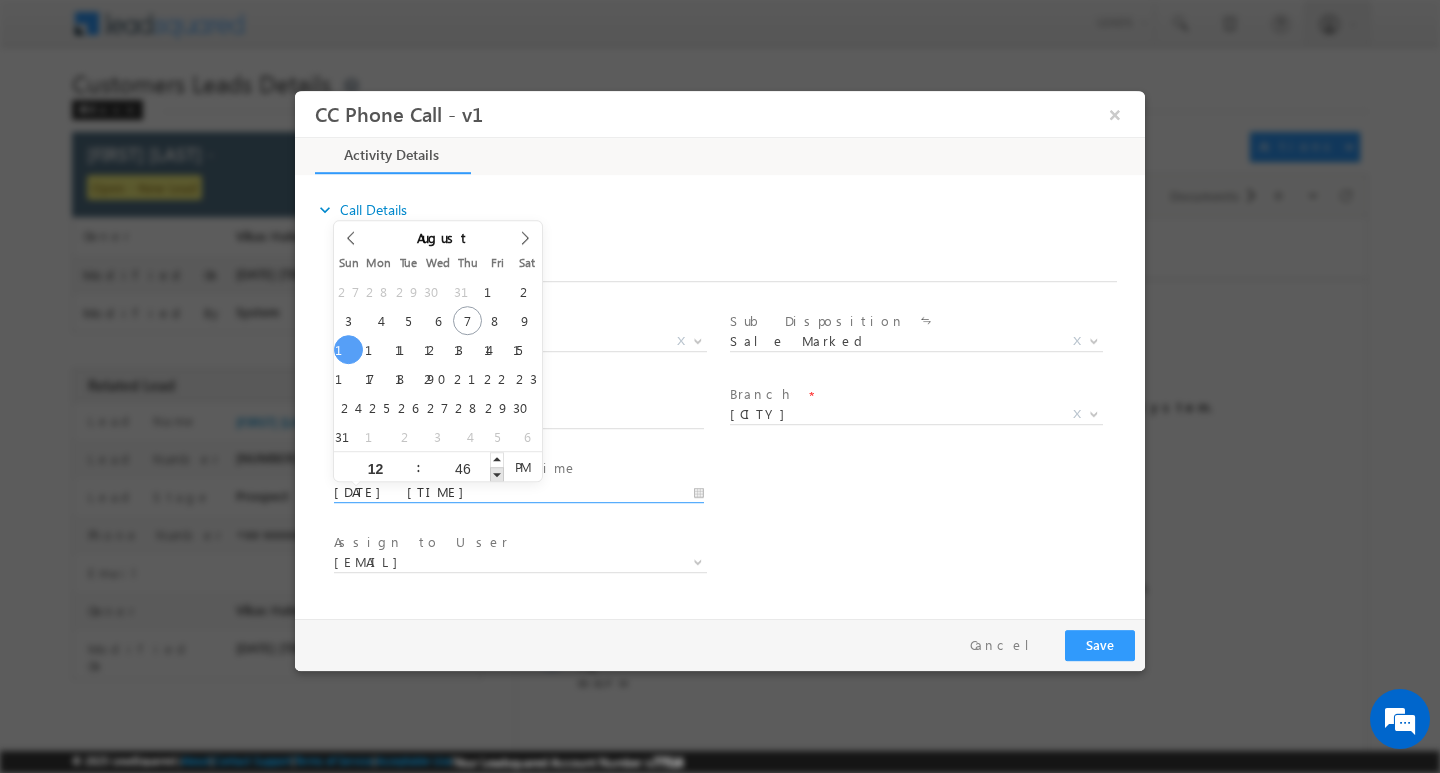 click at bounding box center [497, 473] 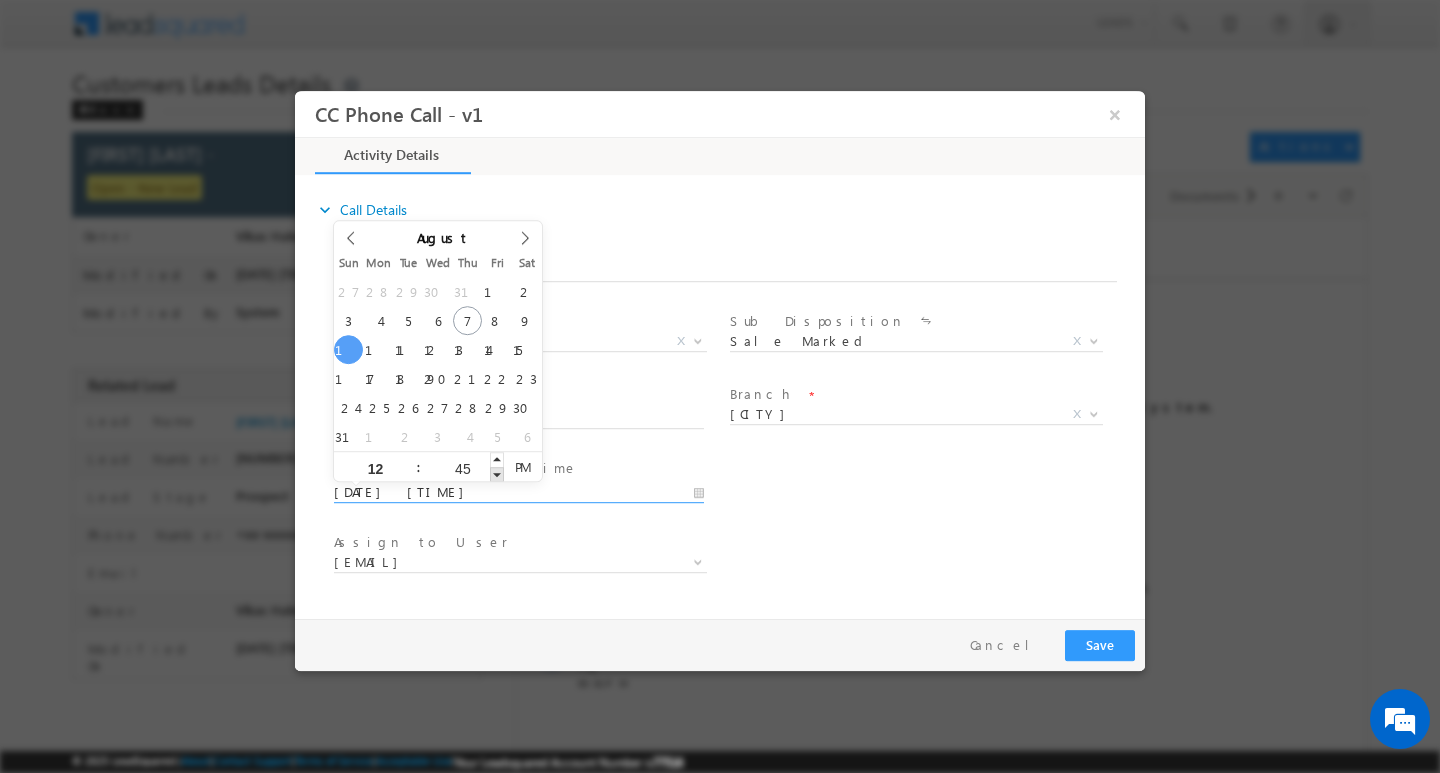 click at bounding box center [497, 473] 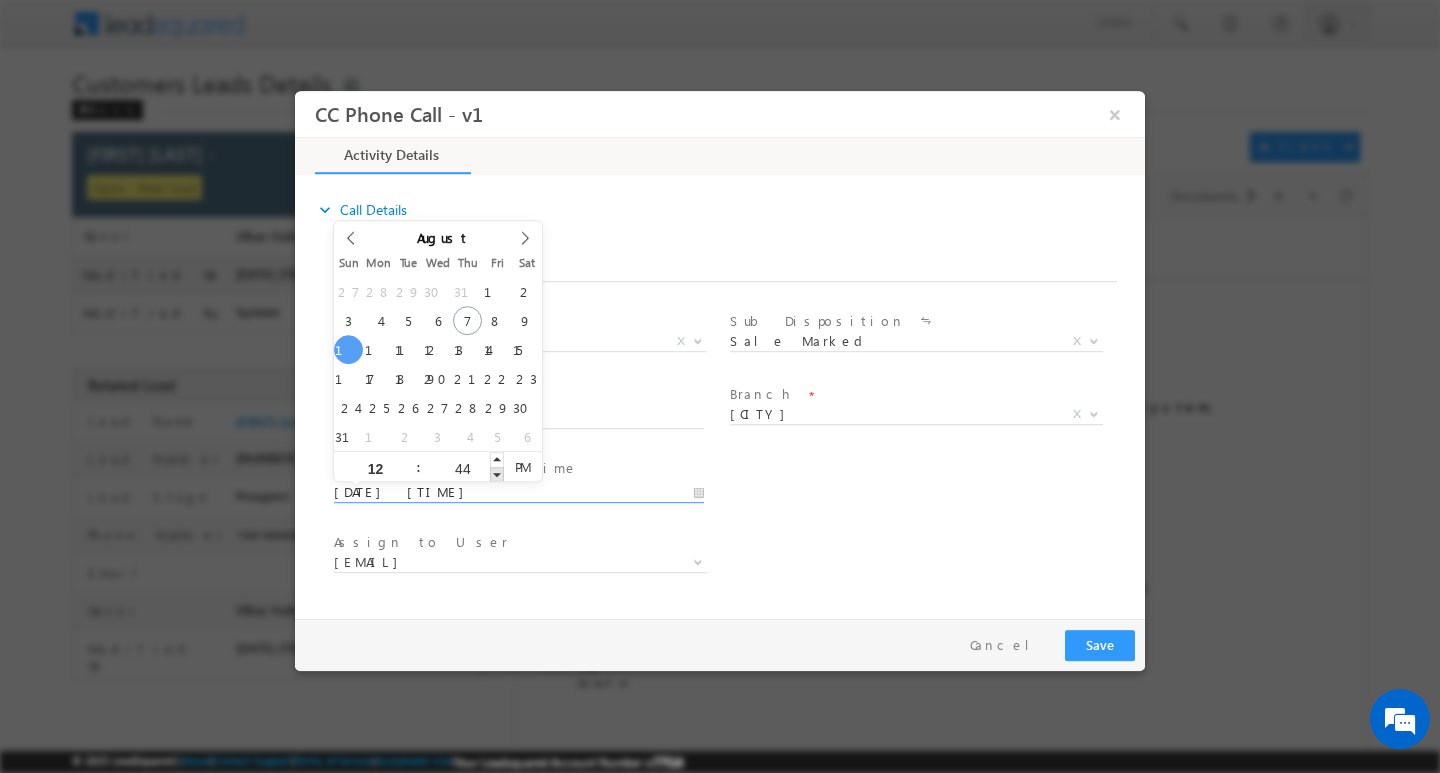 click at bounding box center (497, 473) 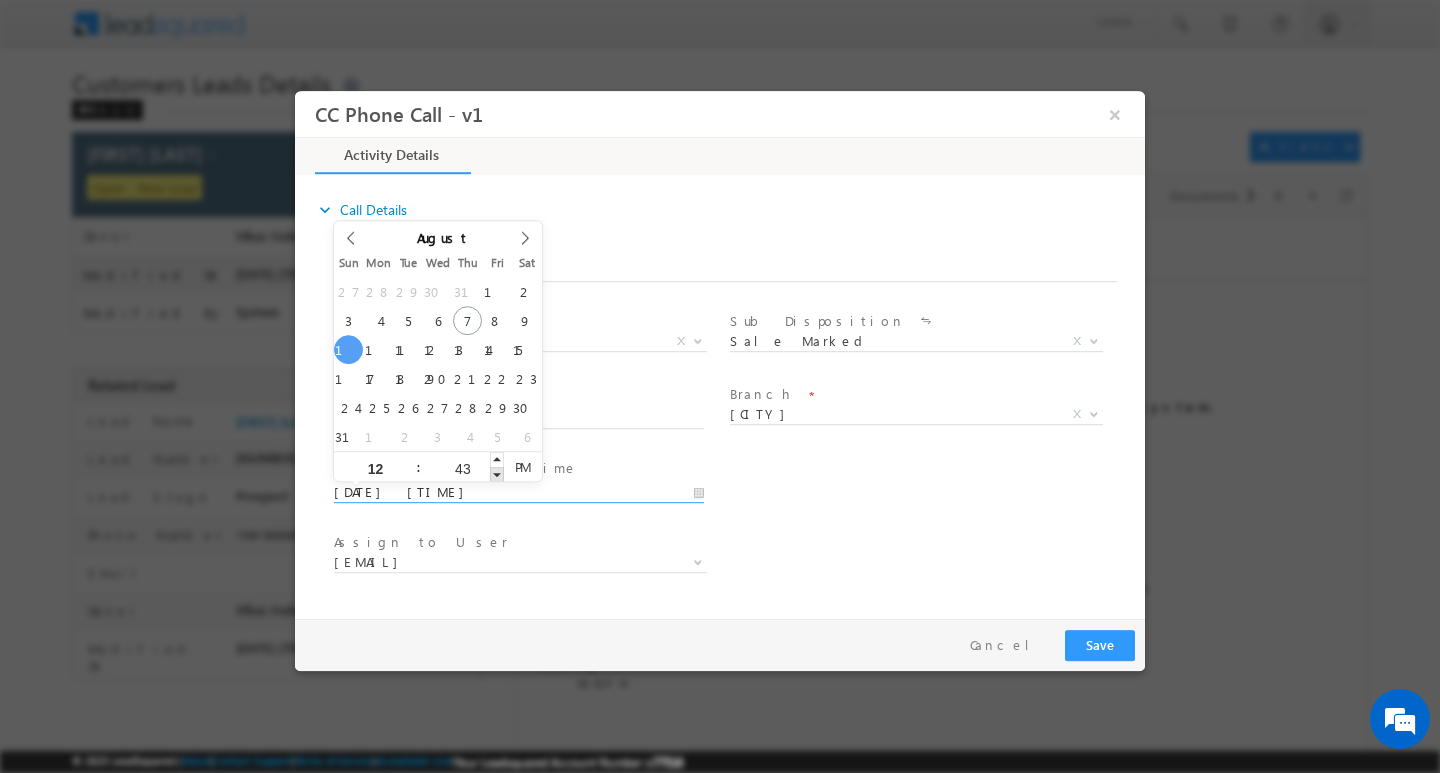 click at bounding box center (497, 473) 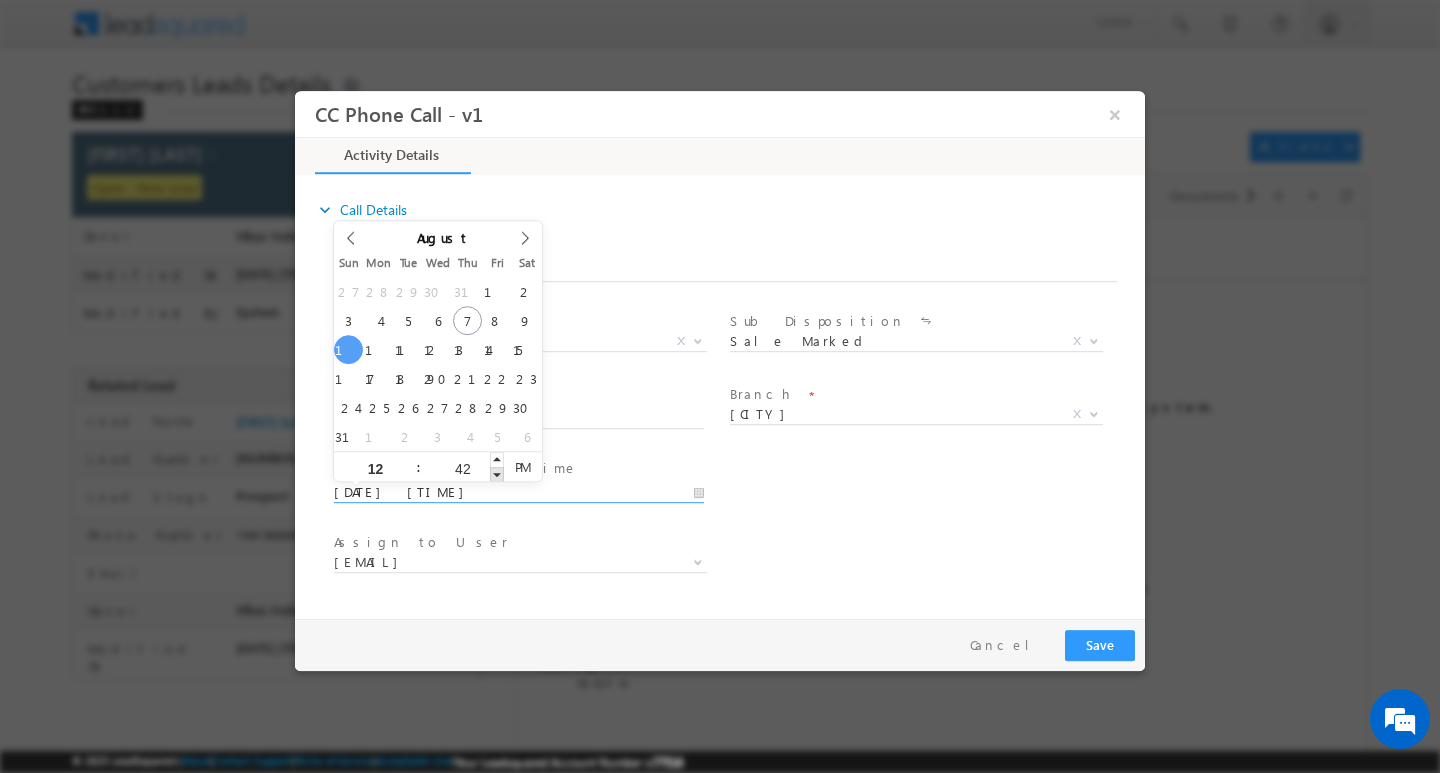 click at bounding box center [497, 473] 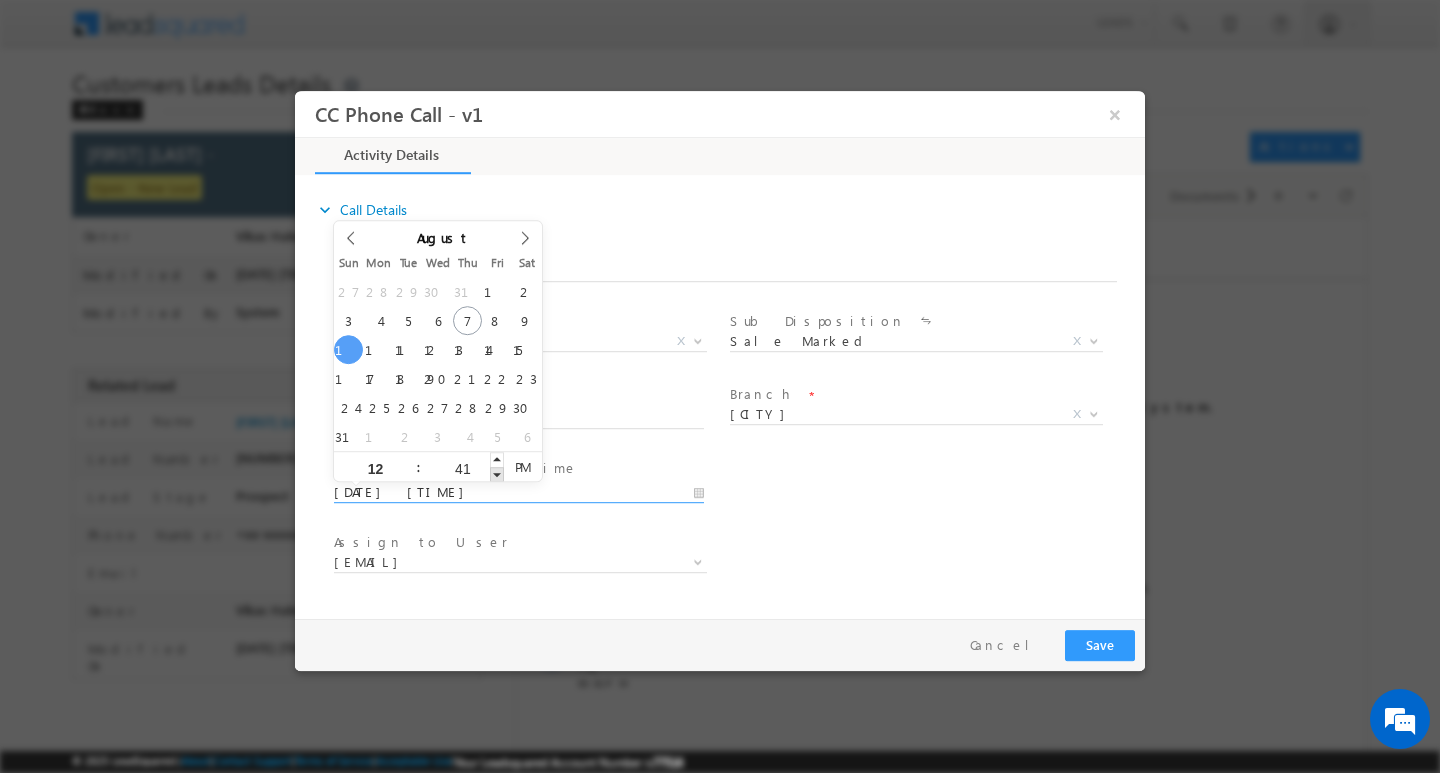 click at bounding box center (497, 473) 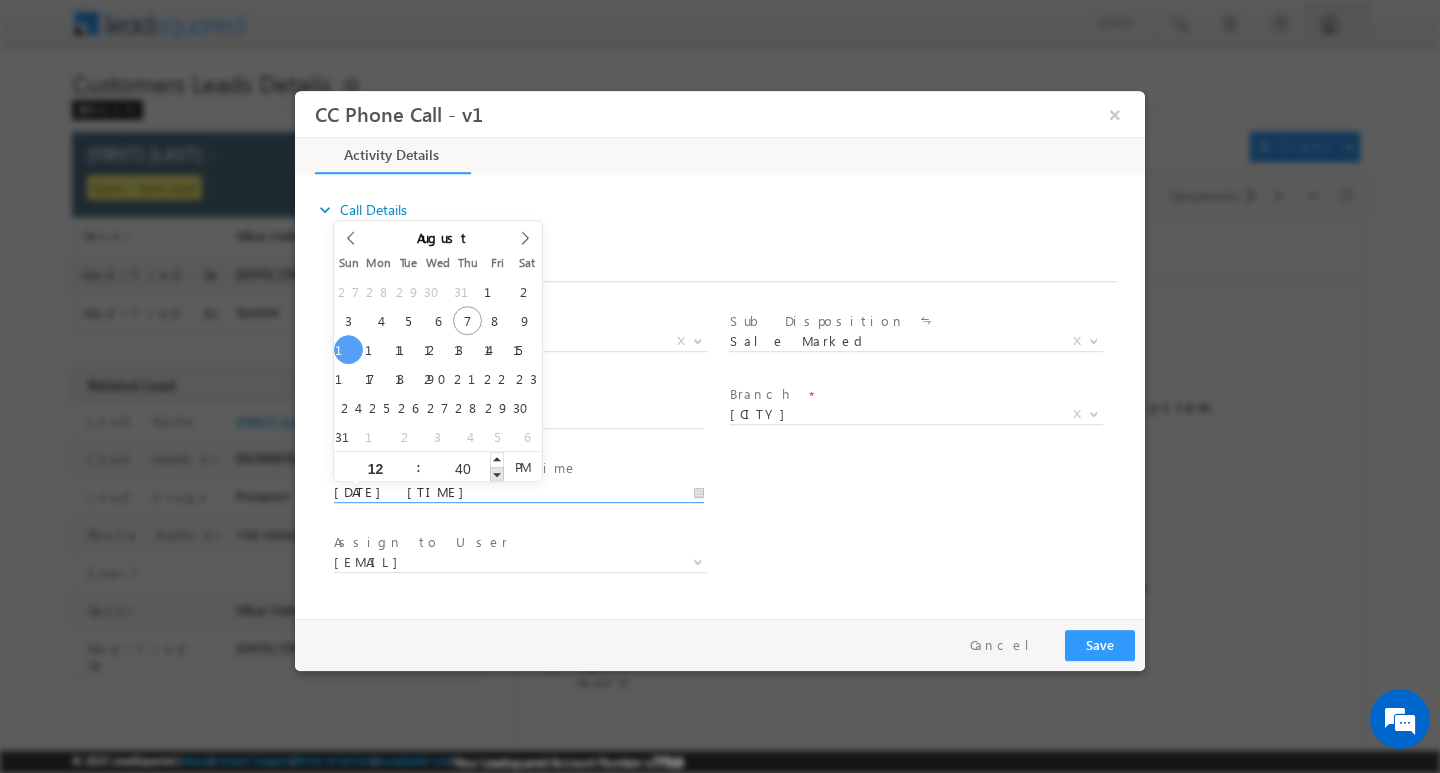 click at bounding box center (497, 473) 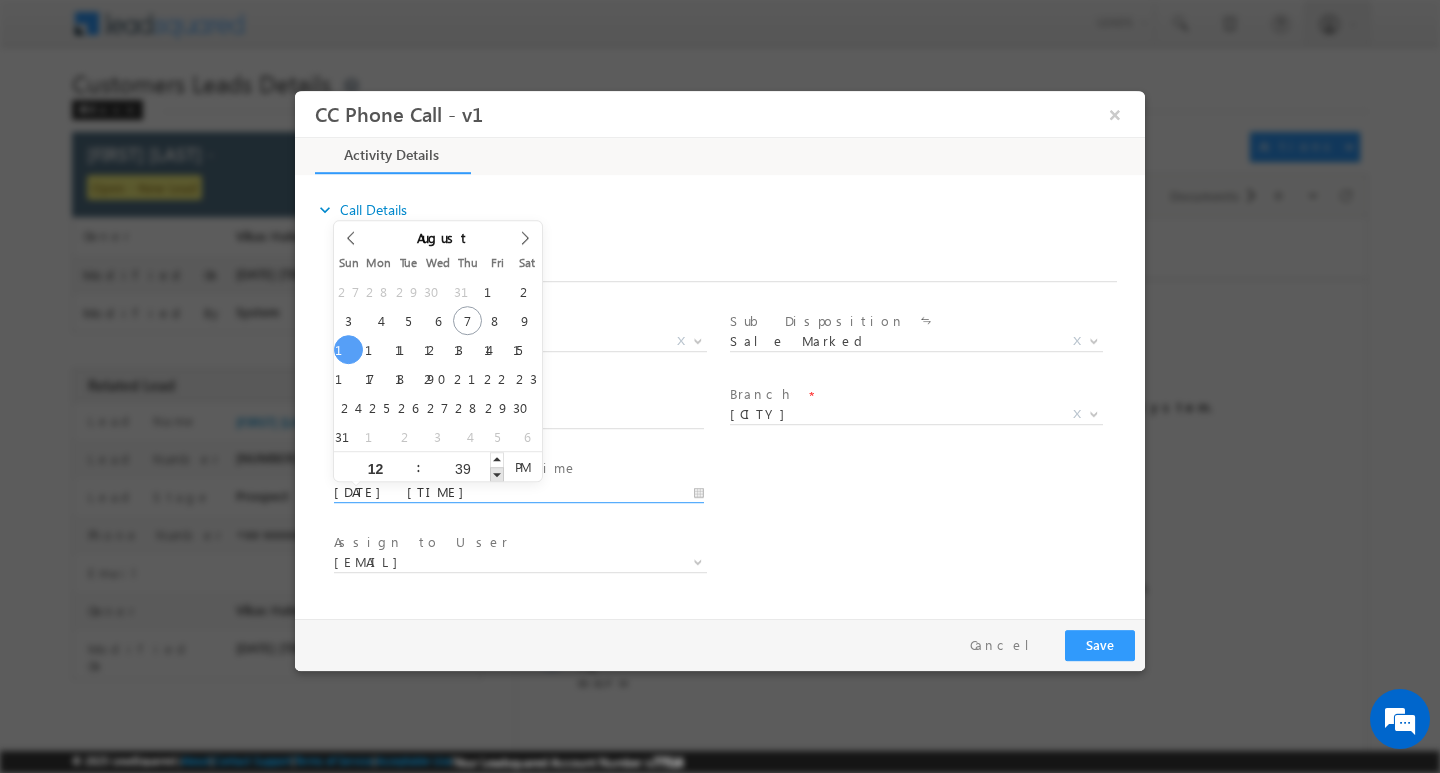 click at bounding box center [497, 473] 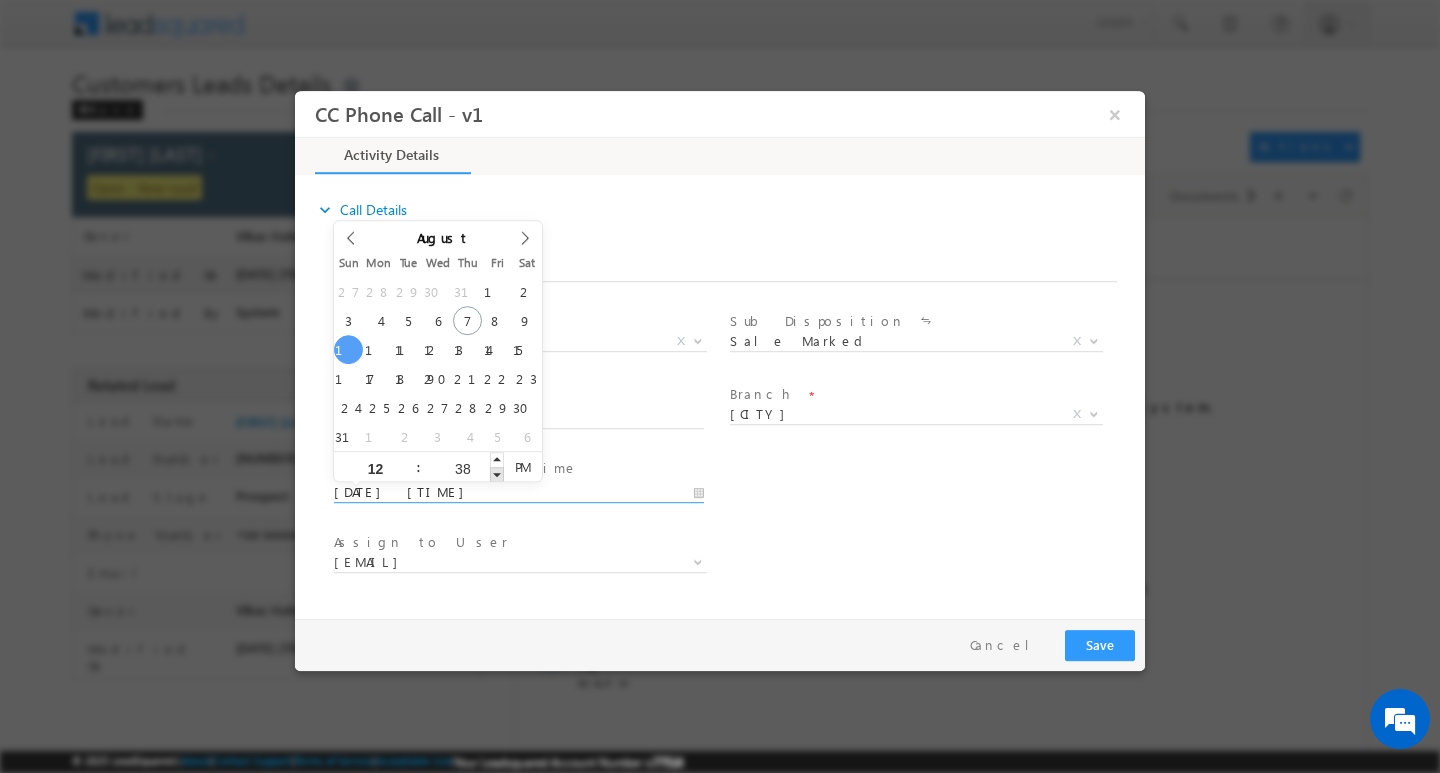 click at bounding box center (497, 473) 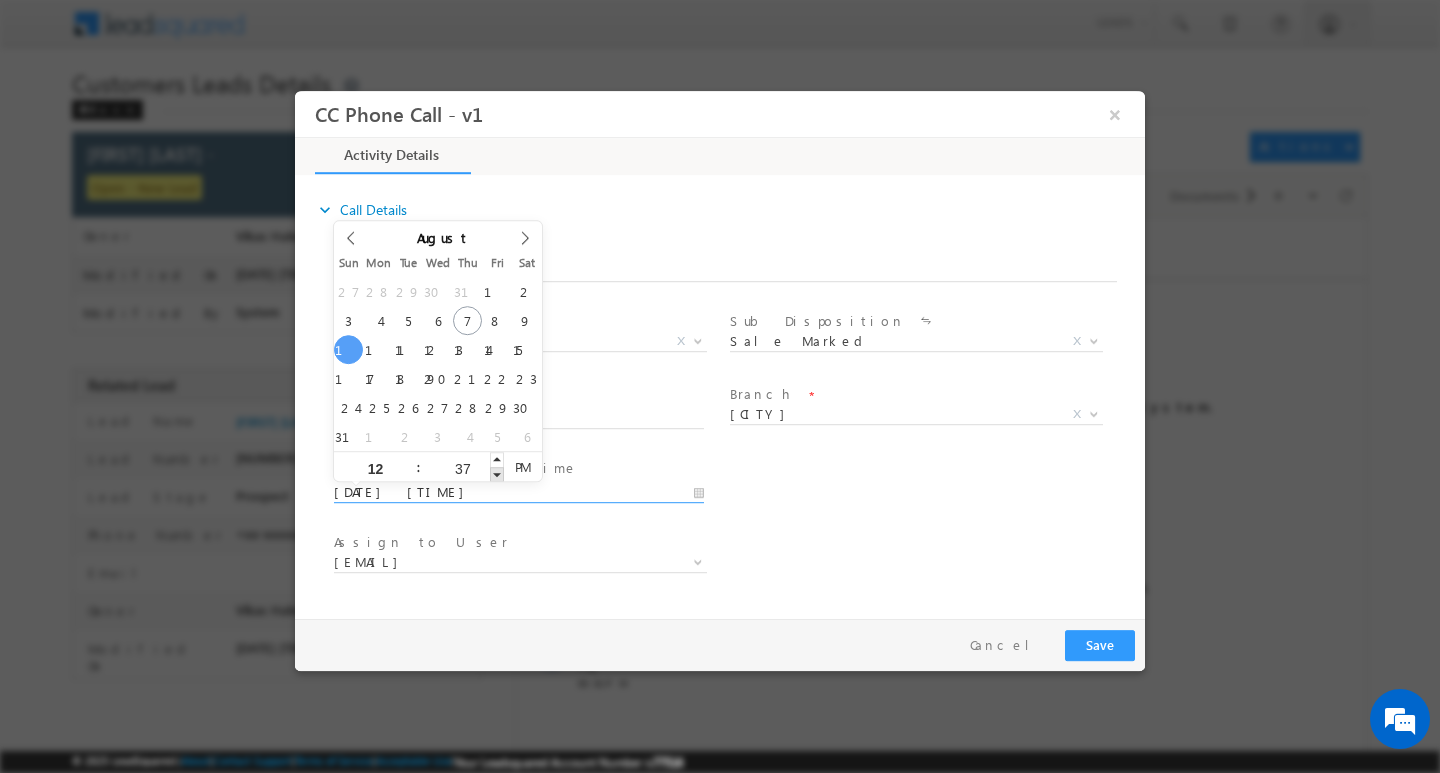 click at bounding box center (497, 473) 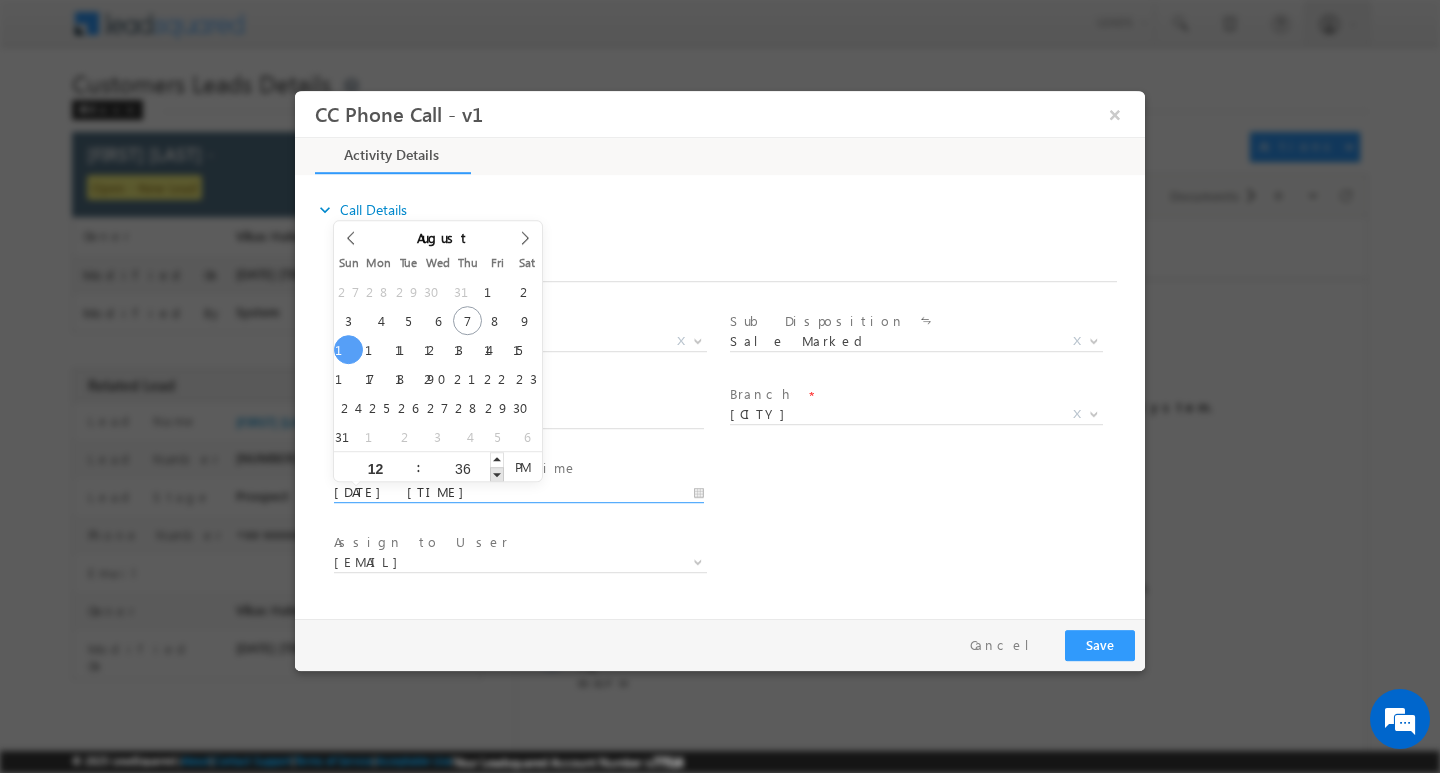 click at bounding box center [497, 473] 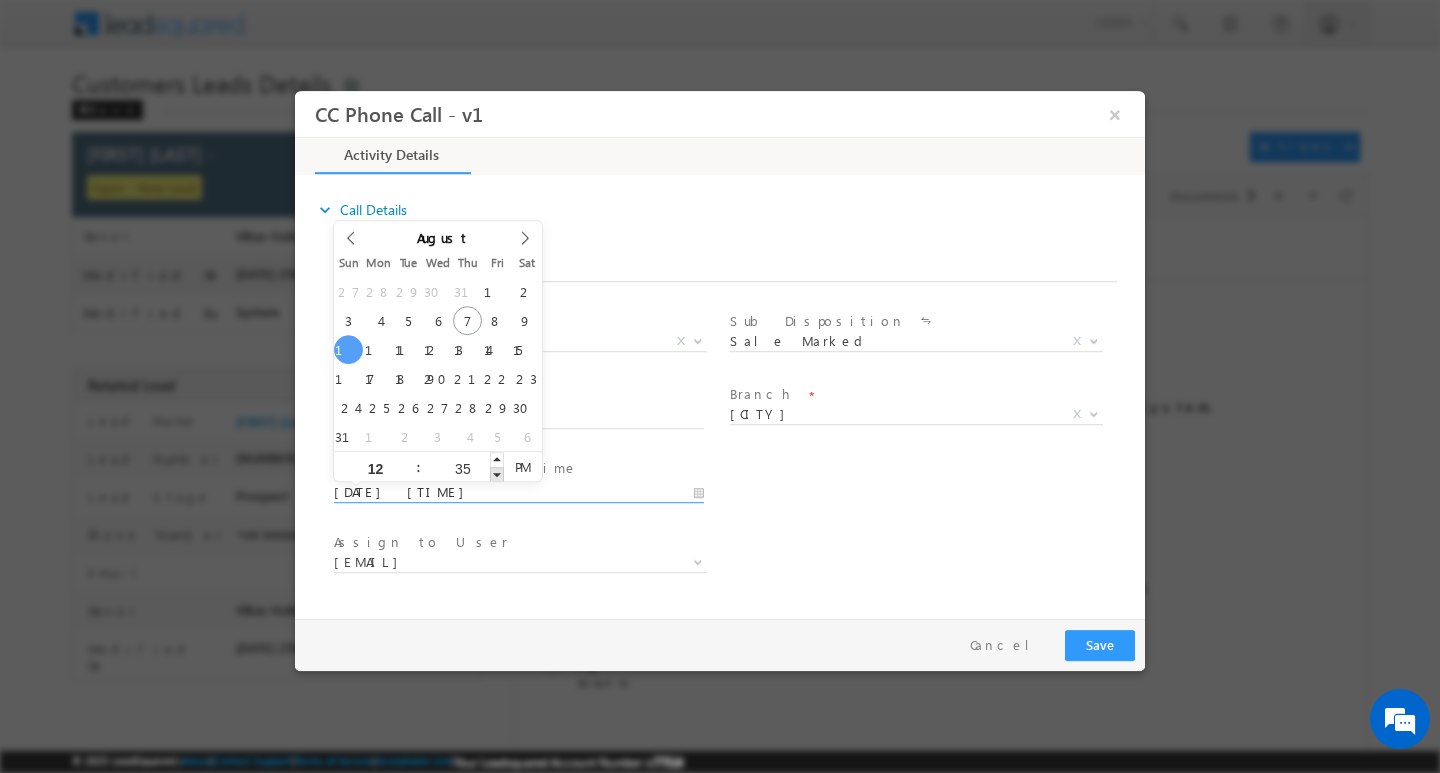 click at bounding box center (497, 473) 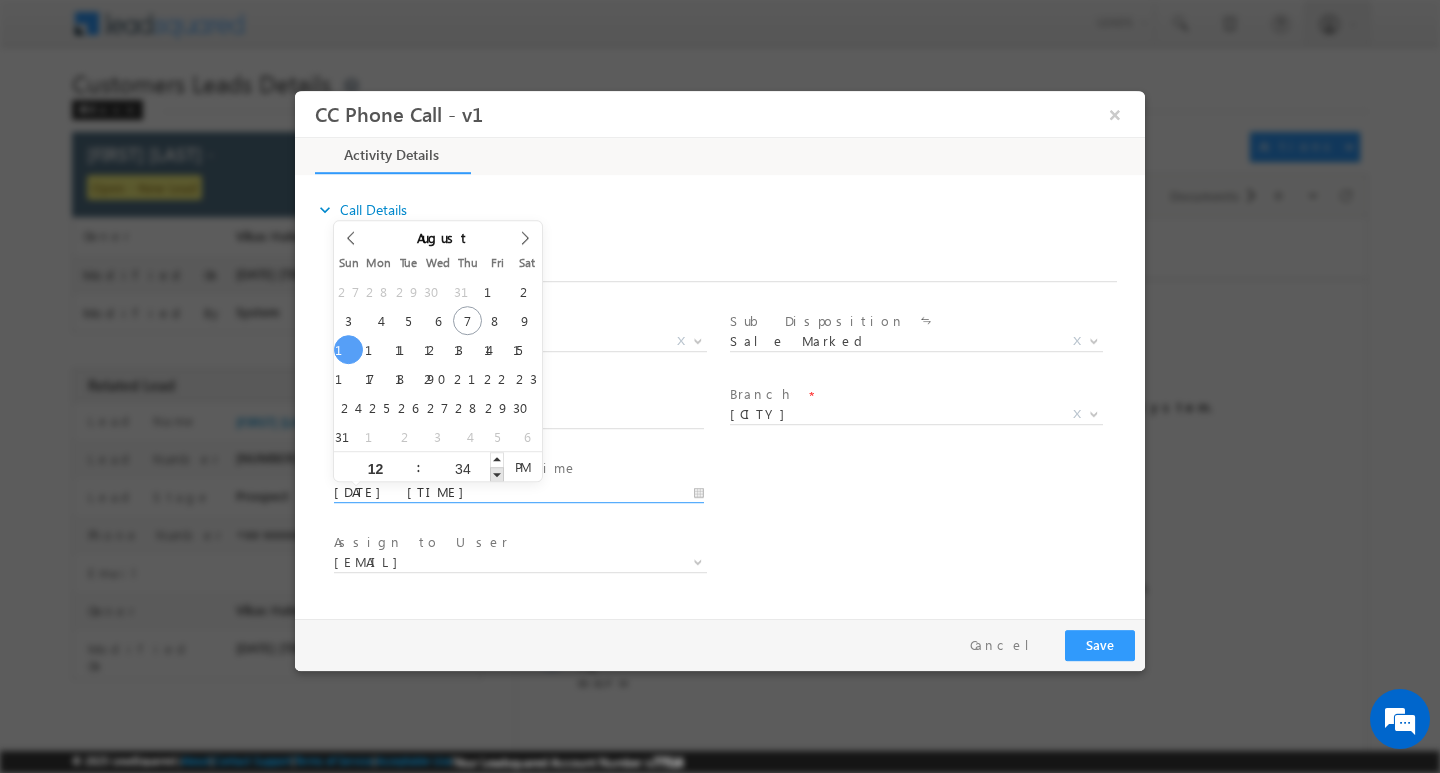 click at bounding box center (497, 473) 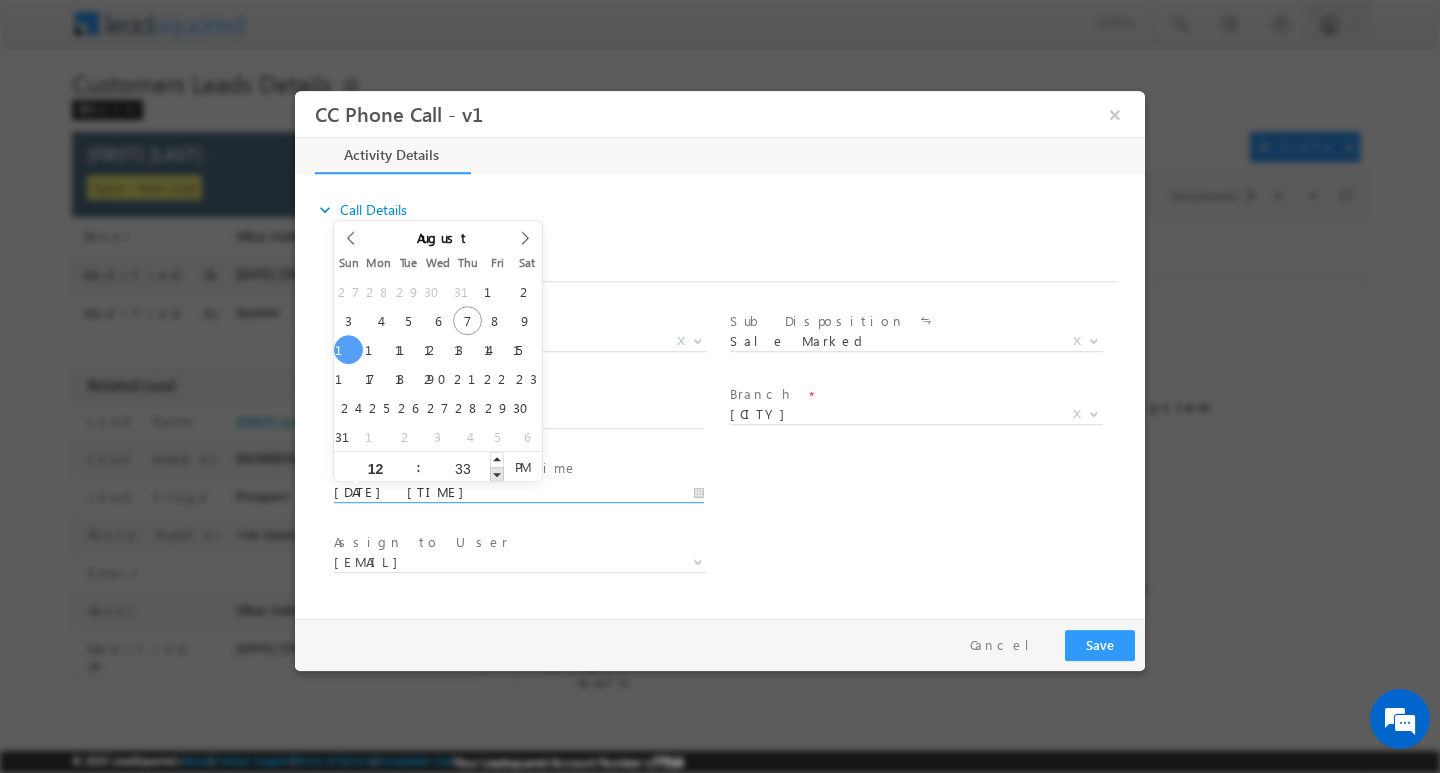 click at bounding box center (497, 473) 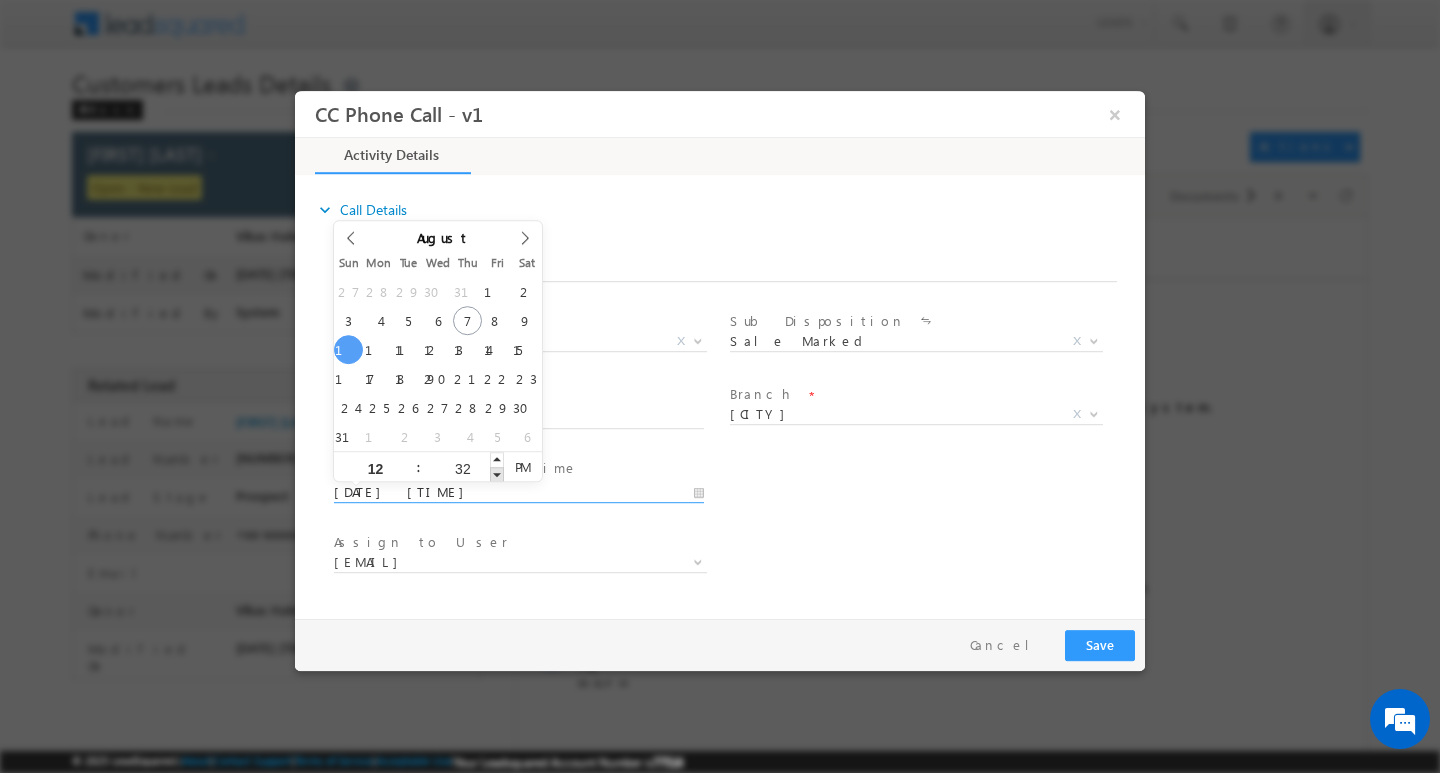 click at bounding box center (497, 473) 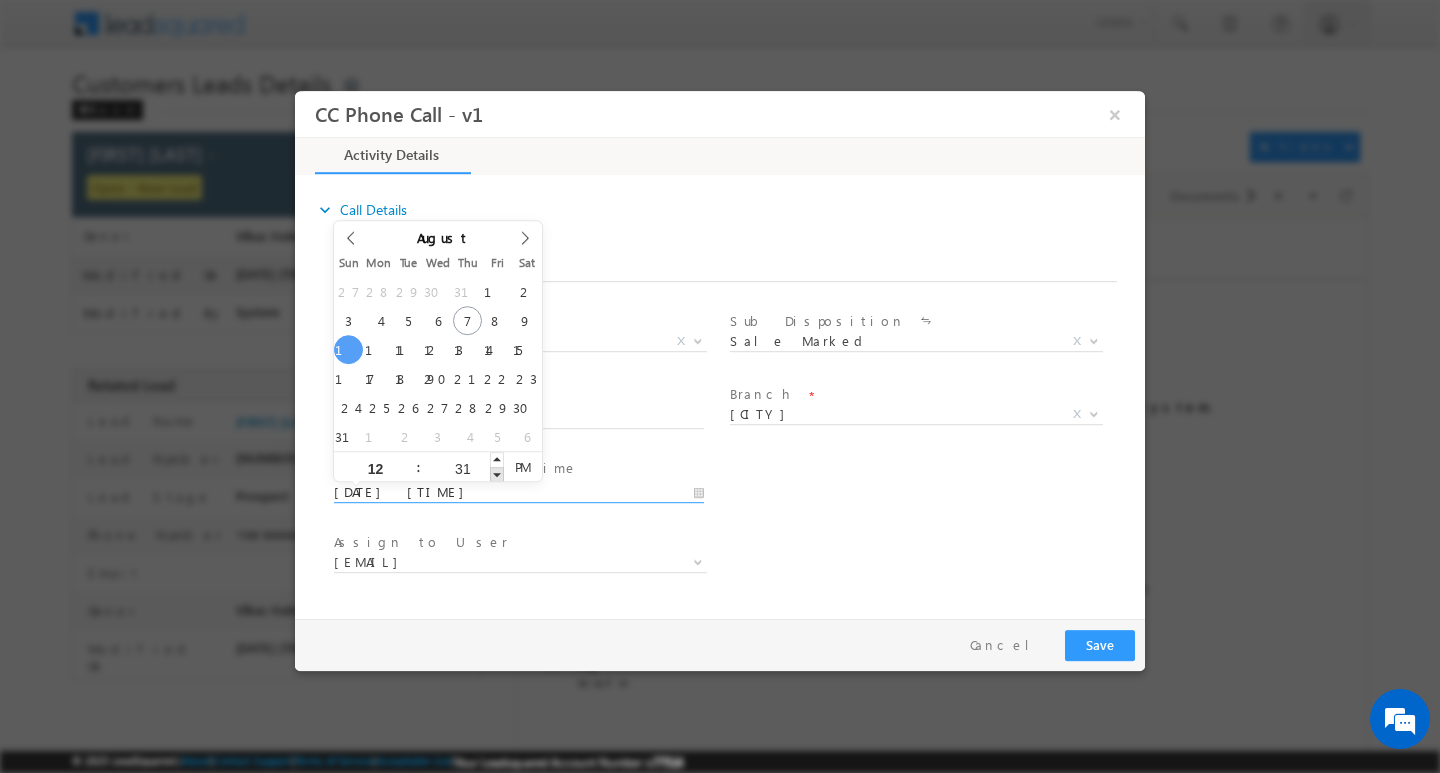 click at bounding box center (497, 473) 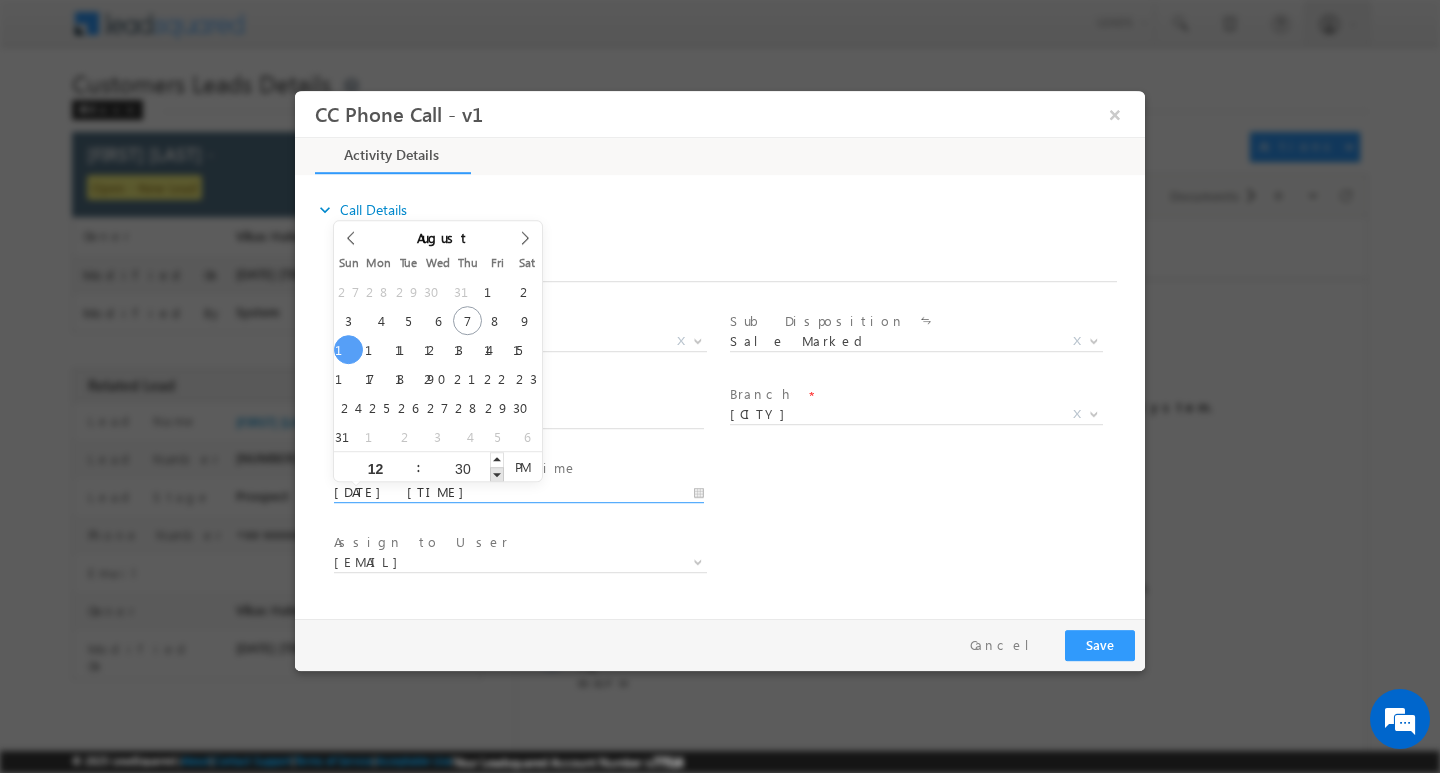 click at bounding box center (497, 473) 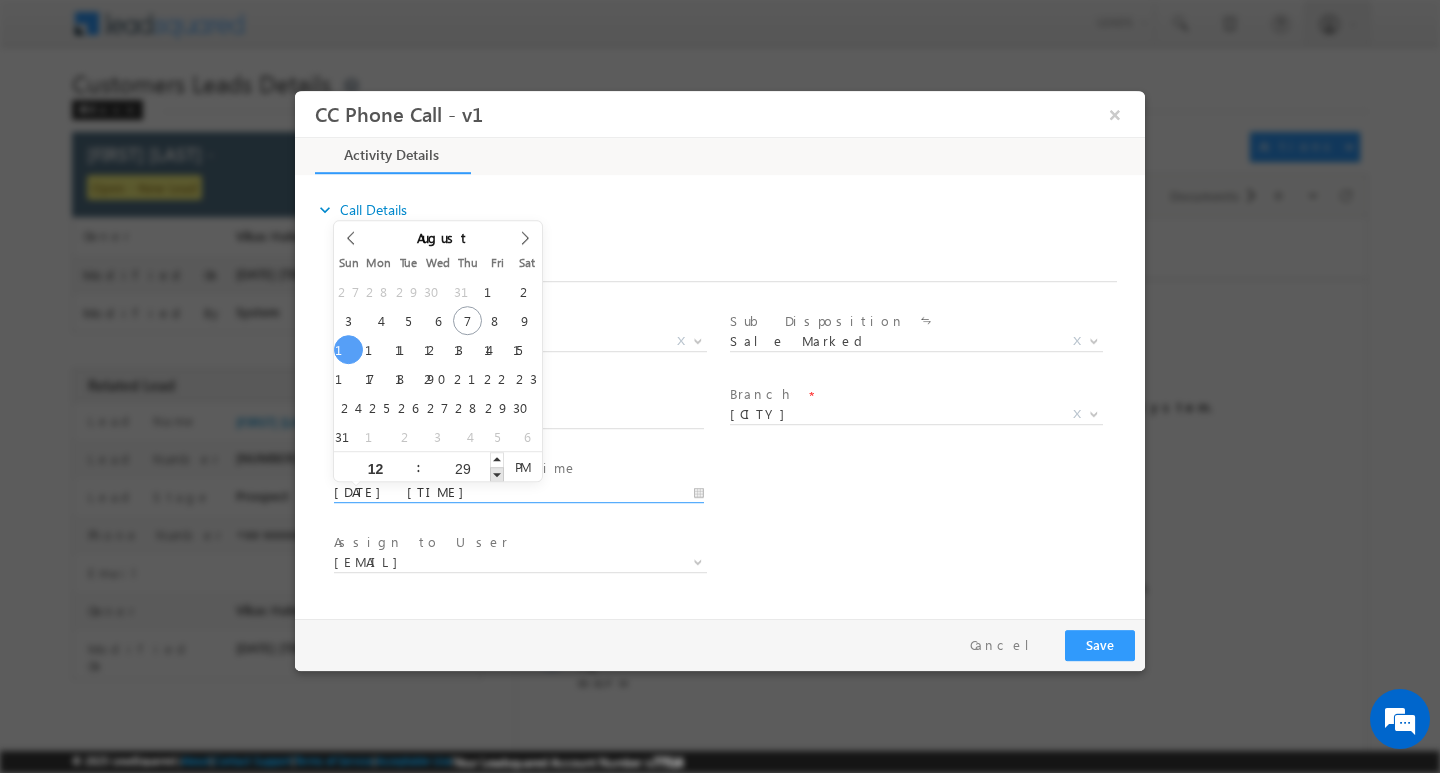 click at bounding box center [497, 473] 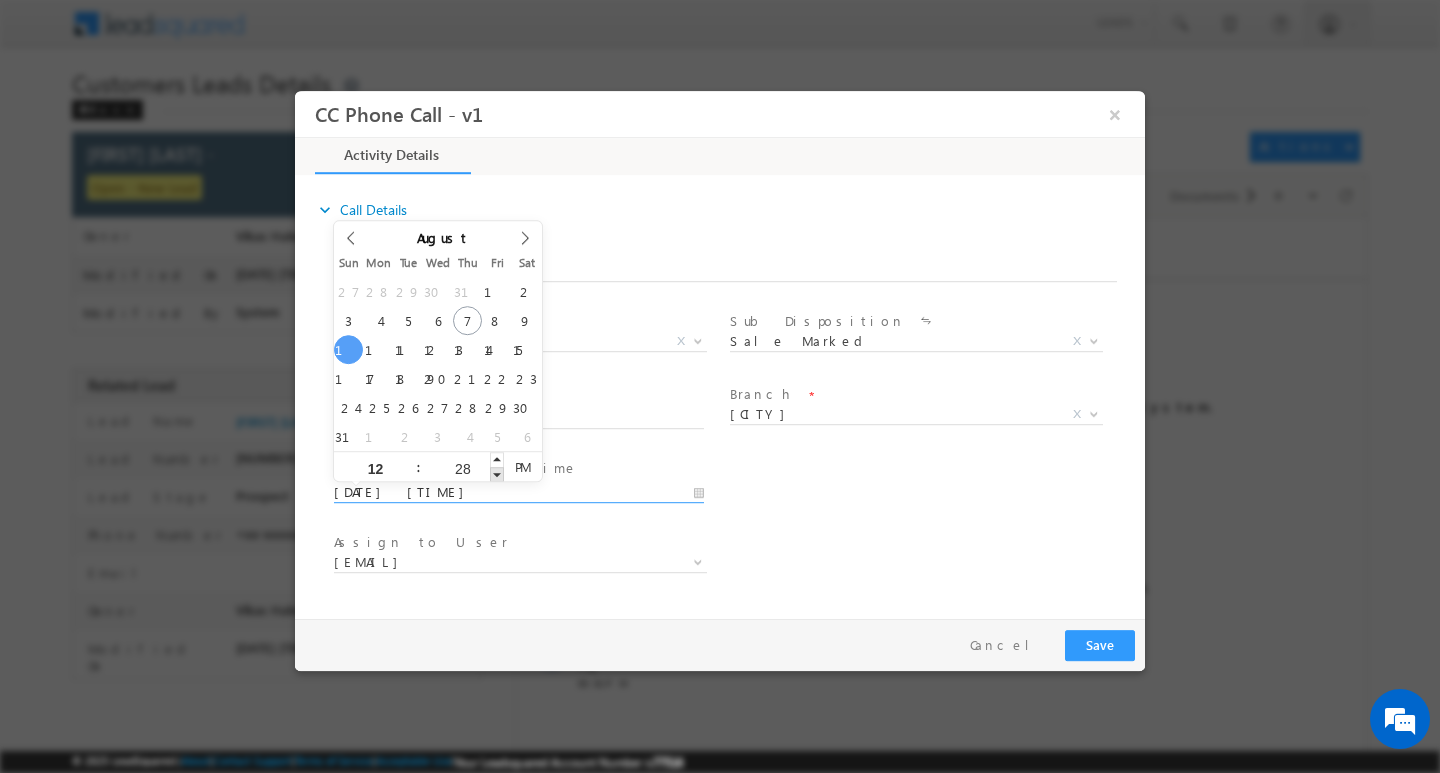 click at bounding box center (497, 473) 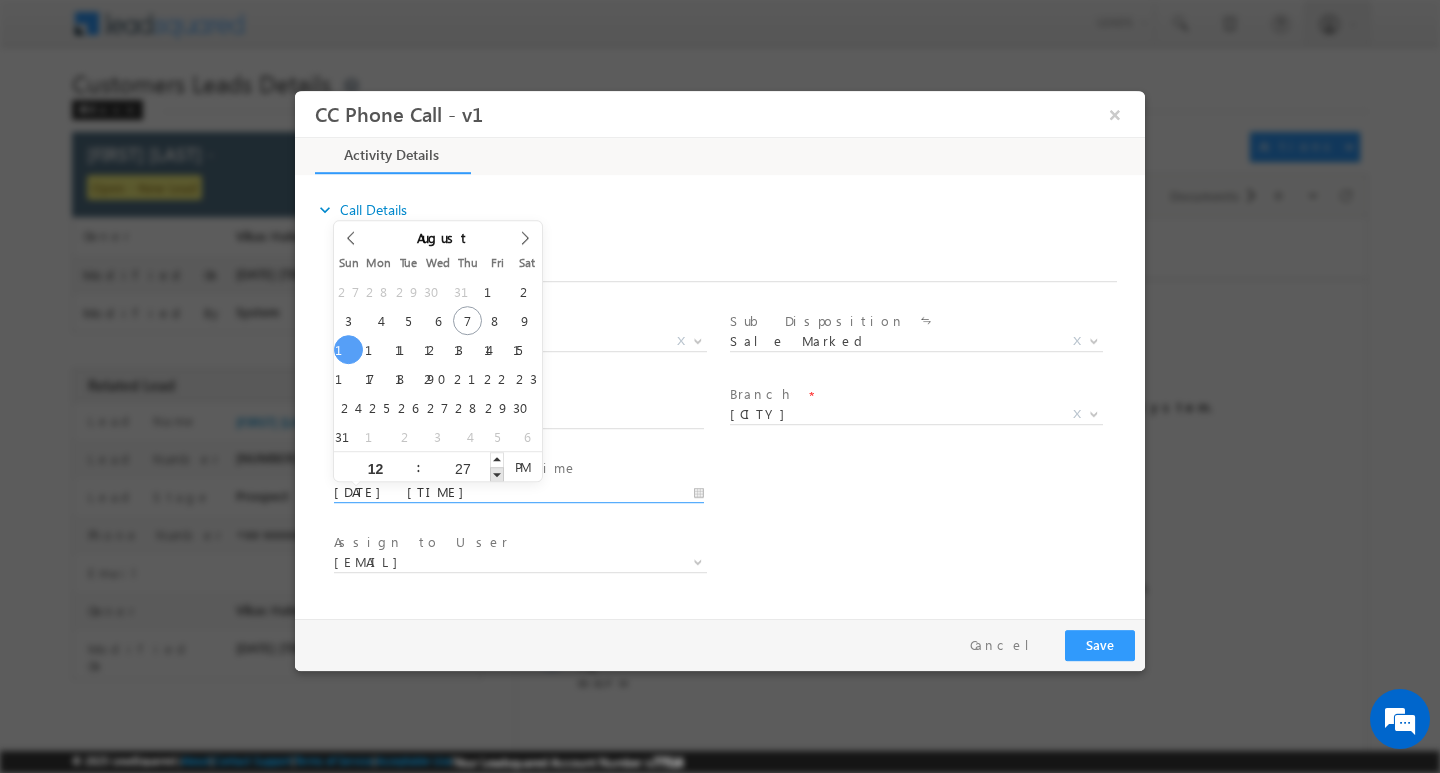 click at bounding box center [497, 473] 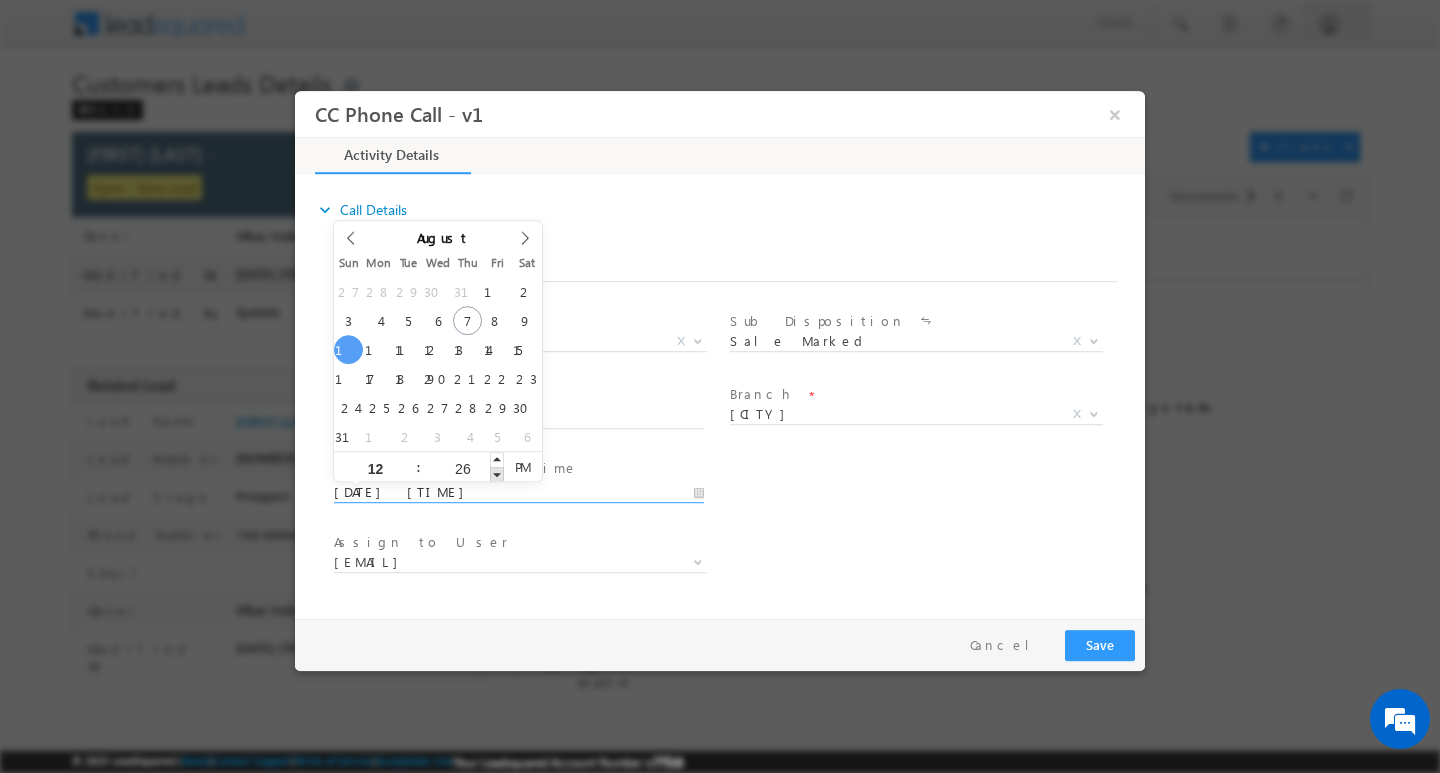 click at bounding box center (497, 473) 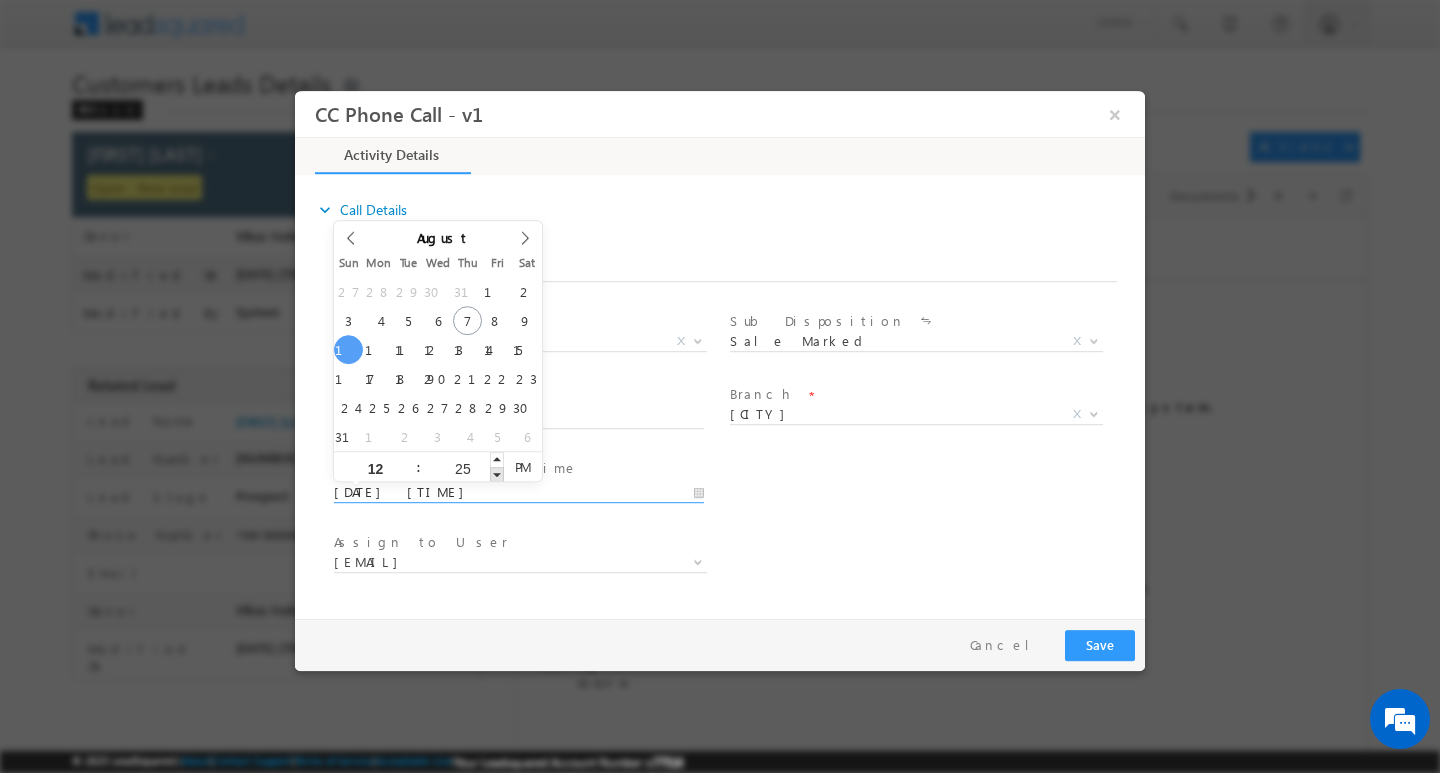 click at bounding box center (497, 473) 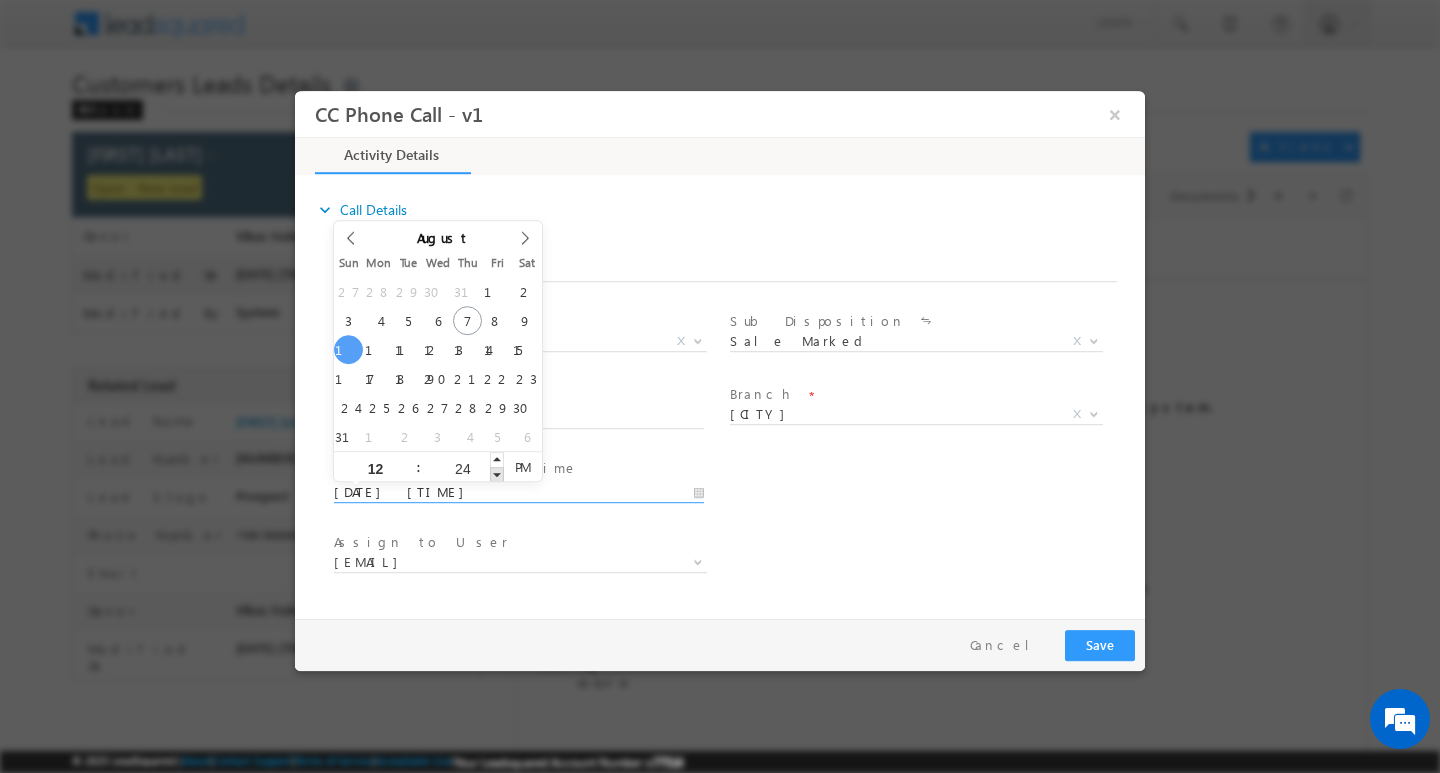 click at bounding box center [497, 473] 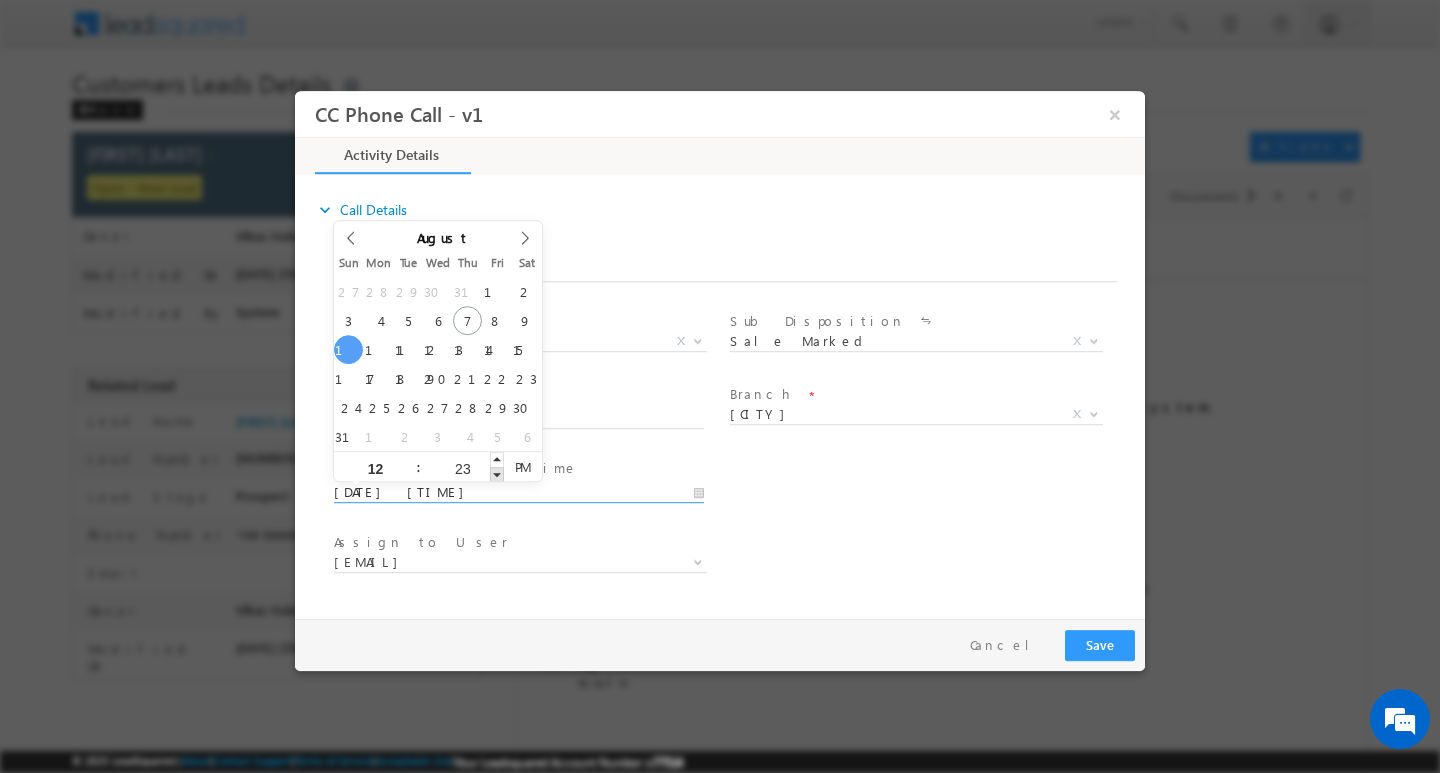 click at bounding box center (497, 473) 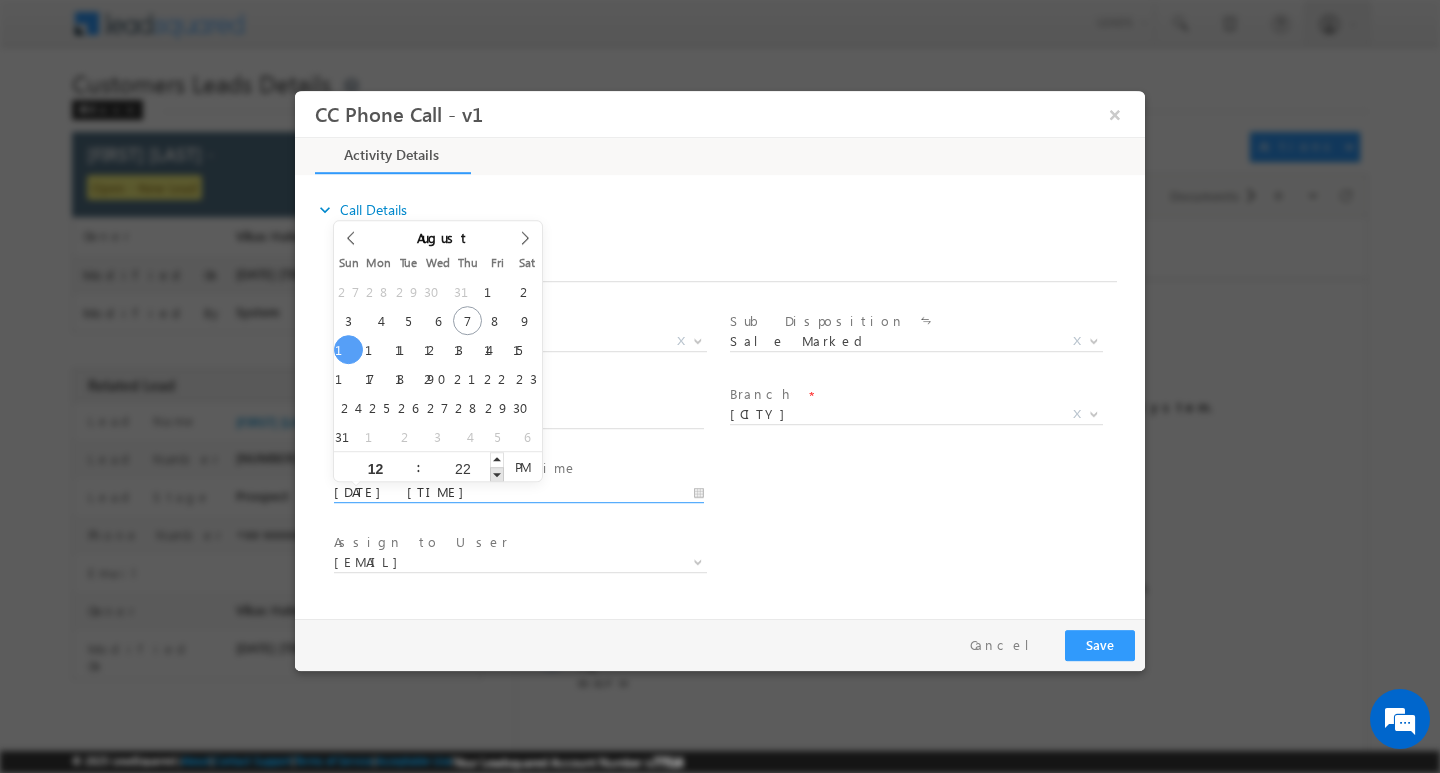 click at bounding box center (497, 473) 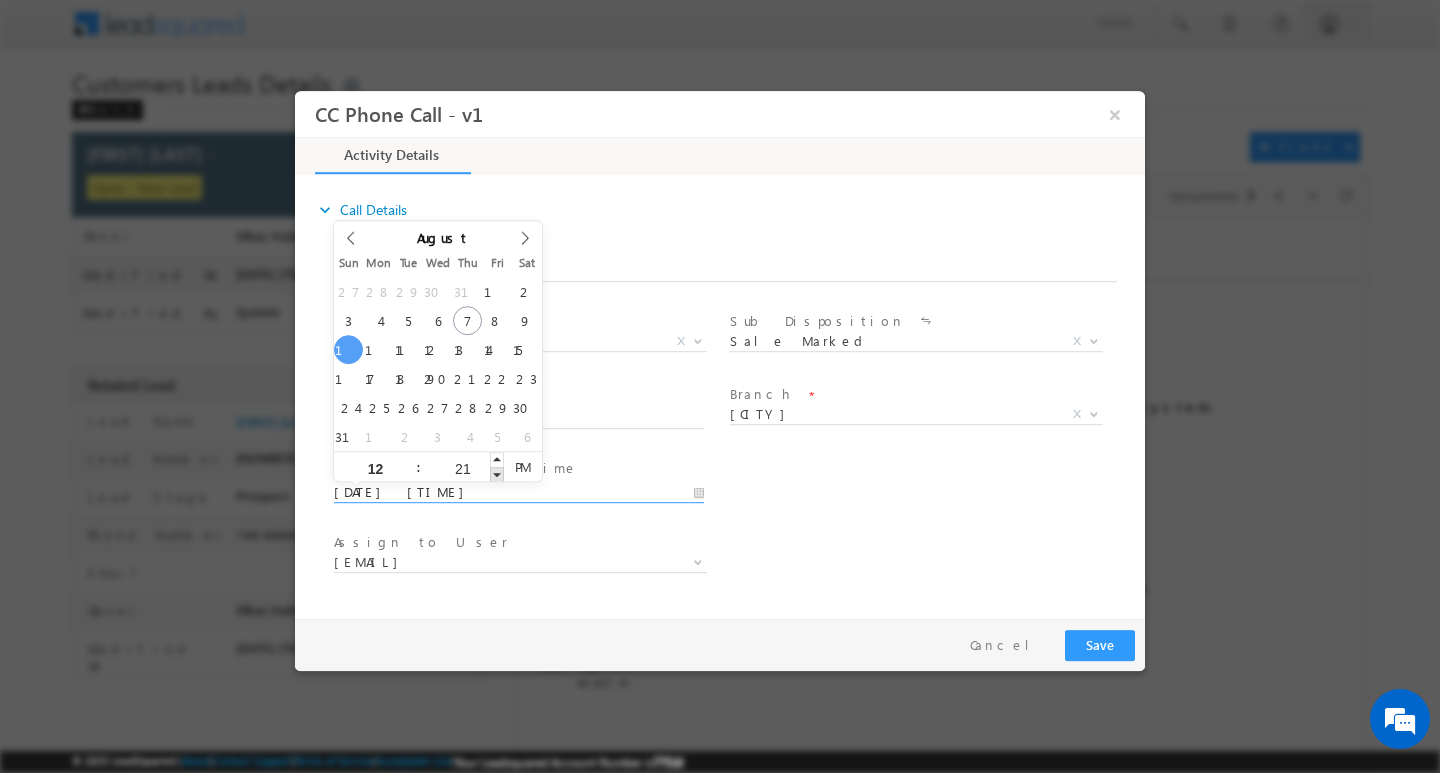 click at bounding box center (497, 473) 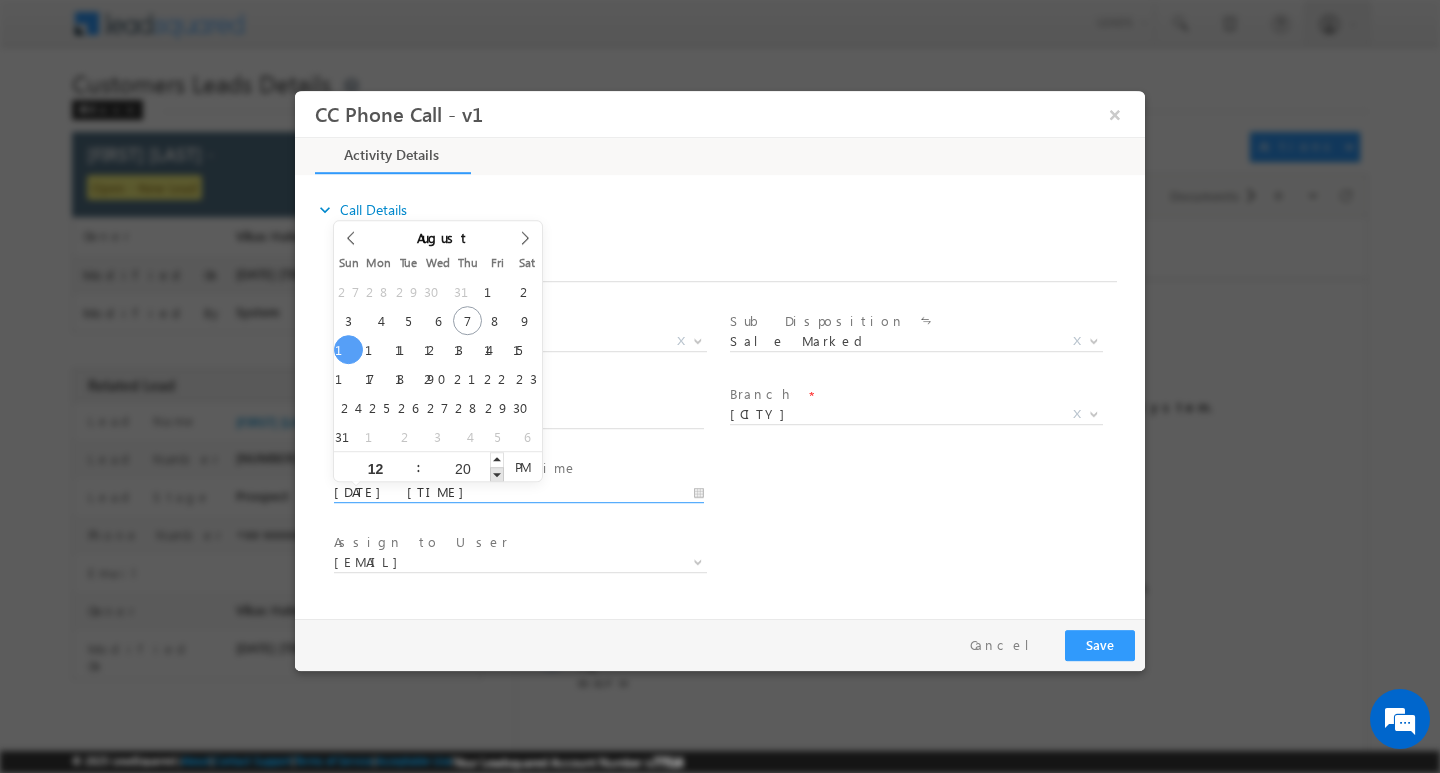 click at bounding box center [497, 473] 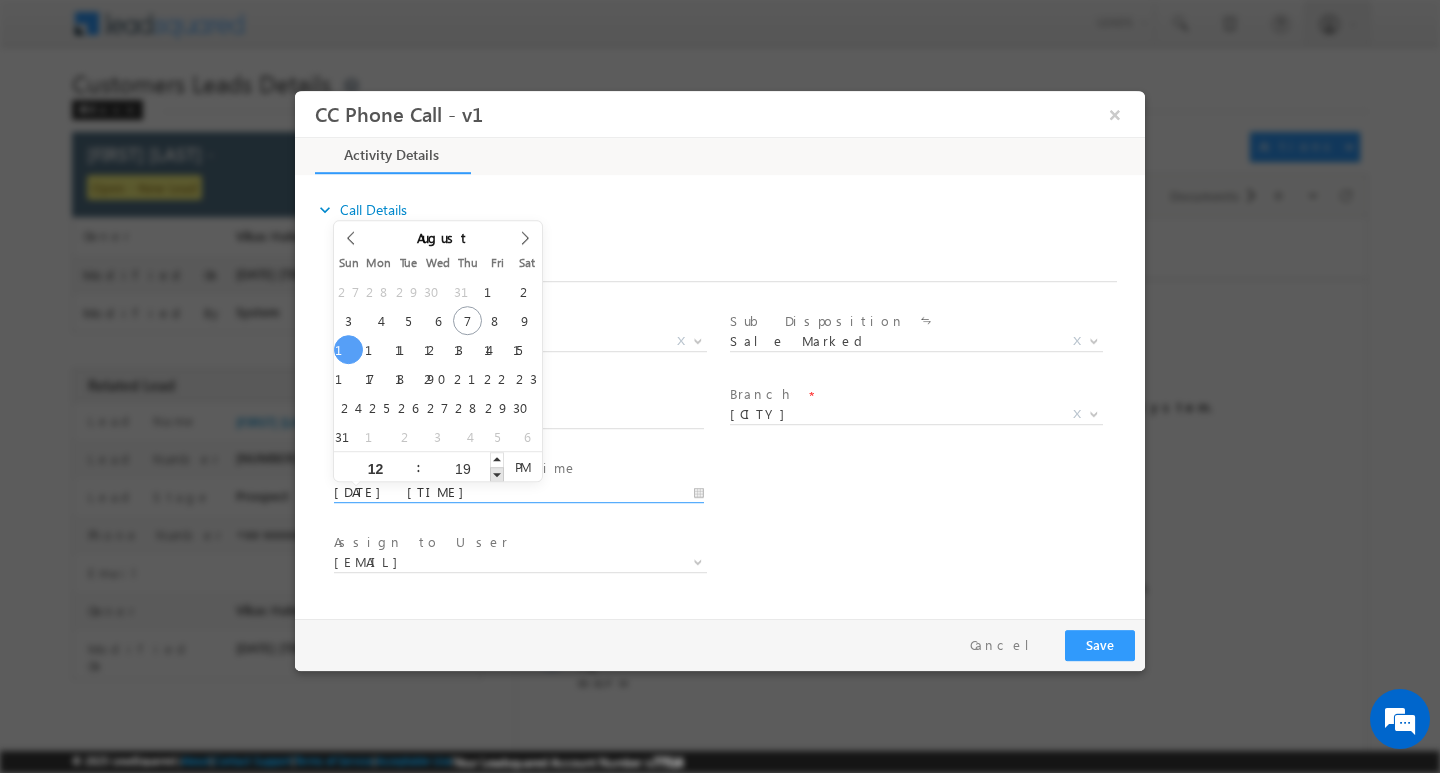 click at bounding box center (497, 473) 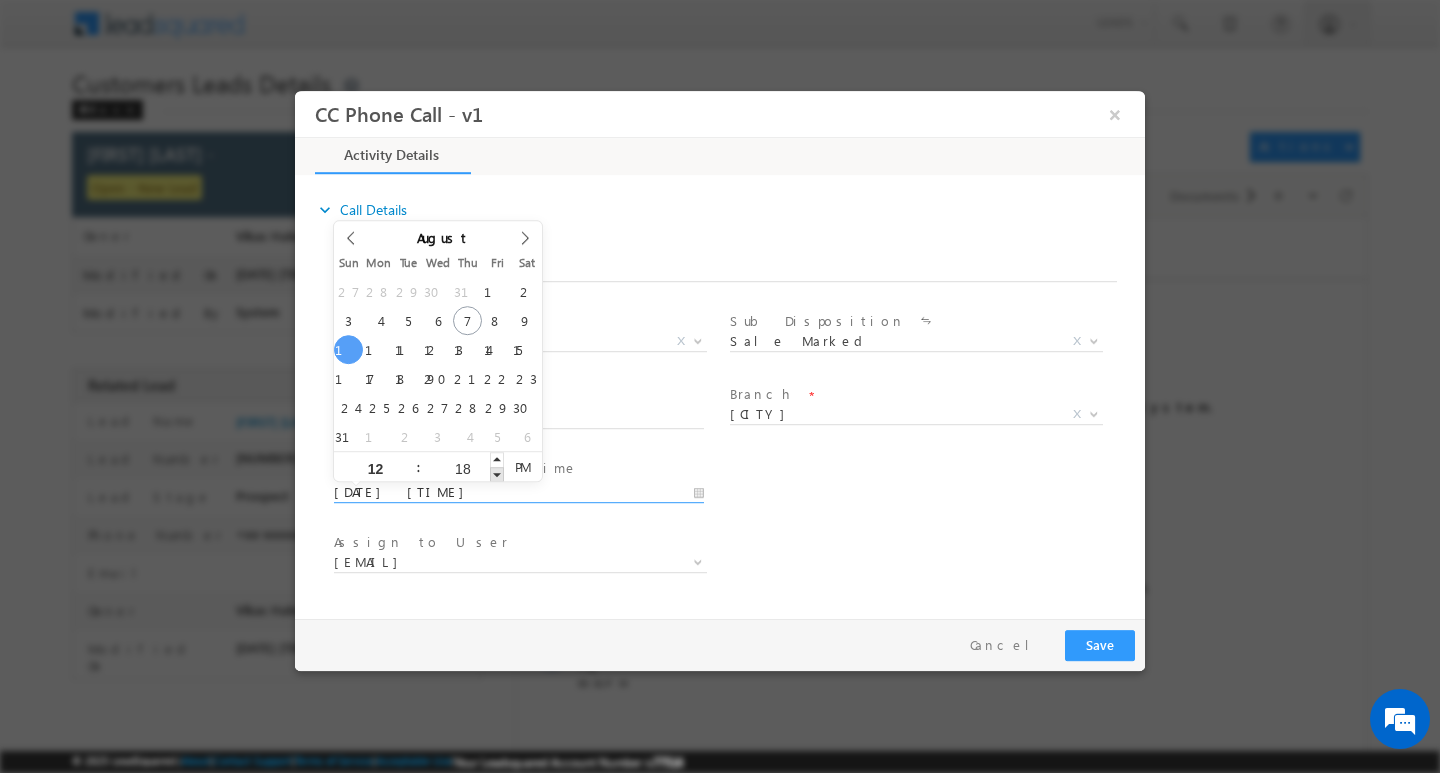 click at bounding box center (497, 473) 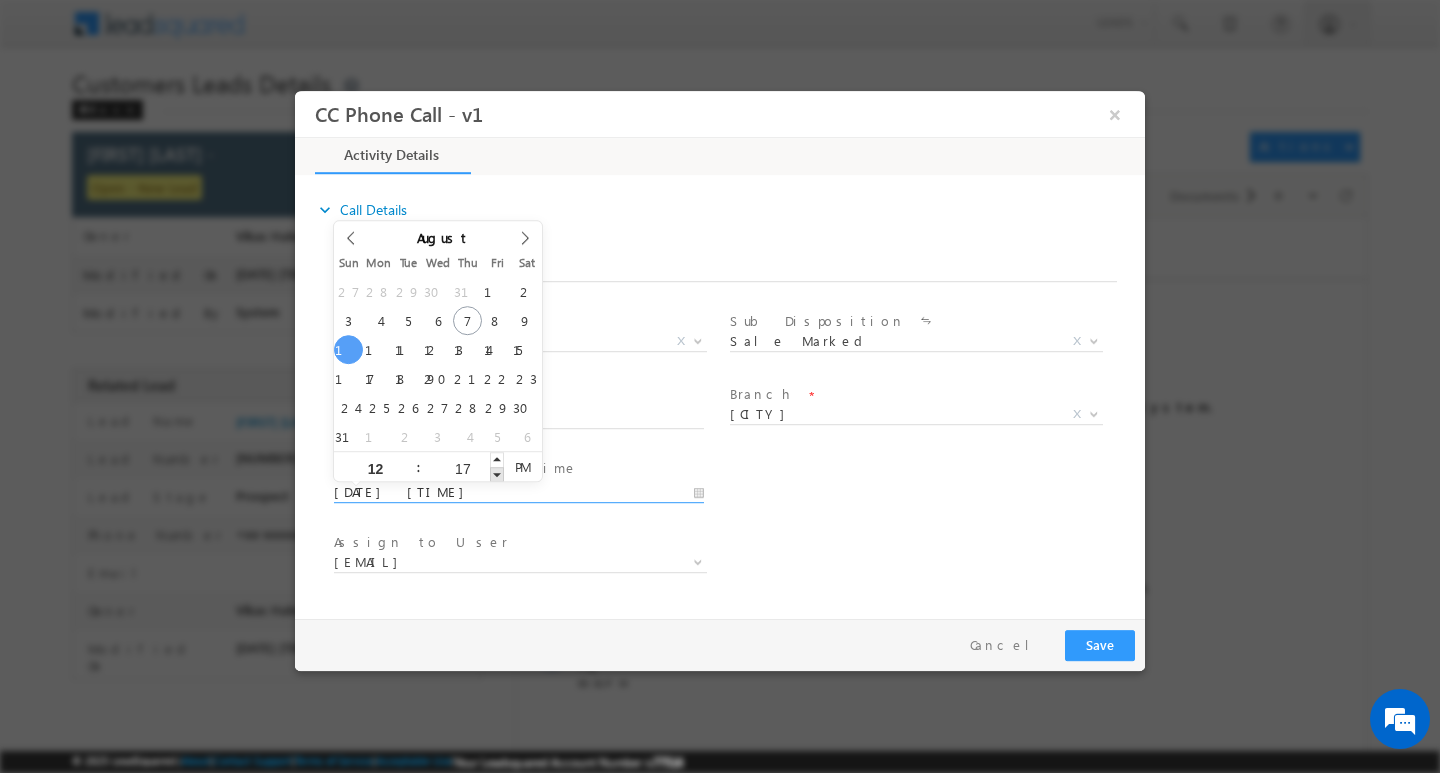 click at bounding box center (497, 473) 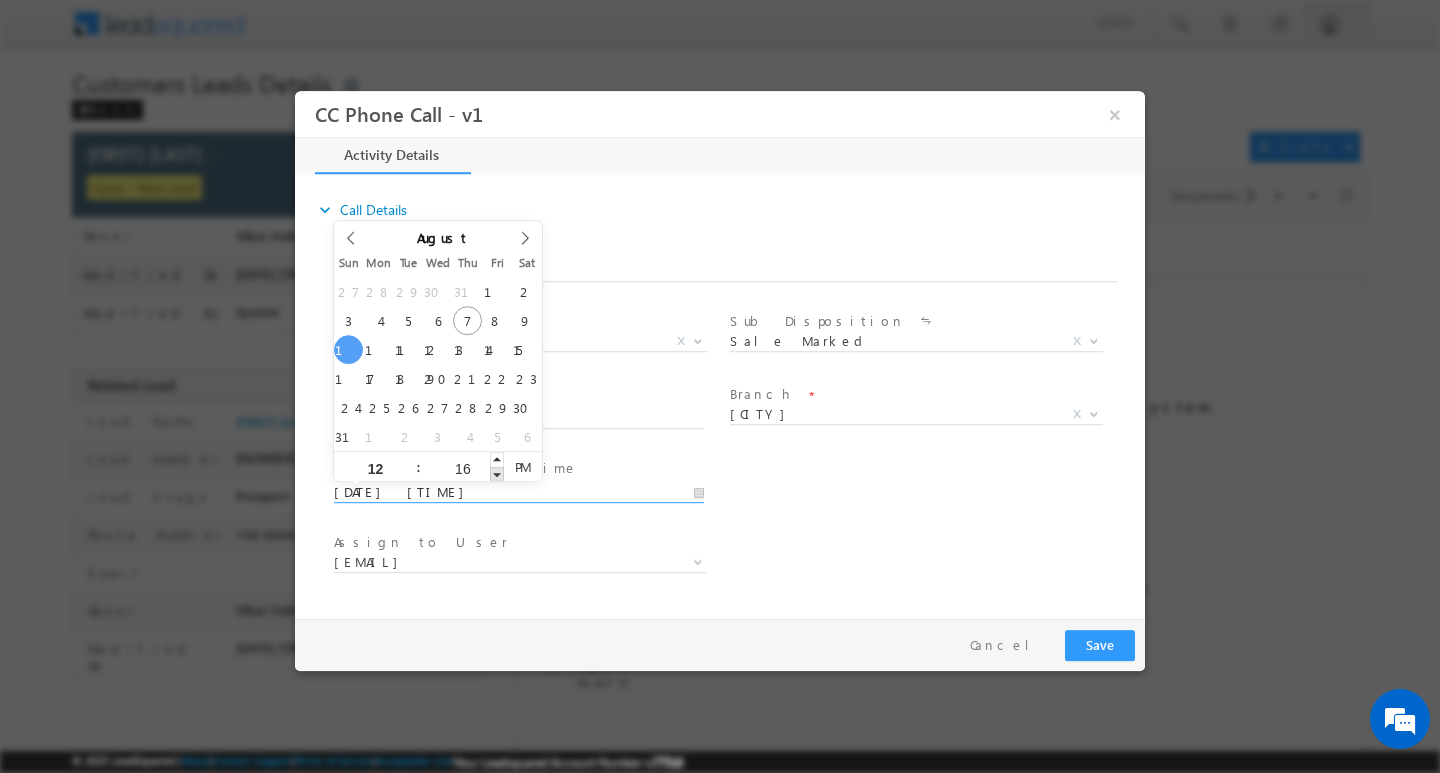 click at bounding box center [497, 473] 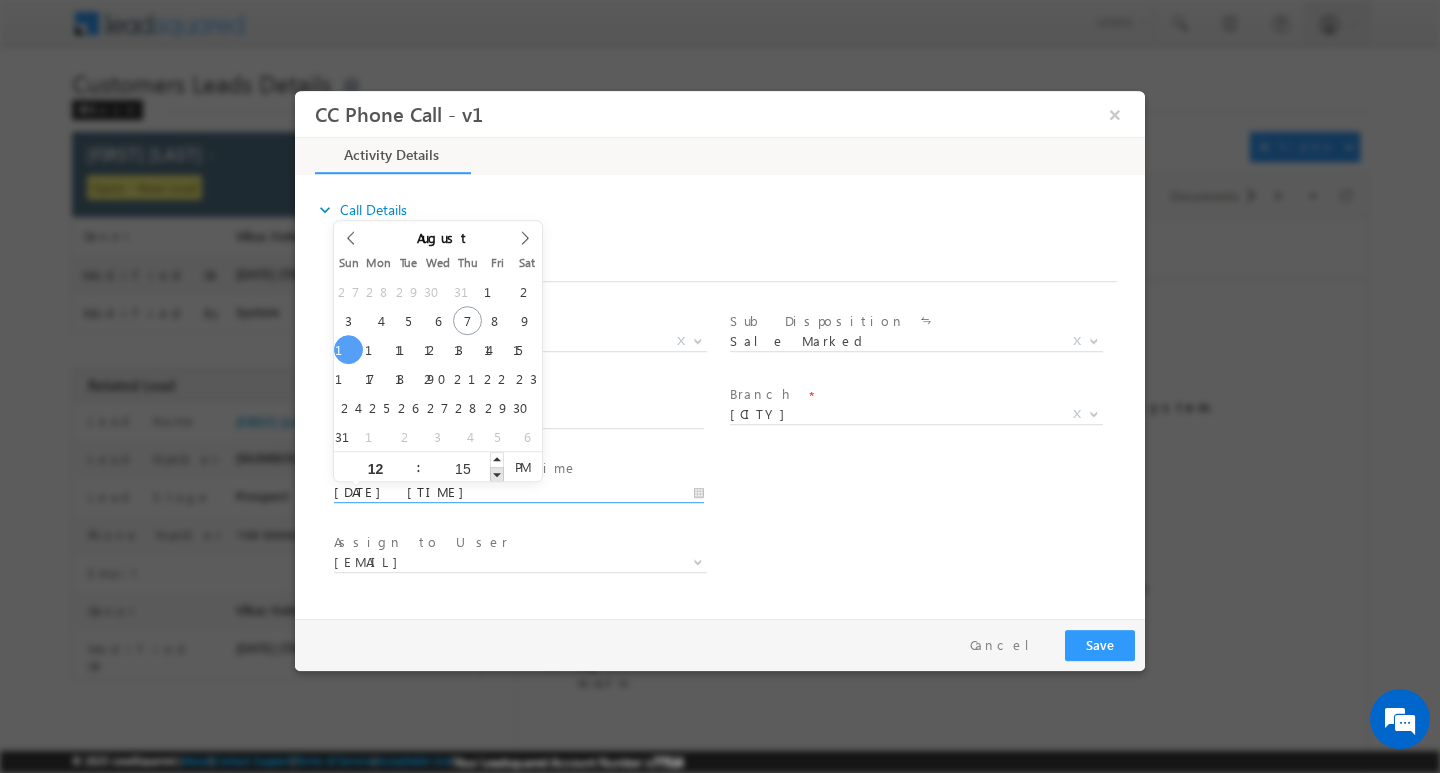click at bounding box center (497, 473) 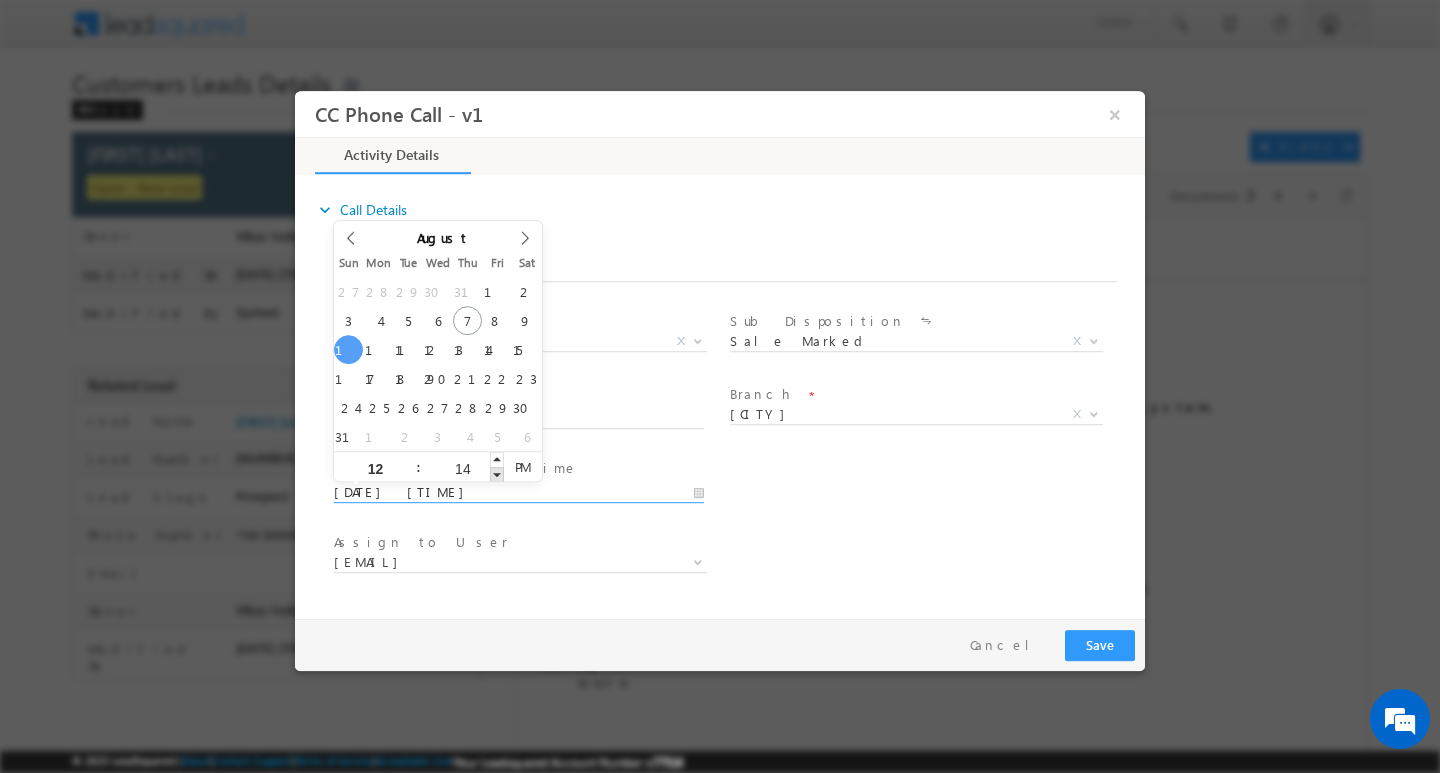 click at bounding box center [497, 473] 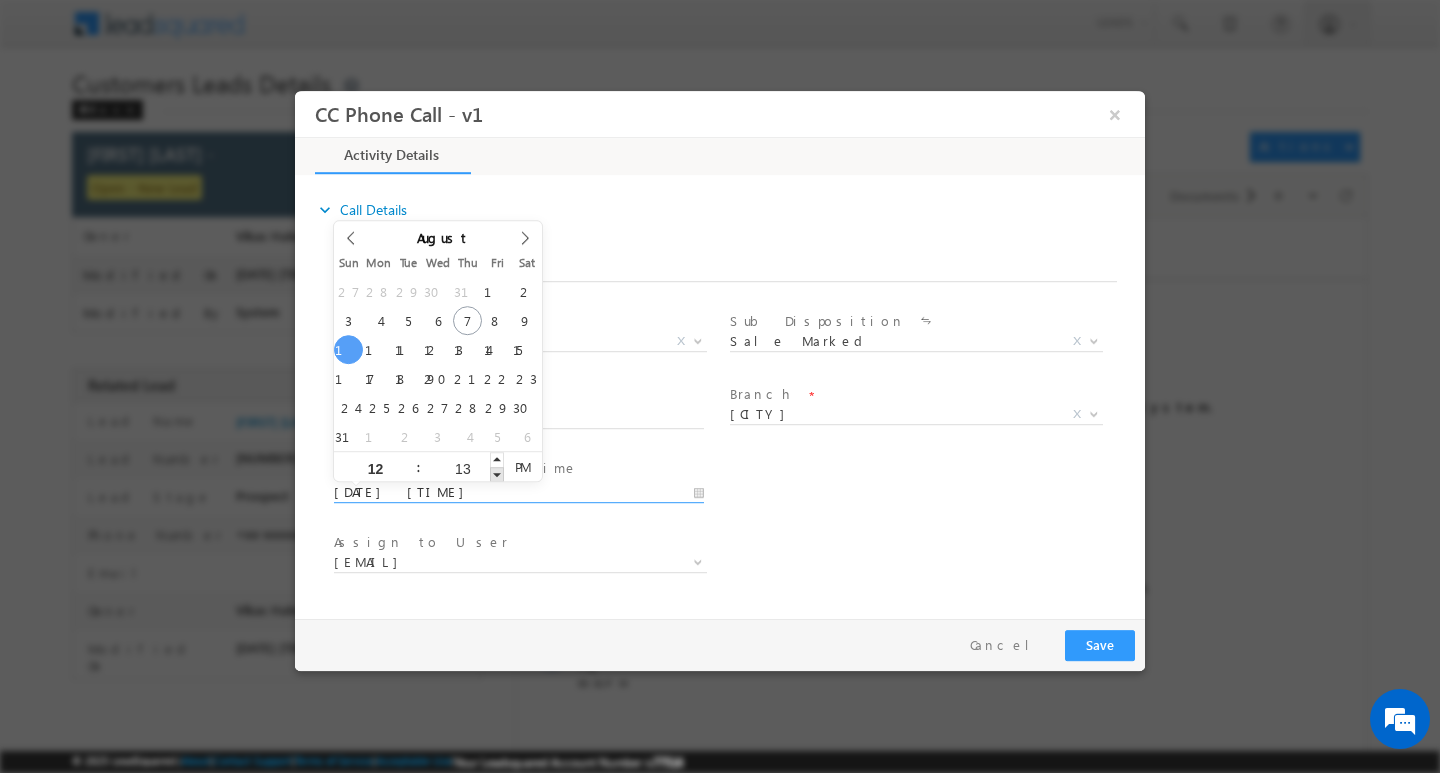 click at bounding box center [497, 473] 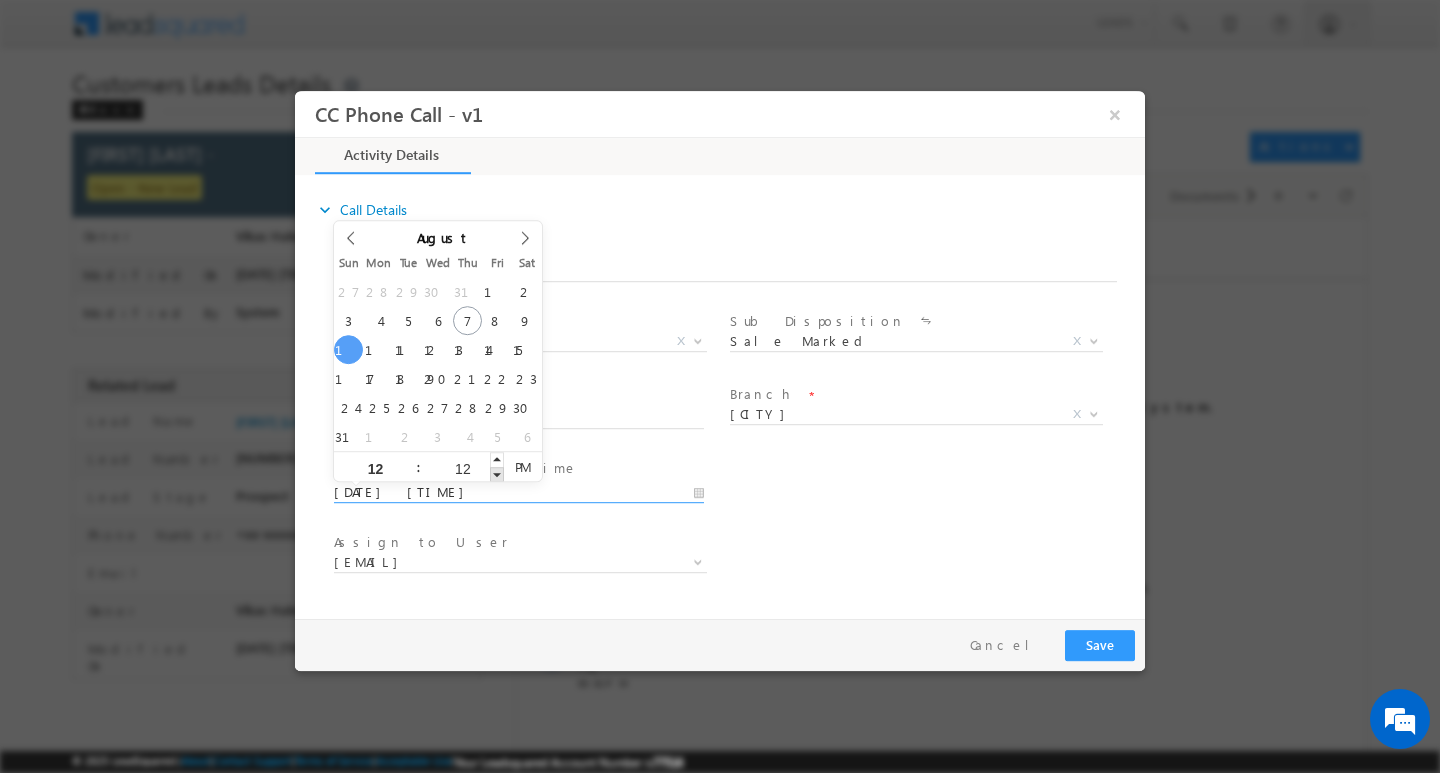 click at bounding box center [497, 473] 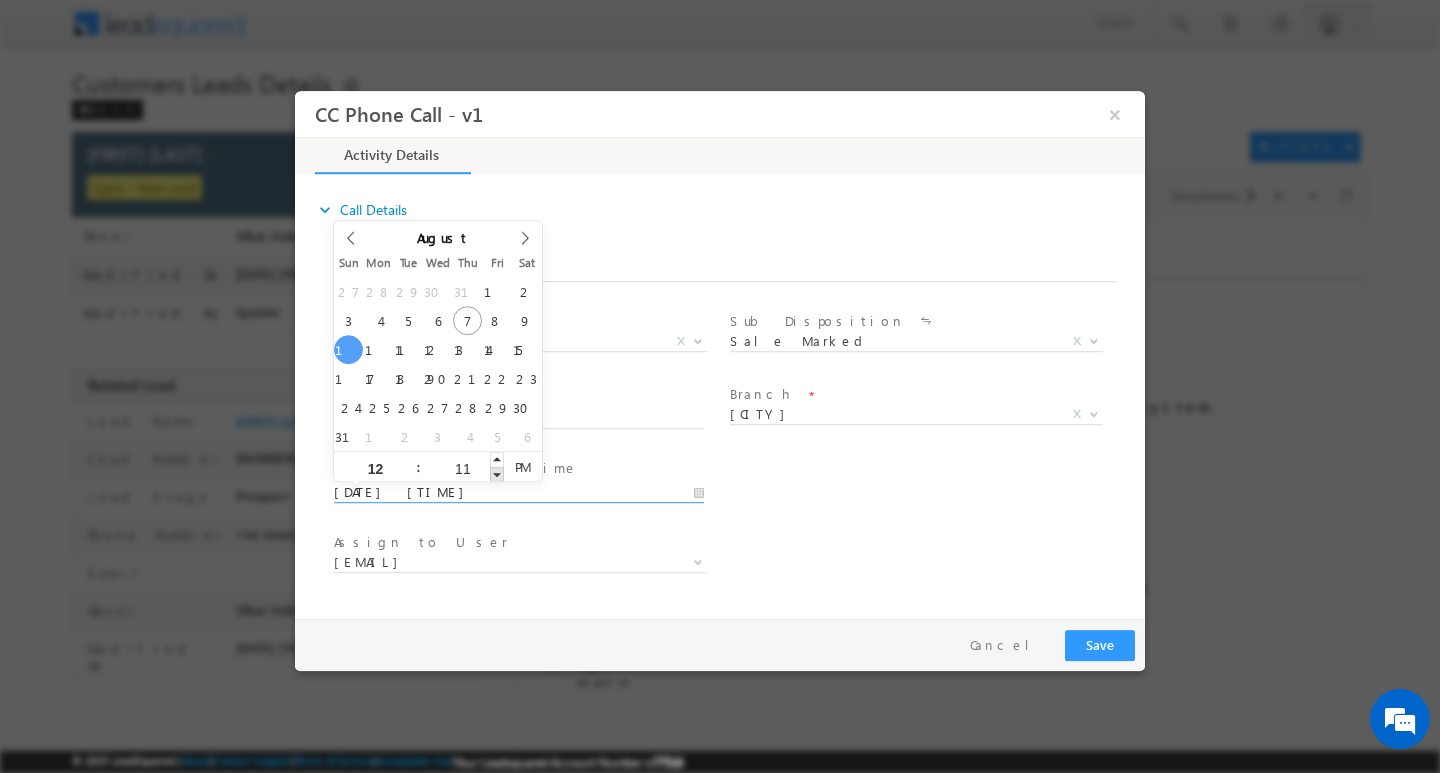 click at bounding box center (497, 473) 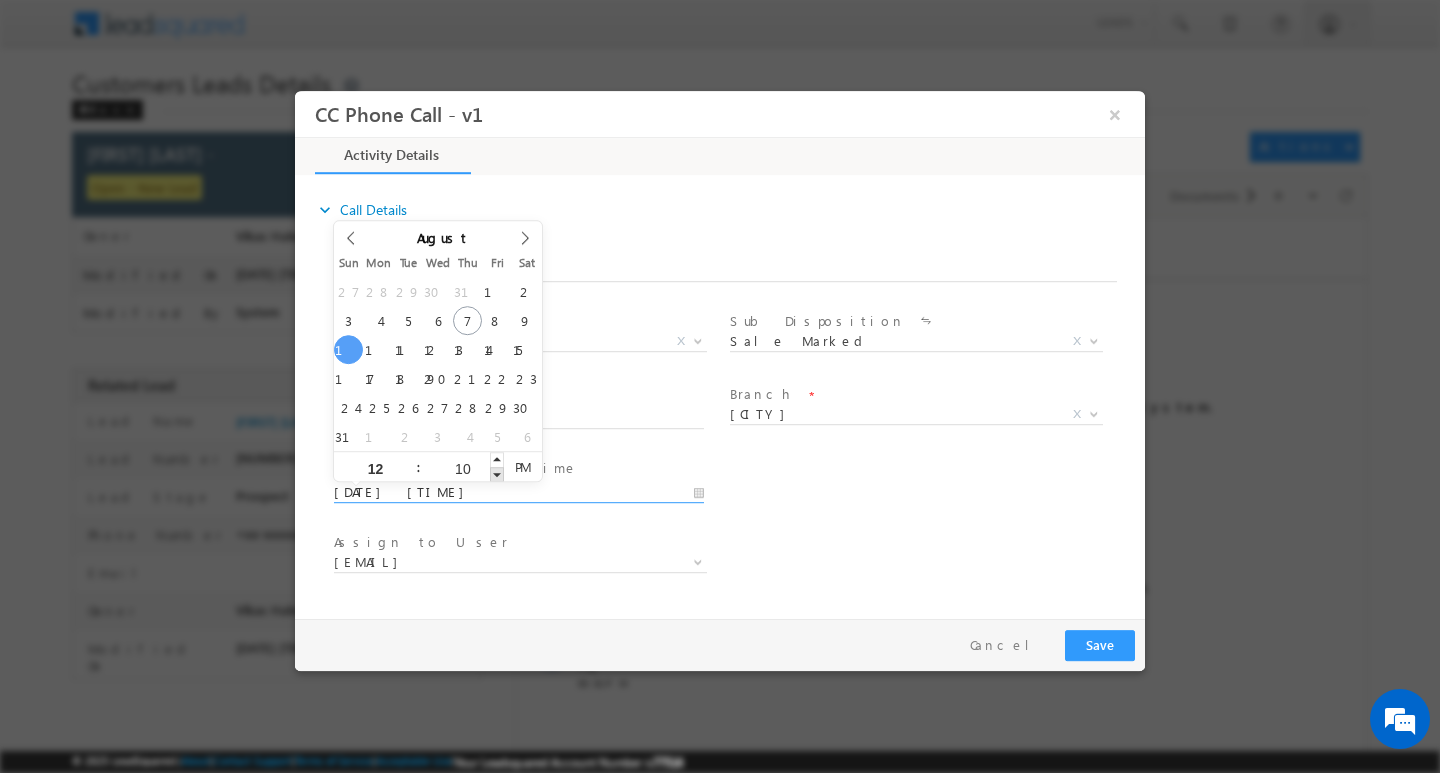 click at bounding box center (497, 473) 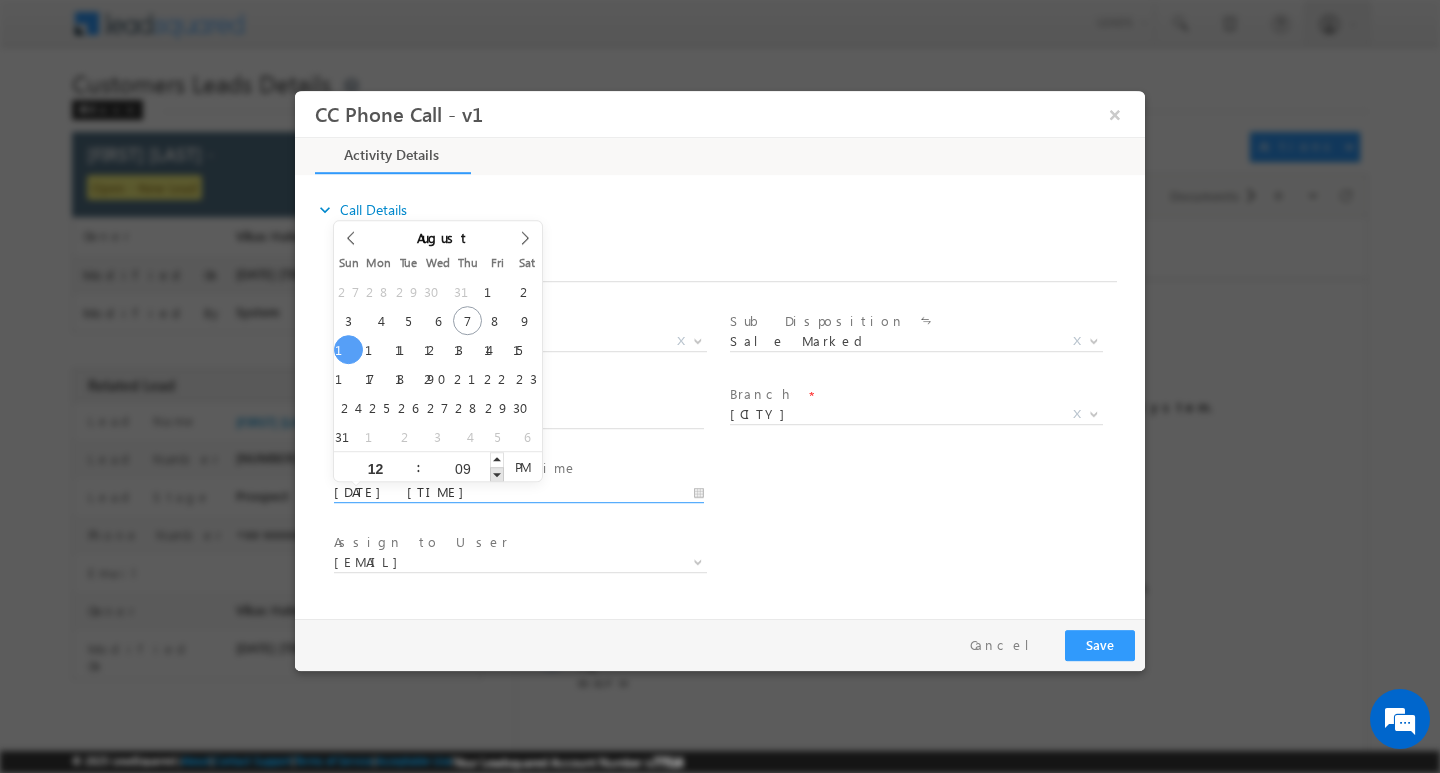 click at bounding box center (497, 473) 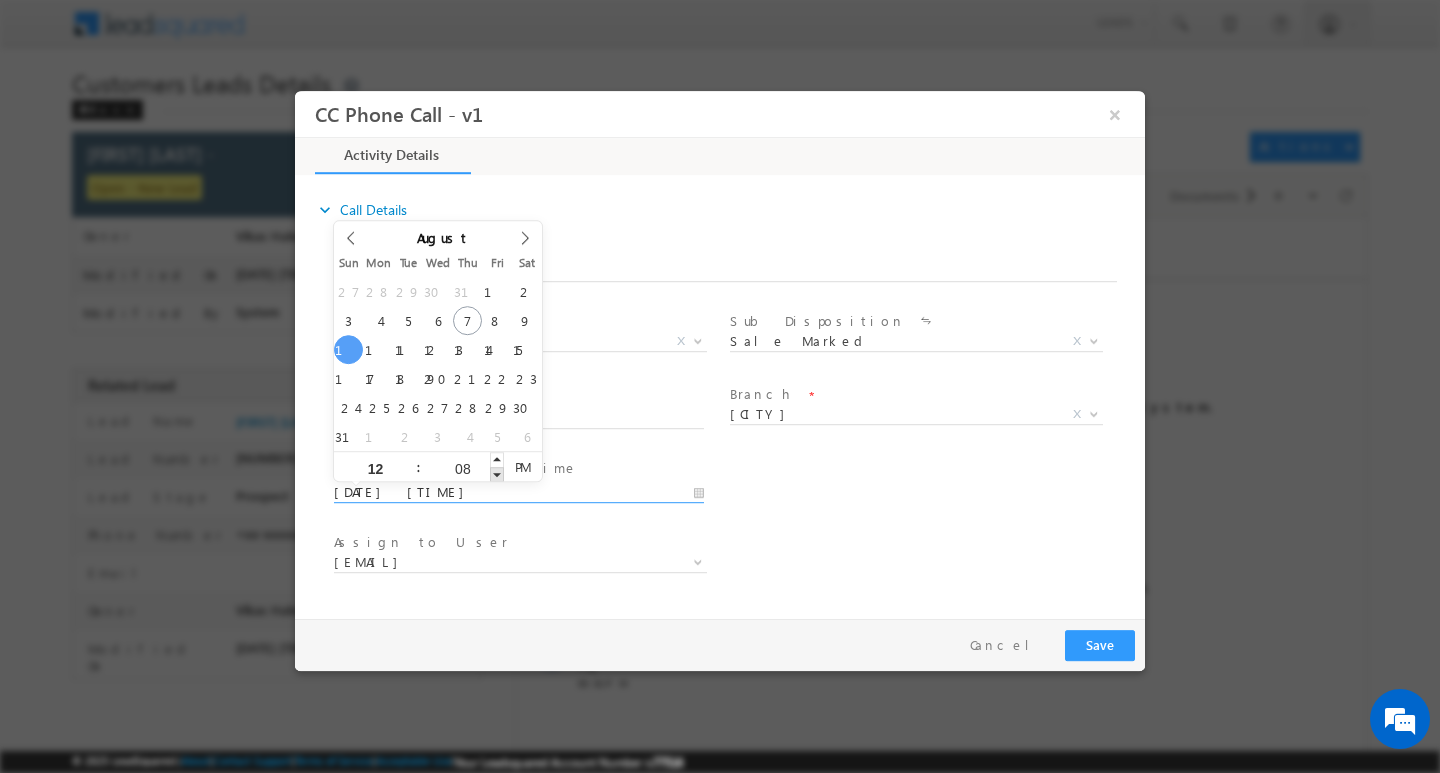 click at bounding box center (497, 473) 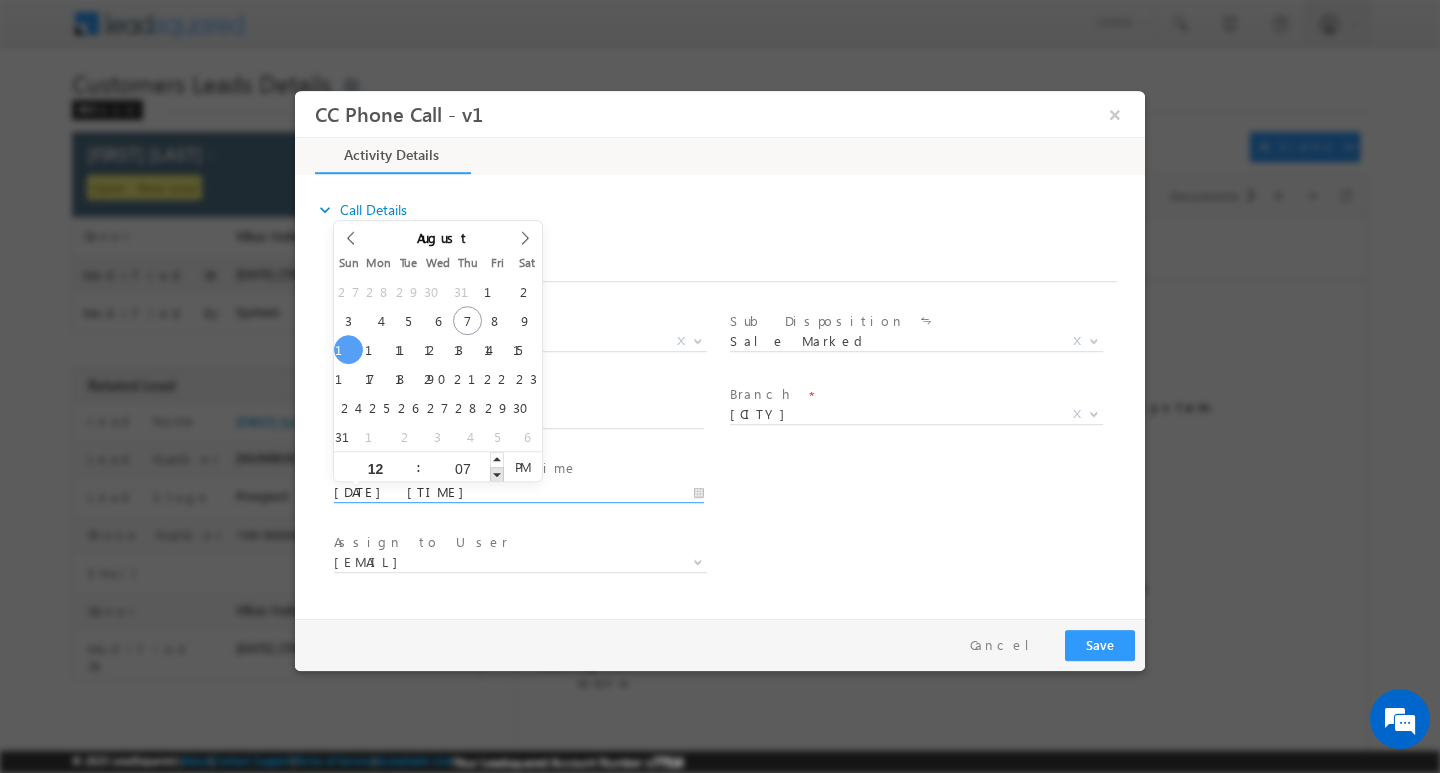 click at bounding box center (497, 473) 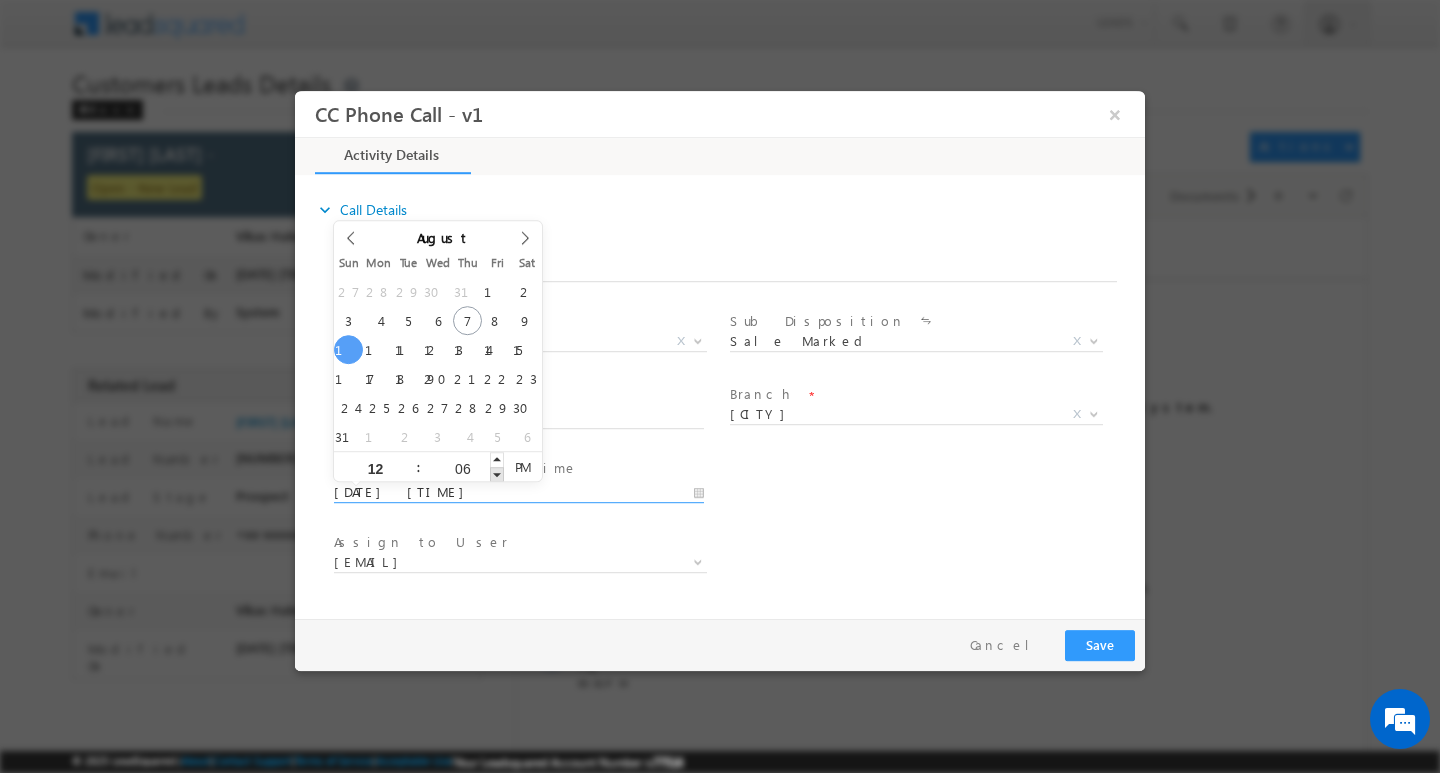 click at bounding box center [497, 473] 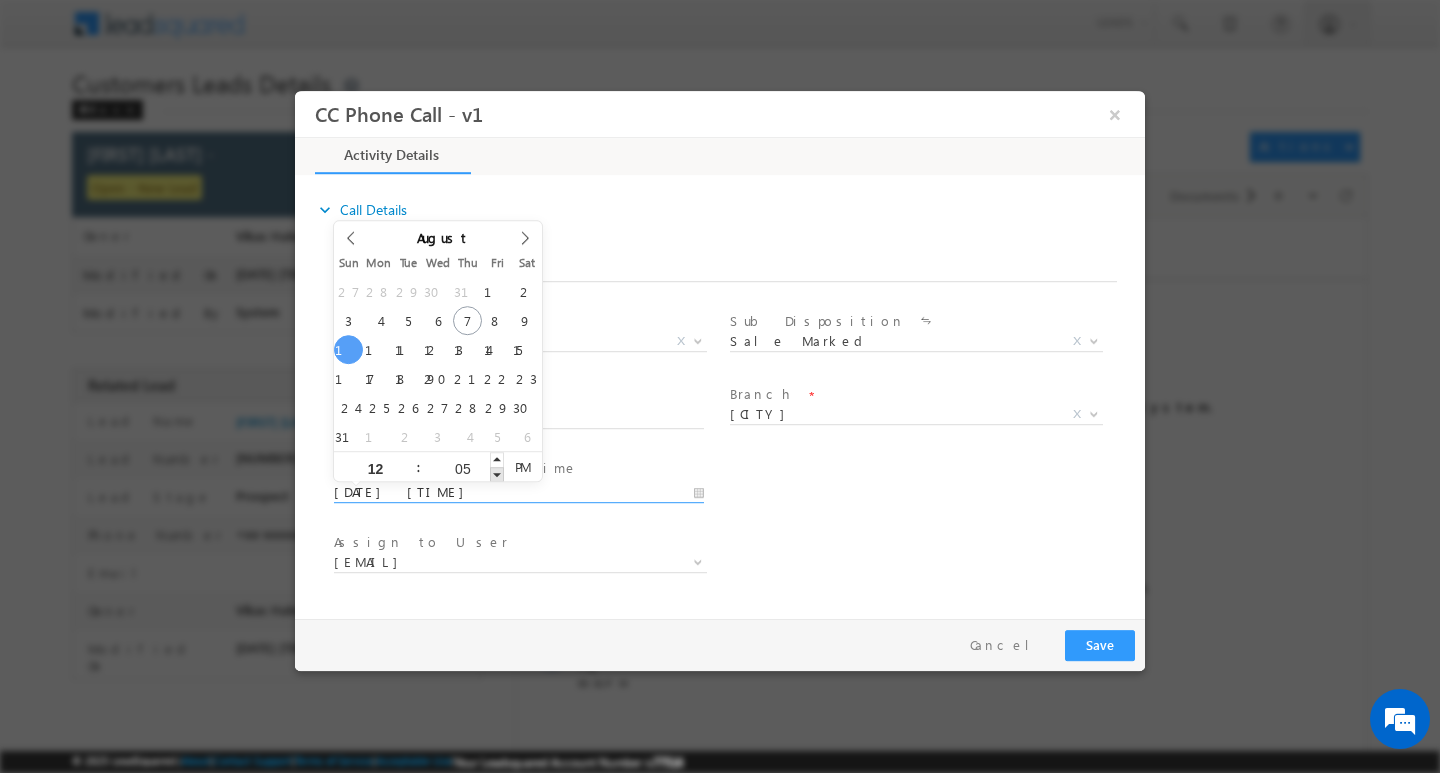 click at bounding box center (497, 473) 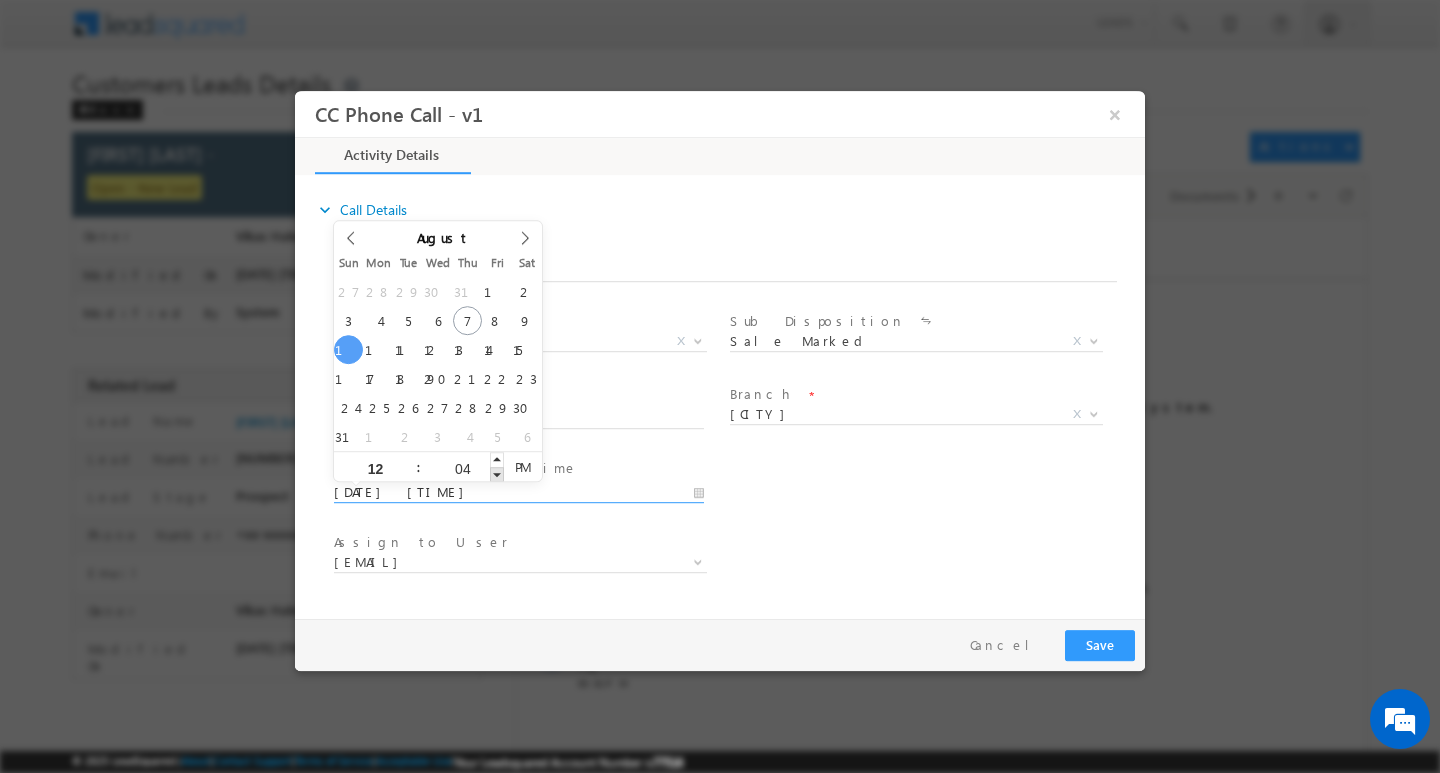 click at bounding box center [497, 473] 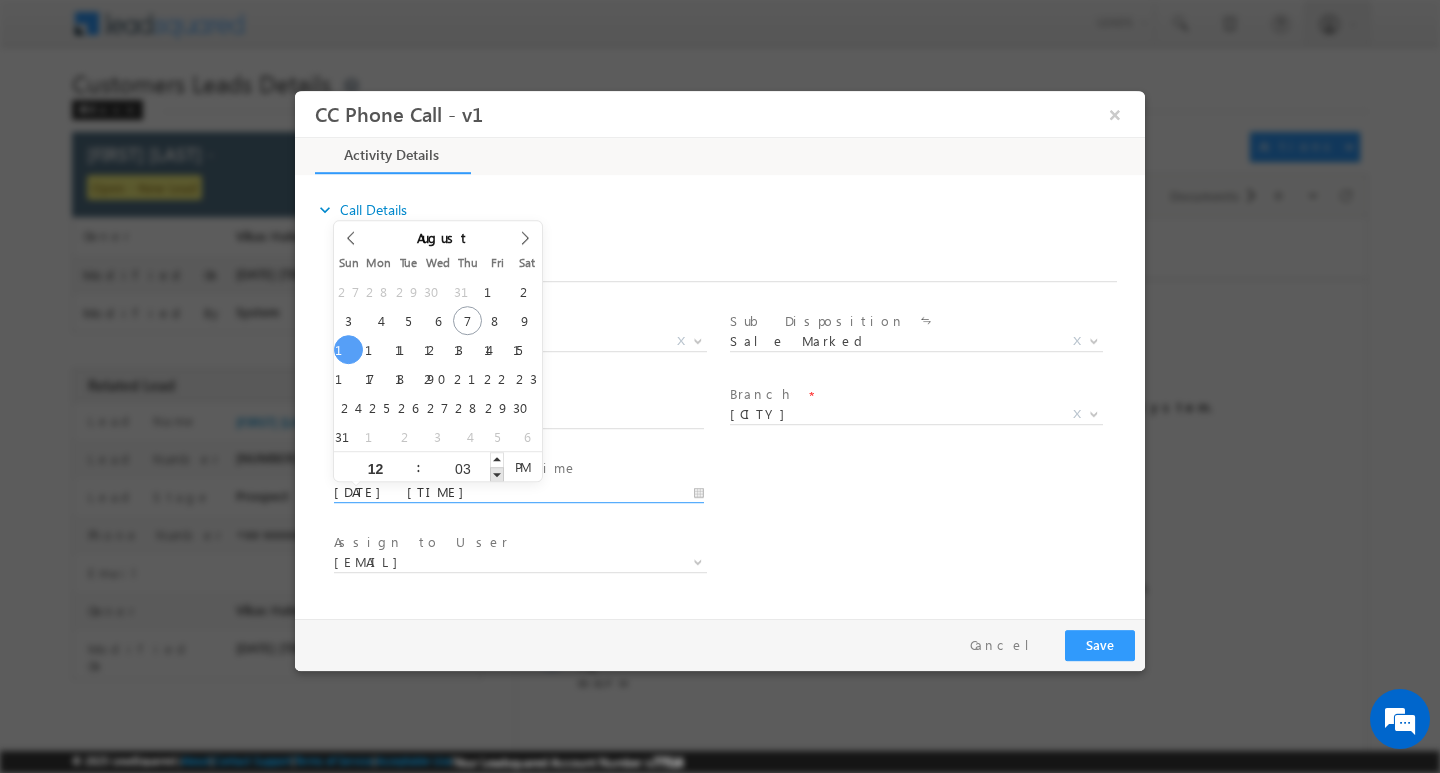click at bounding box center [497, 473] 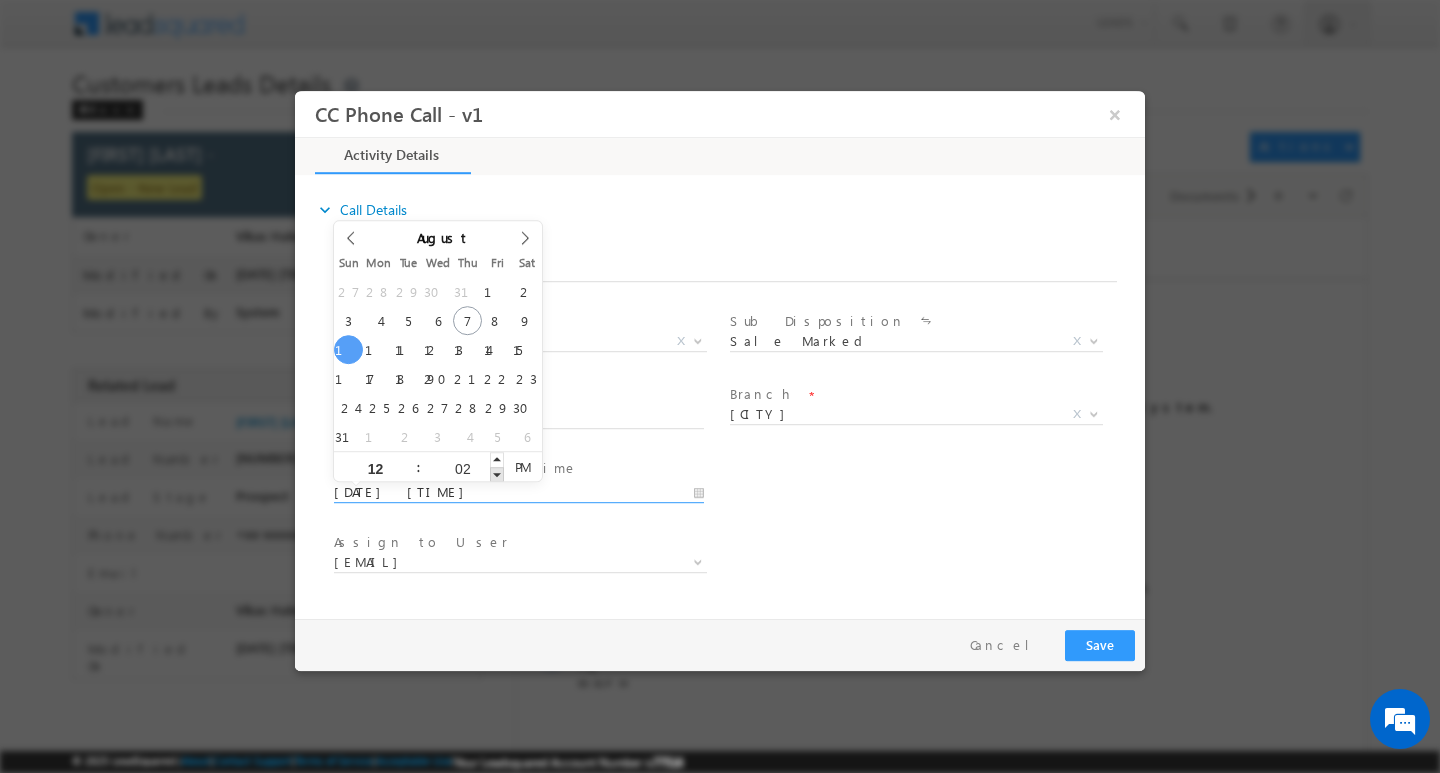 click at bounding box center [497, 473] 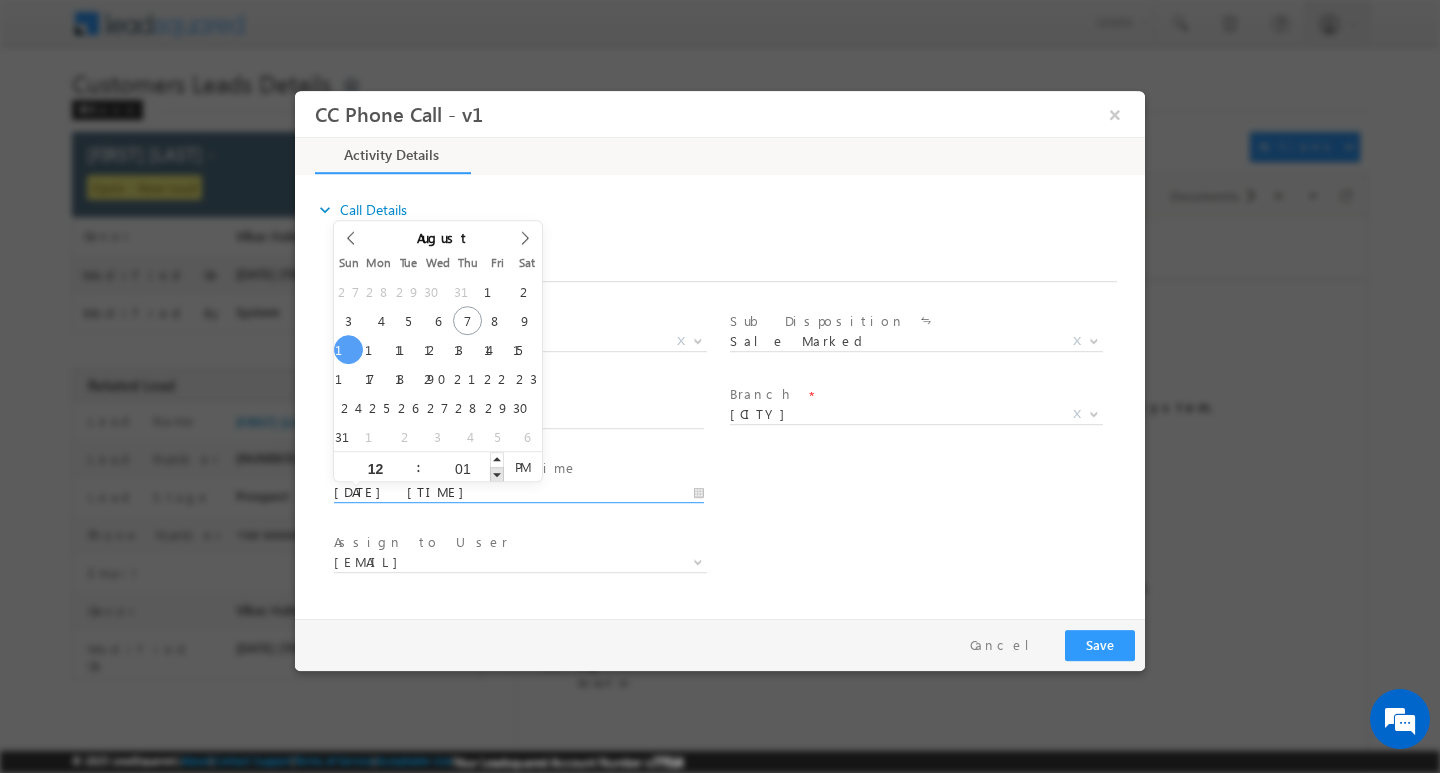 click at bounding box center (497, 473) 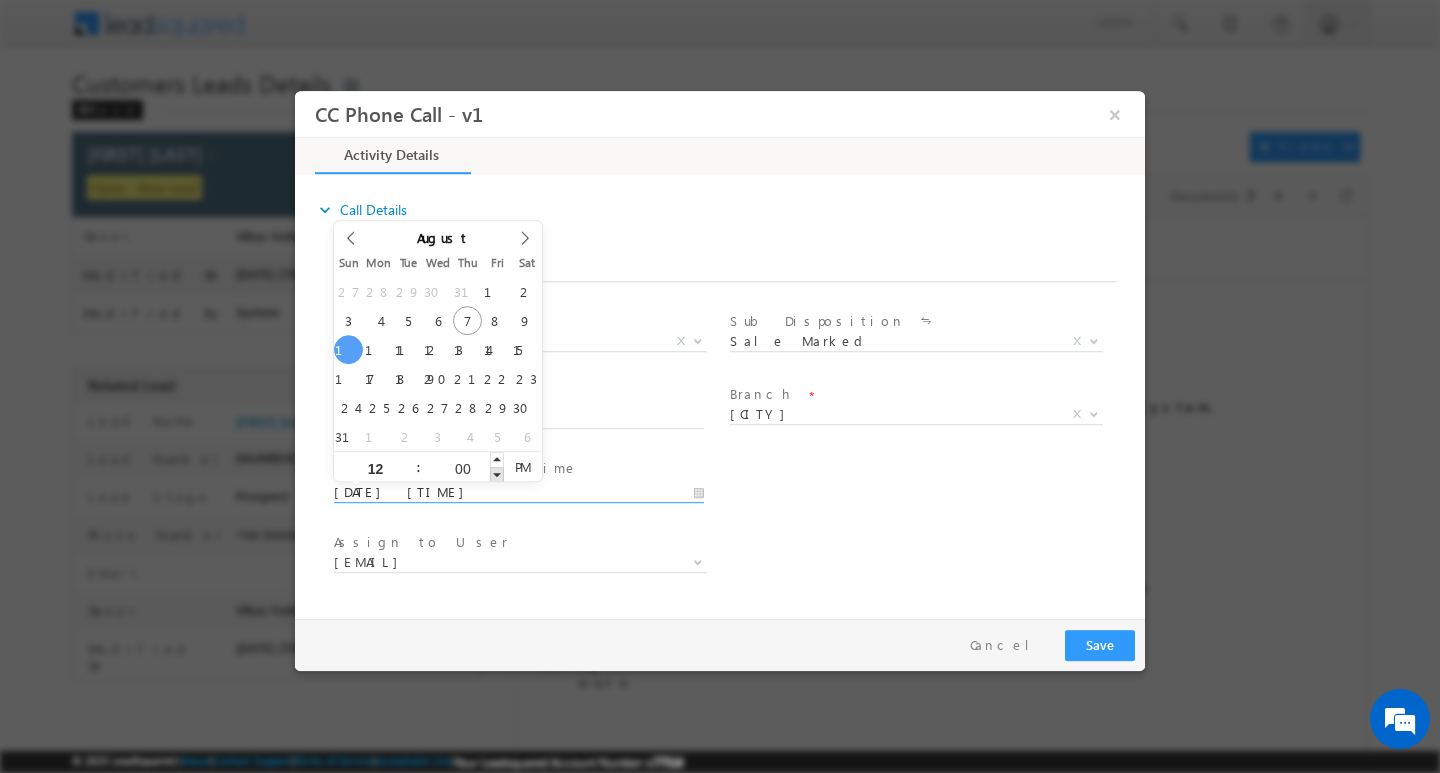 click at bounding box center [497, 473] 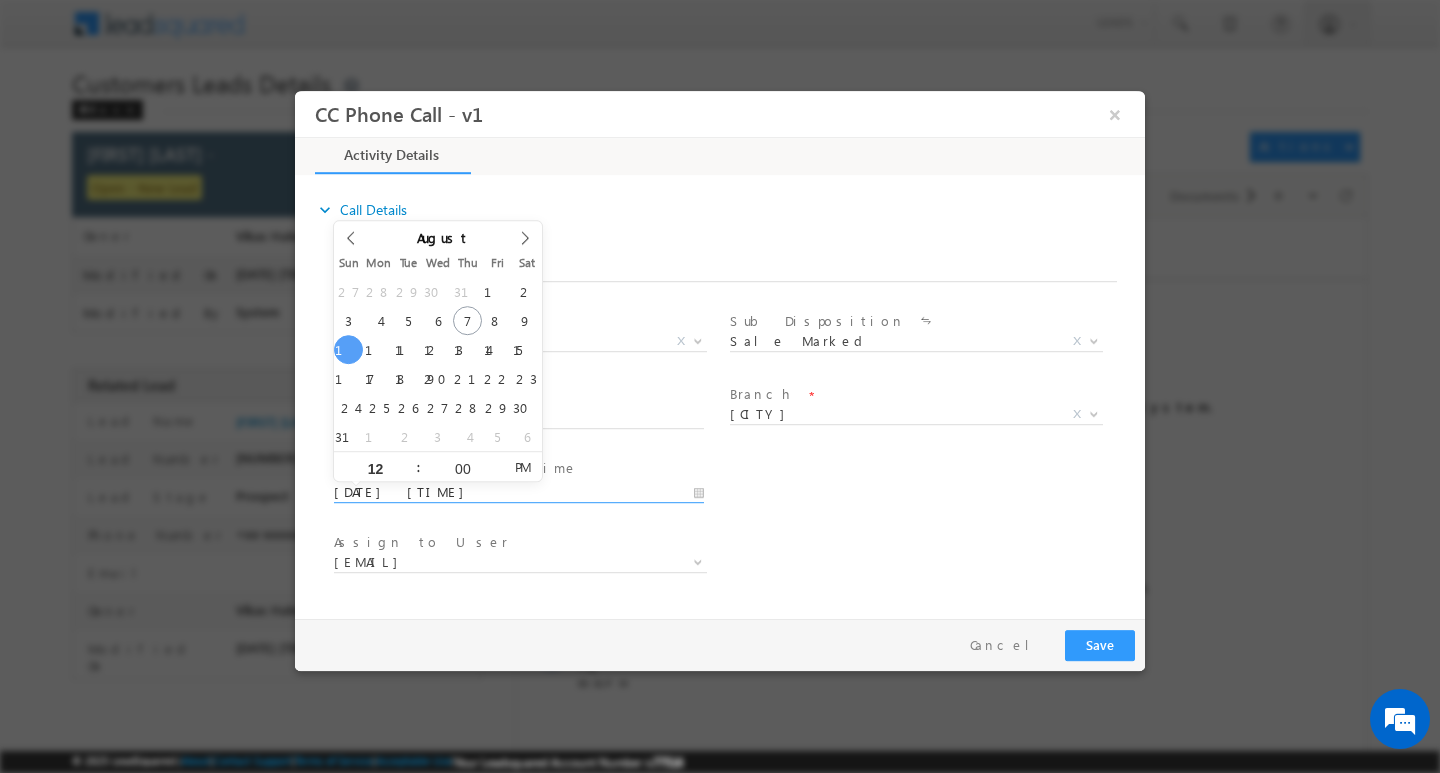 click on "Assign to User
*
[EMAIL] [EMAIL] [EMAIL] [EMAIL] [EMAIL] [EMAIL] [EMAIL] [EMAIL] [EMAIL] [EMAIL] [EMAIL] [EMAIL] [EMAIL]" at bounding box center [737, 564] 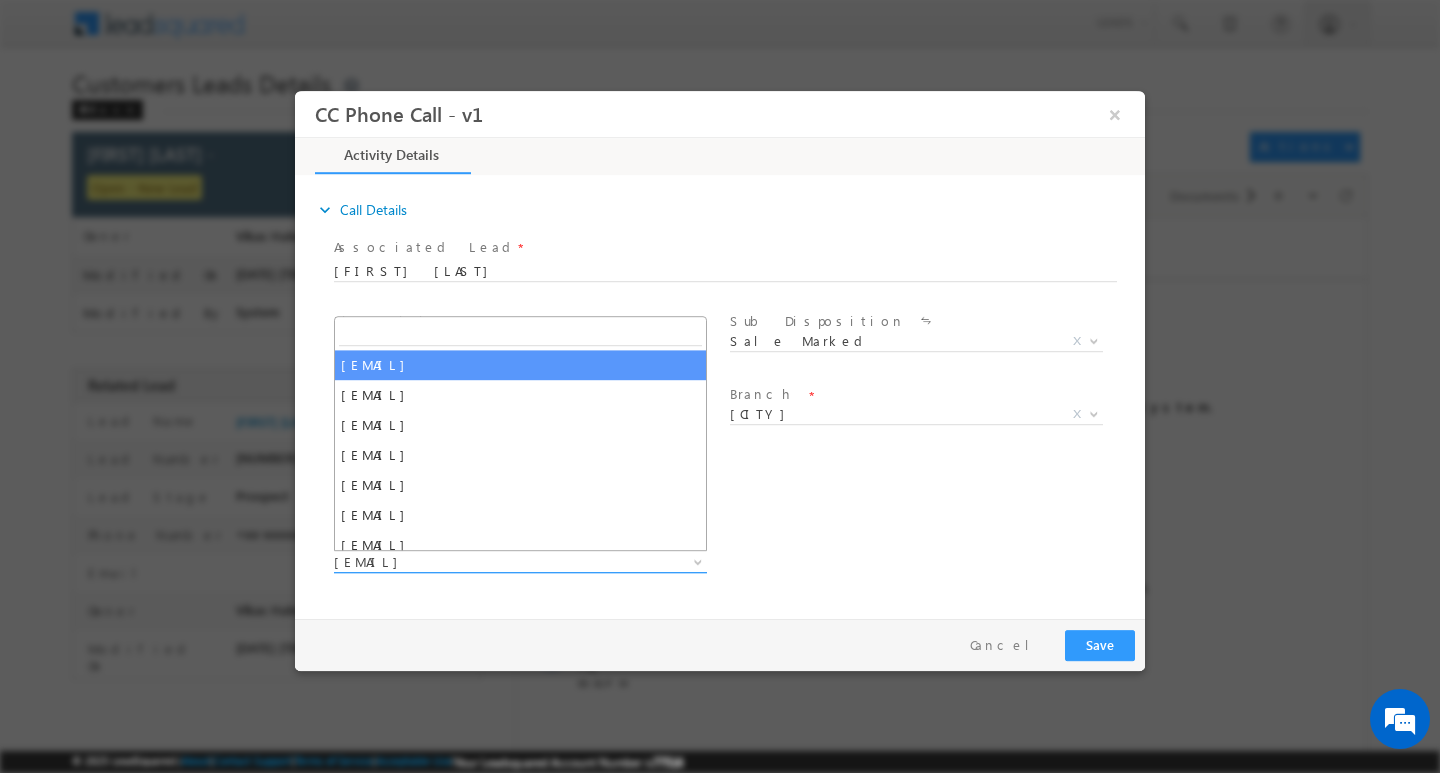 click at bounding box center [698, 560] 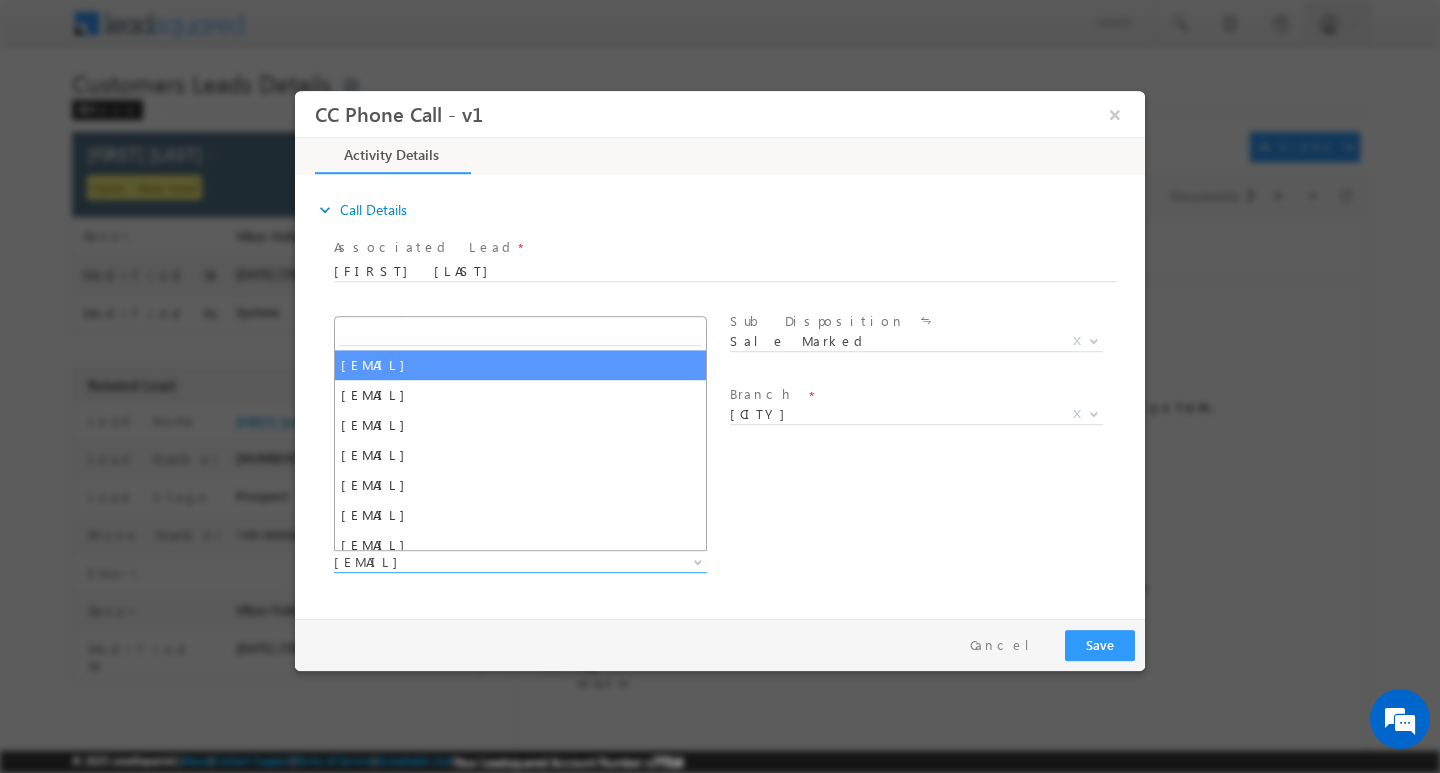 click at bounding box center (520, 332) 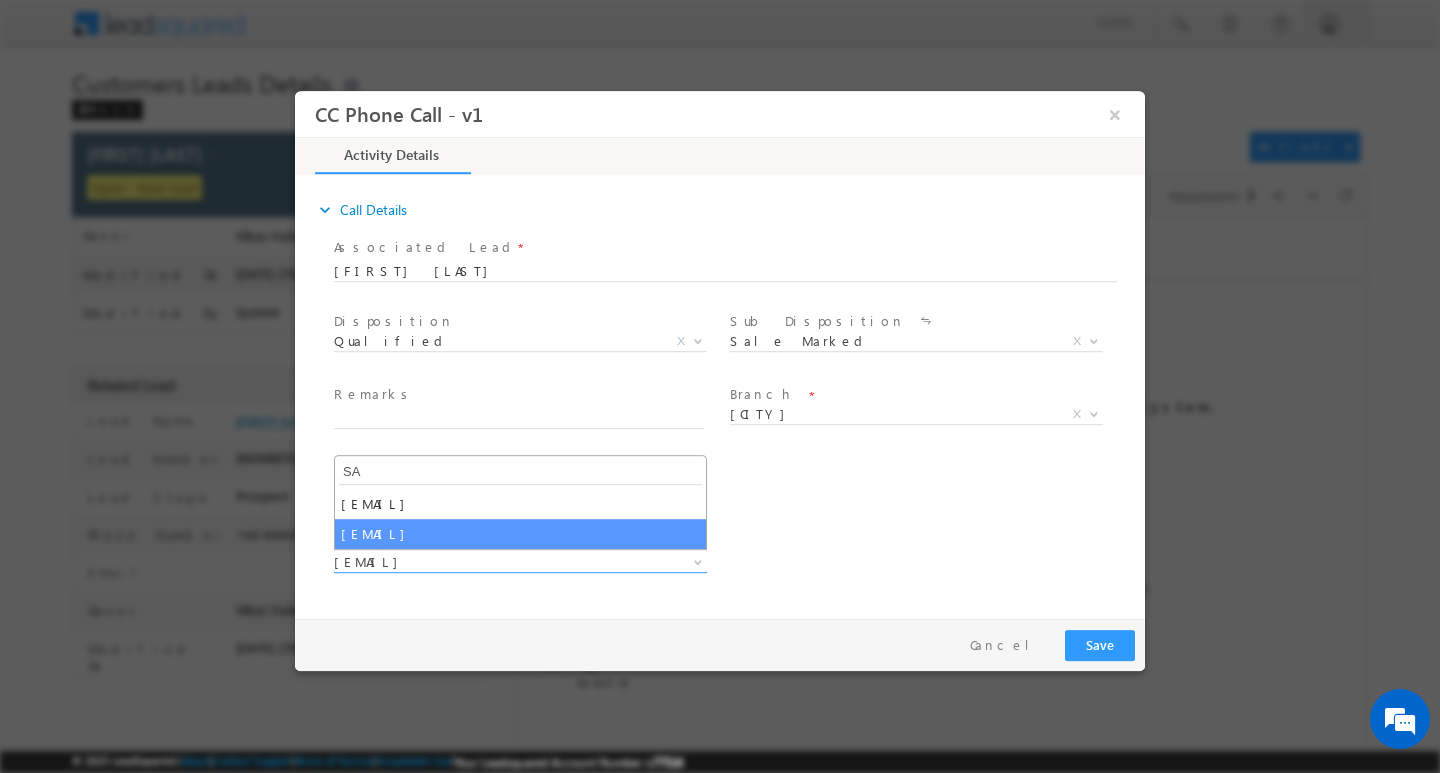 type on "SA" 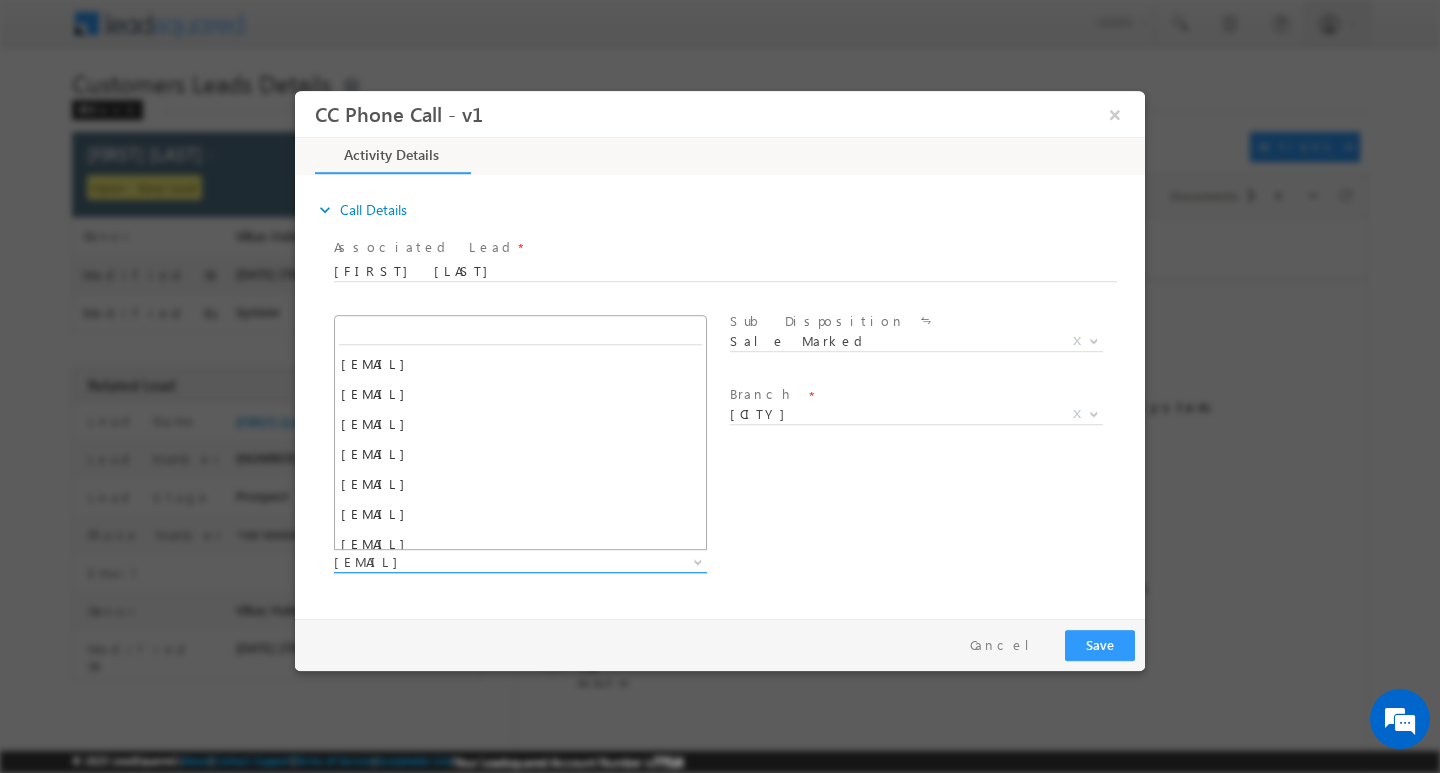 click at bounding box center (698, 560) 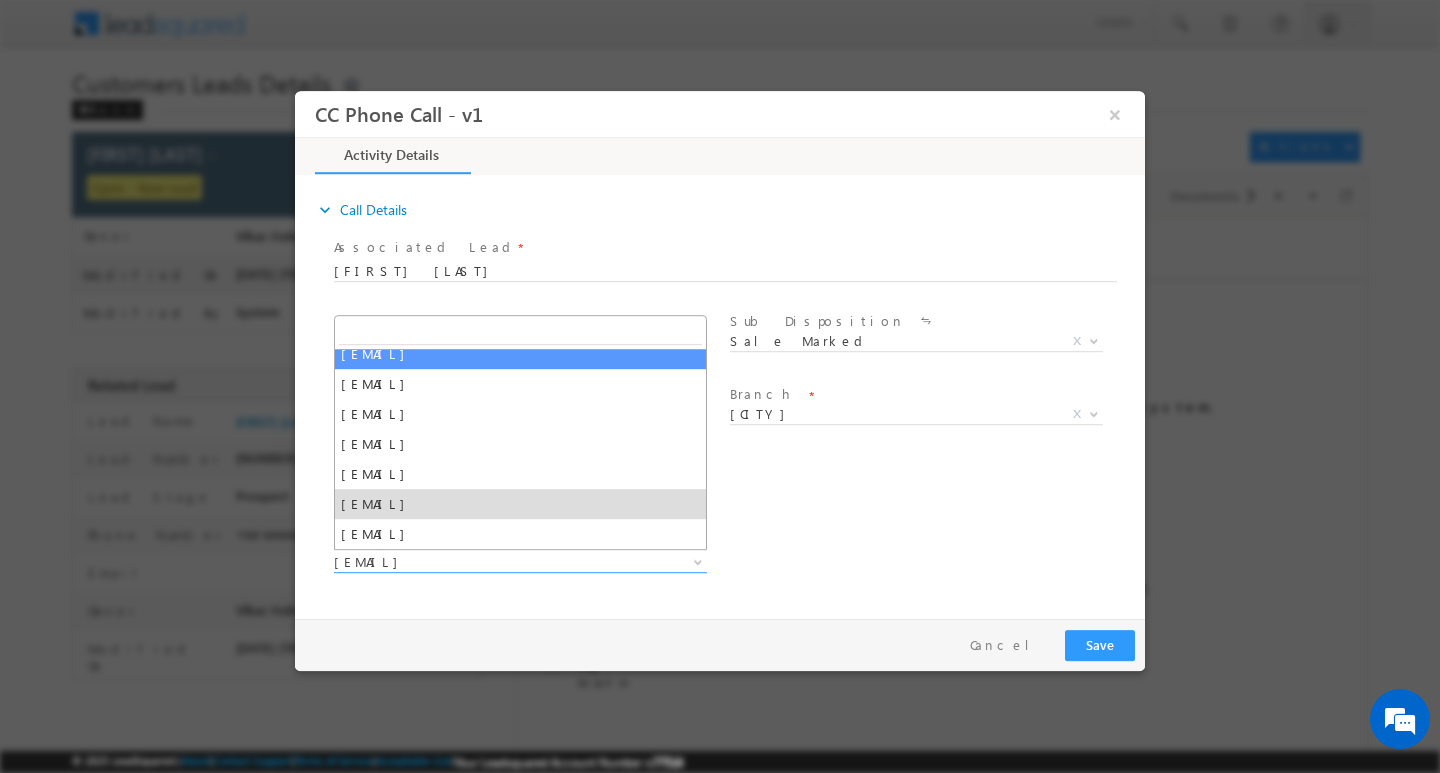 click at bounding box center [520, 331] 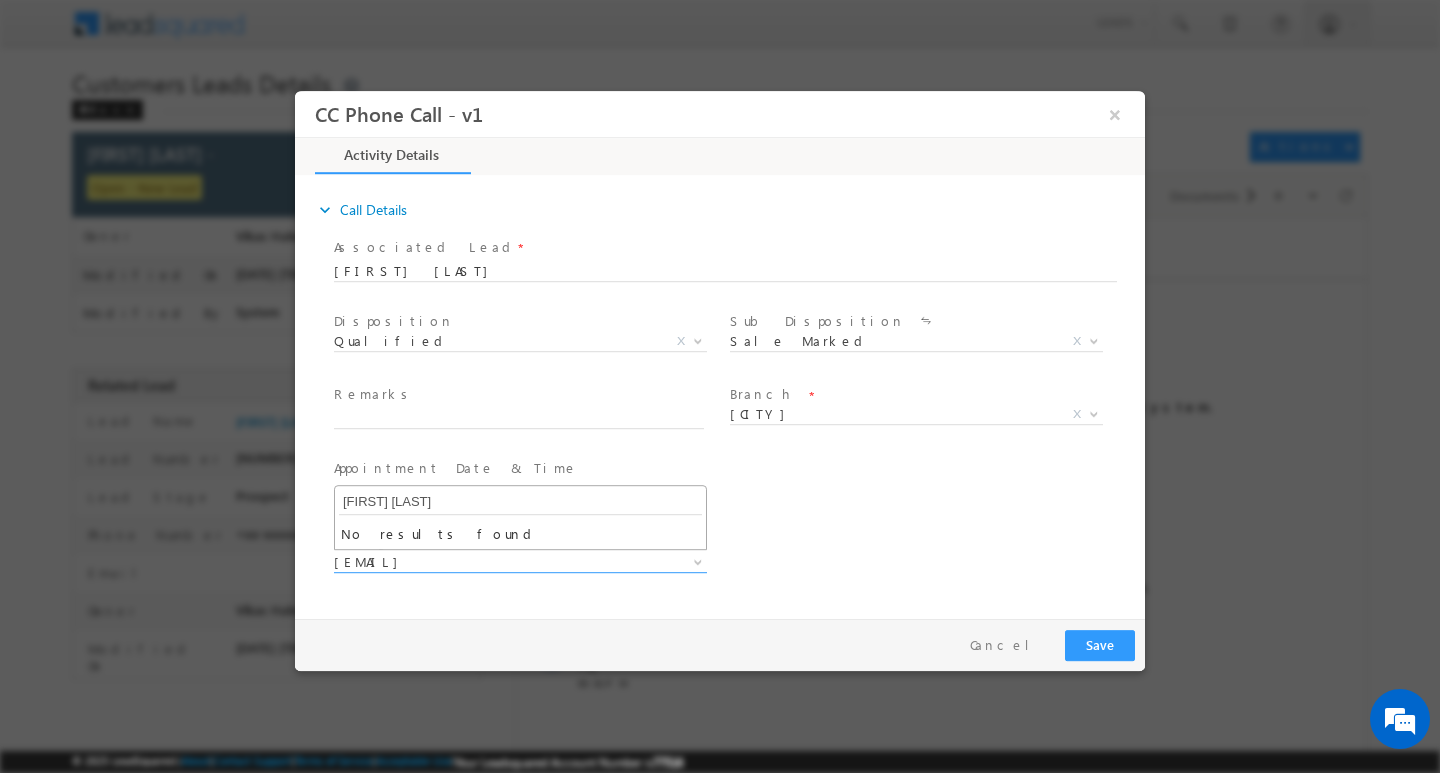scroll, scrollTop: 0, scrollLeft: 0, axis: both 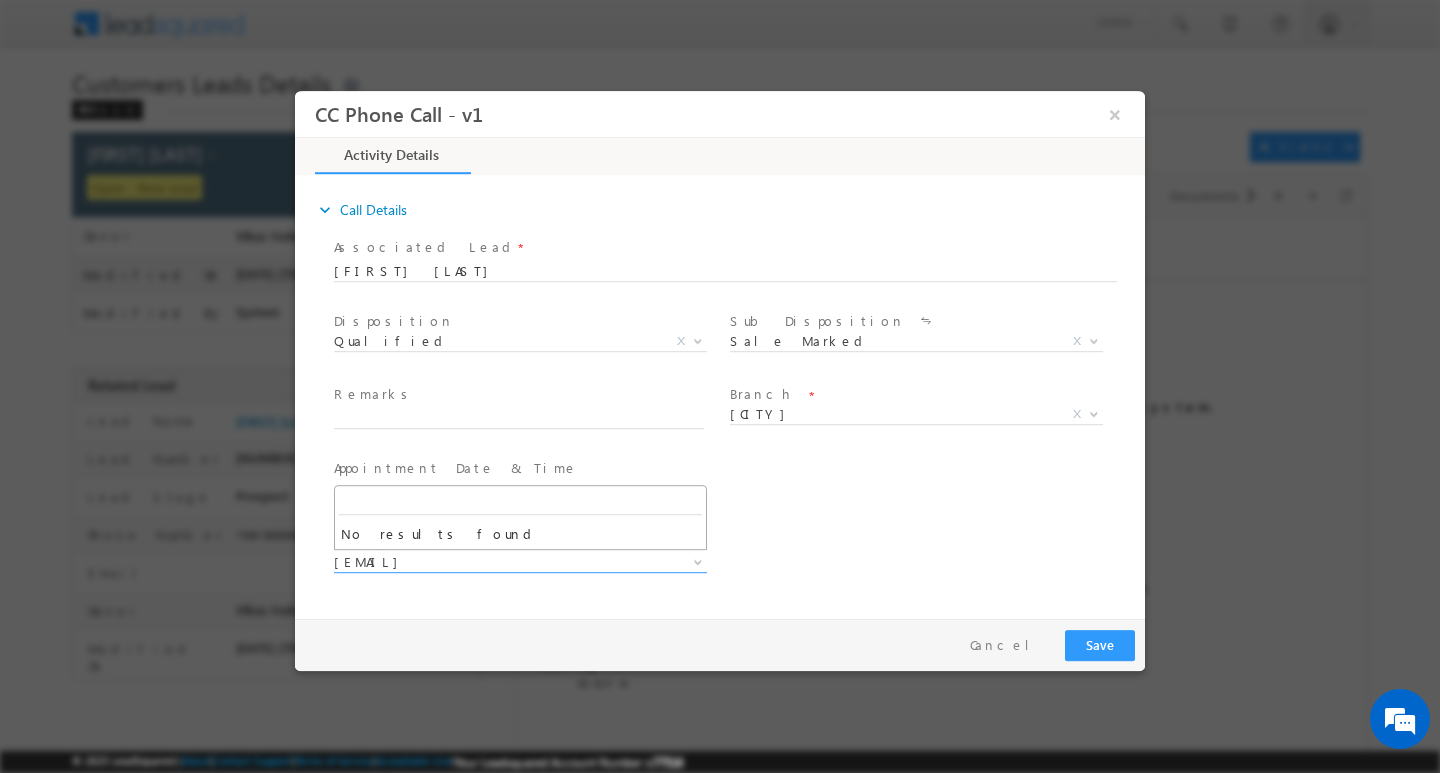 click on "Assign to User
*
[EMAIL] [EMAIL] [EMAIL] [EMAIL] [EMAIL] [EMAIL] [EMAIL] [EMAIL] [EMAIL] [EMAIL] [EMAIL] [EMAIL] [EMAIL]" at bounding box center (737, 564) 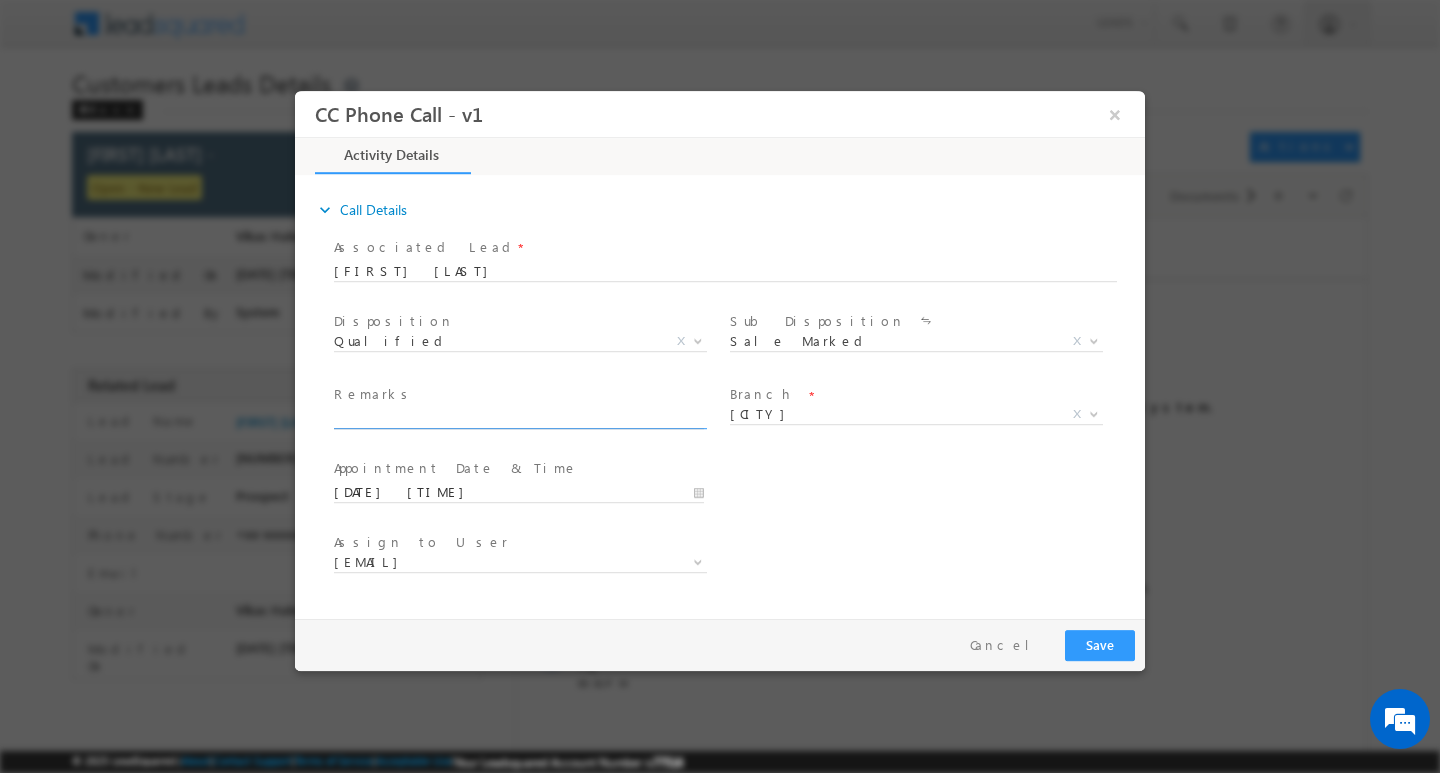 click at bounding box center (519, 418) 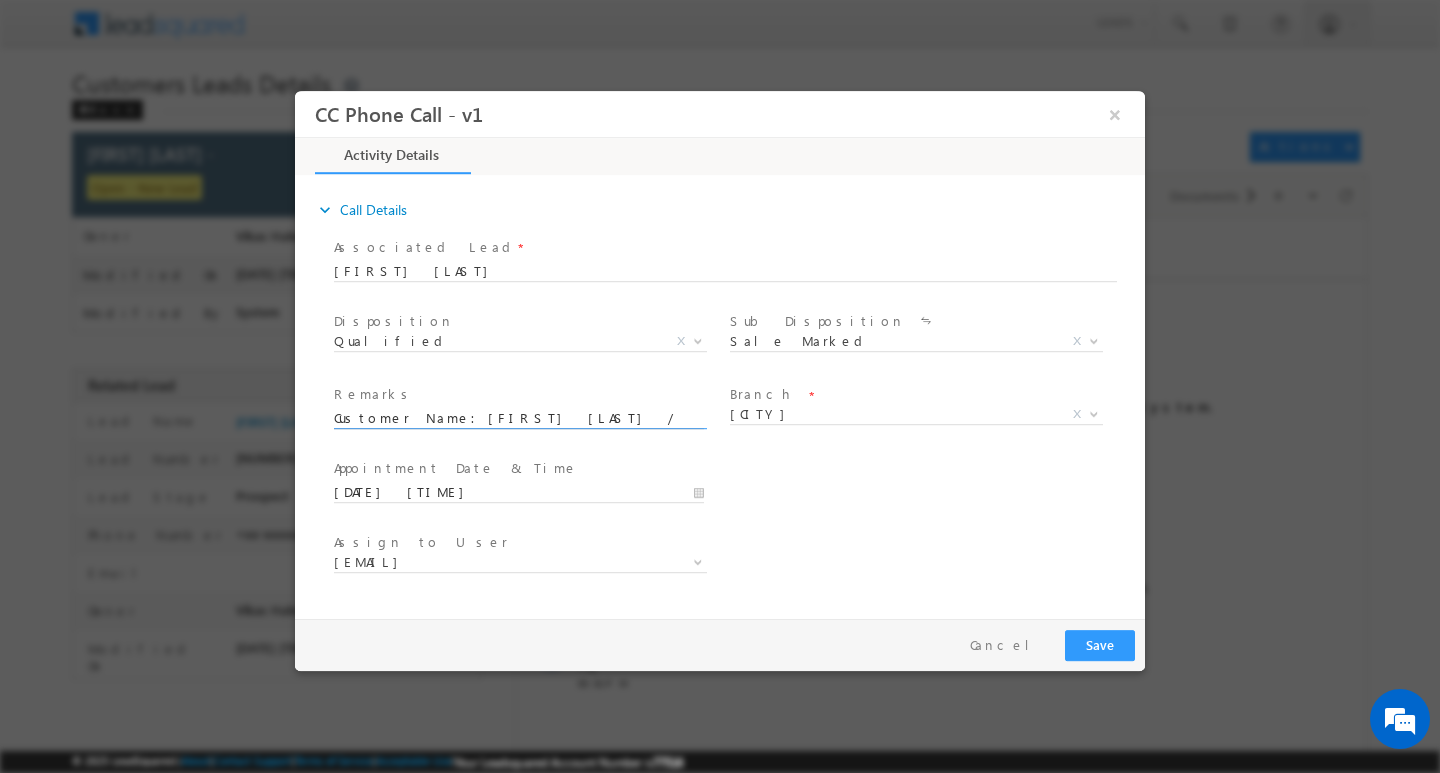 scroll, scrollTop: 0, scrollLeft: 964, axis: horizontal 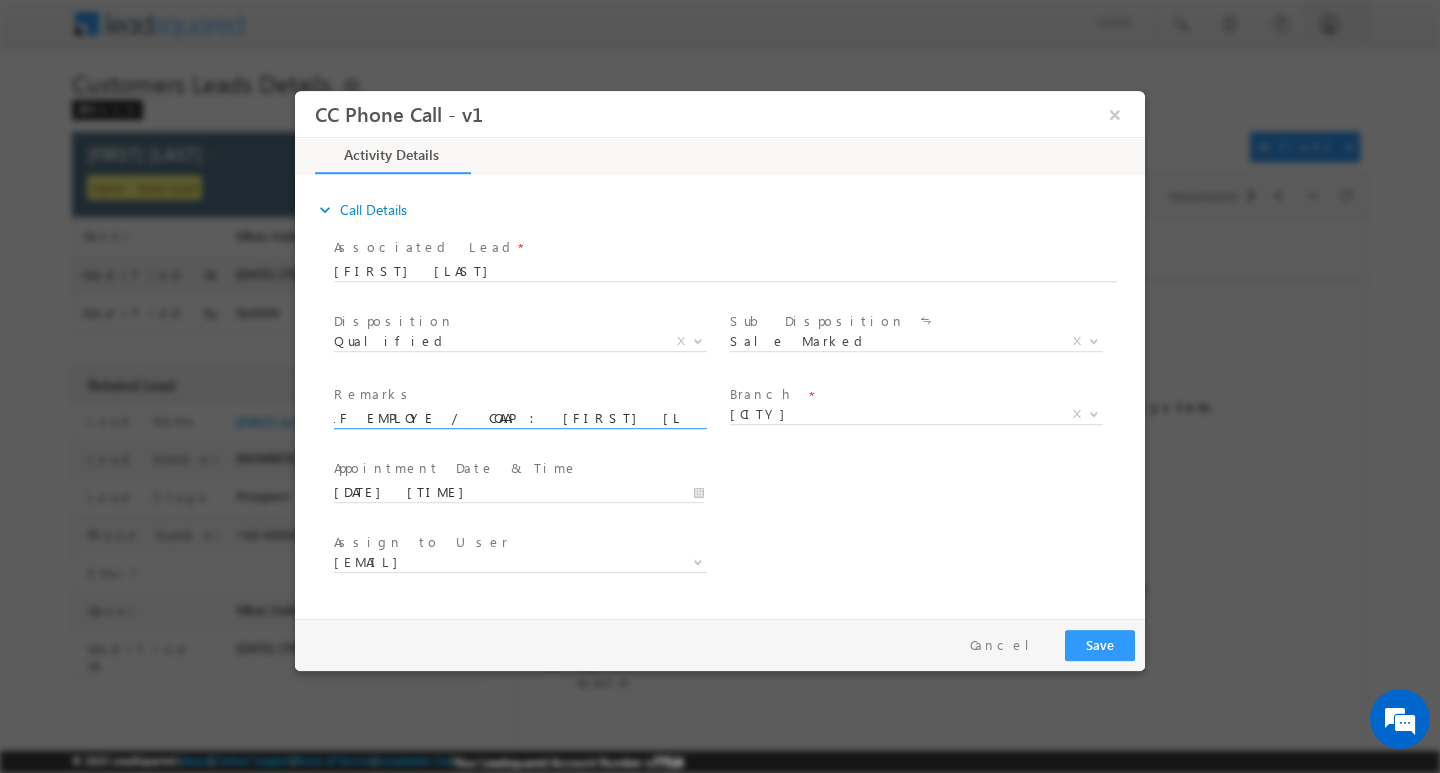 type on "Customer Name:[FIRST] [LAST] / AG 30Y/ MOTHE INCOME 20K / WORK EXPERIECNE 15Y / SELF EMPLOYE /  COAAP : [FIRST] [LAST]/ AG 35Y / LOAN TYPE HL / LOAN AMOUNT 5L / EMI   PL  LOAN  3000/ AAD : Address: 33H6+X" 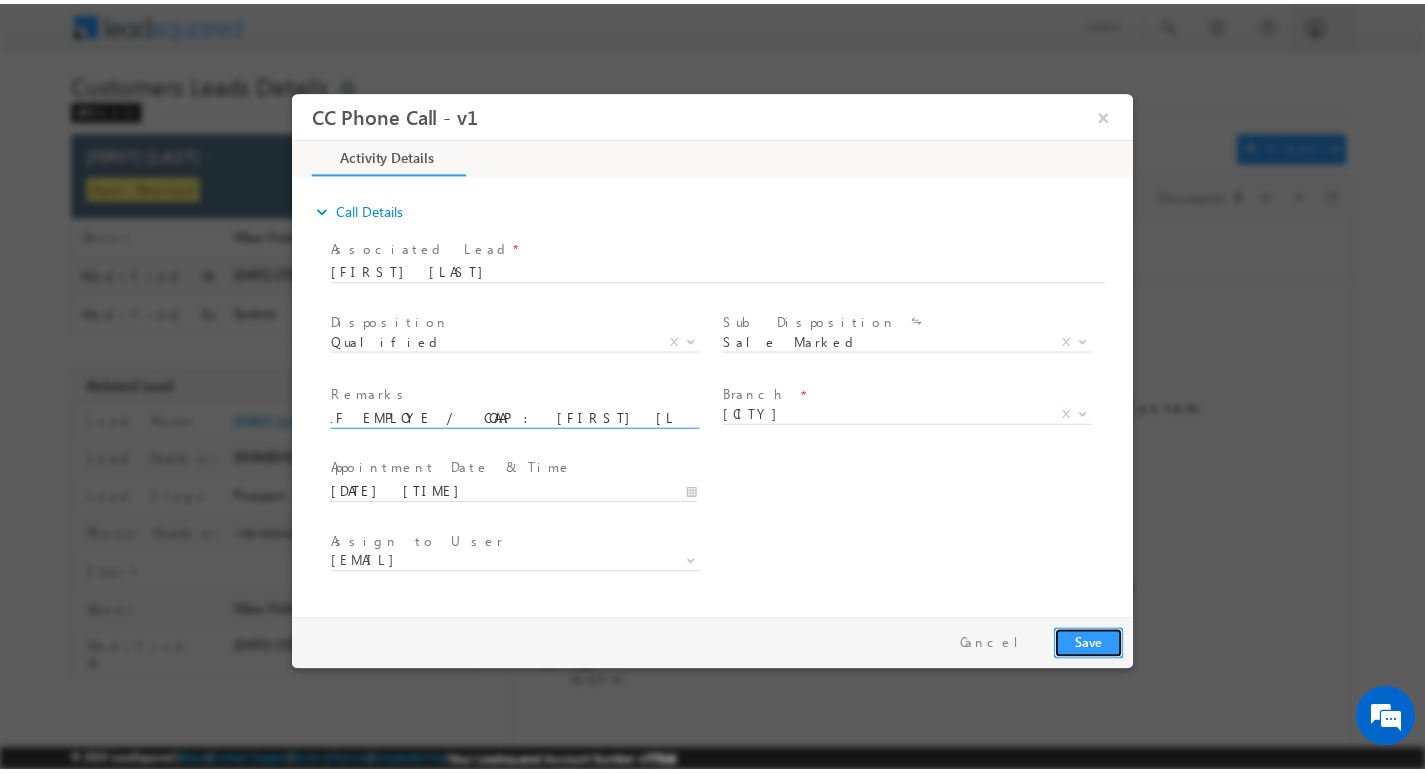 scroll, scrollTop: 0, scrollLeft: 0, axis: both 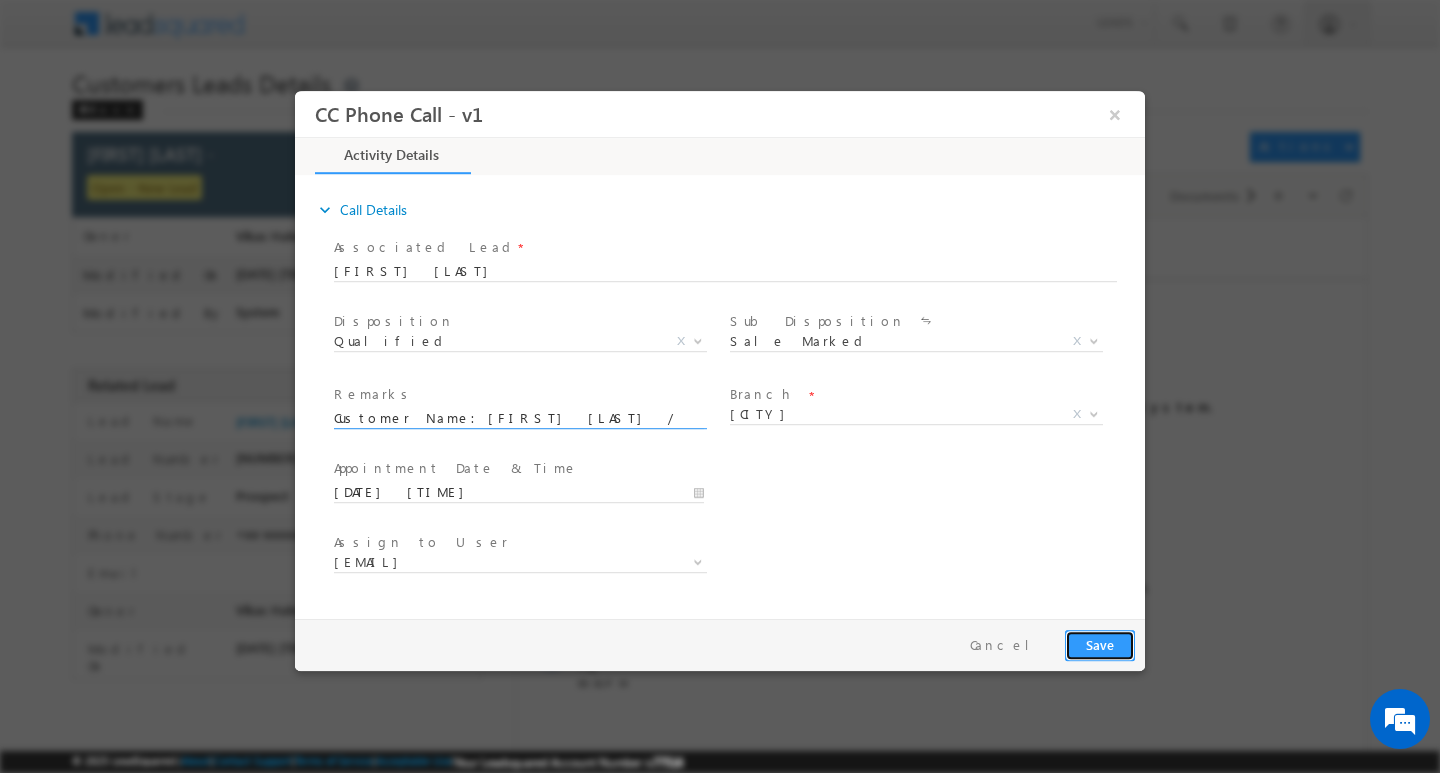 click on "Save" at bounding box center (1100, 644) 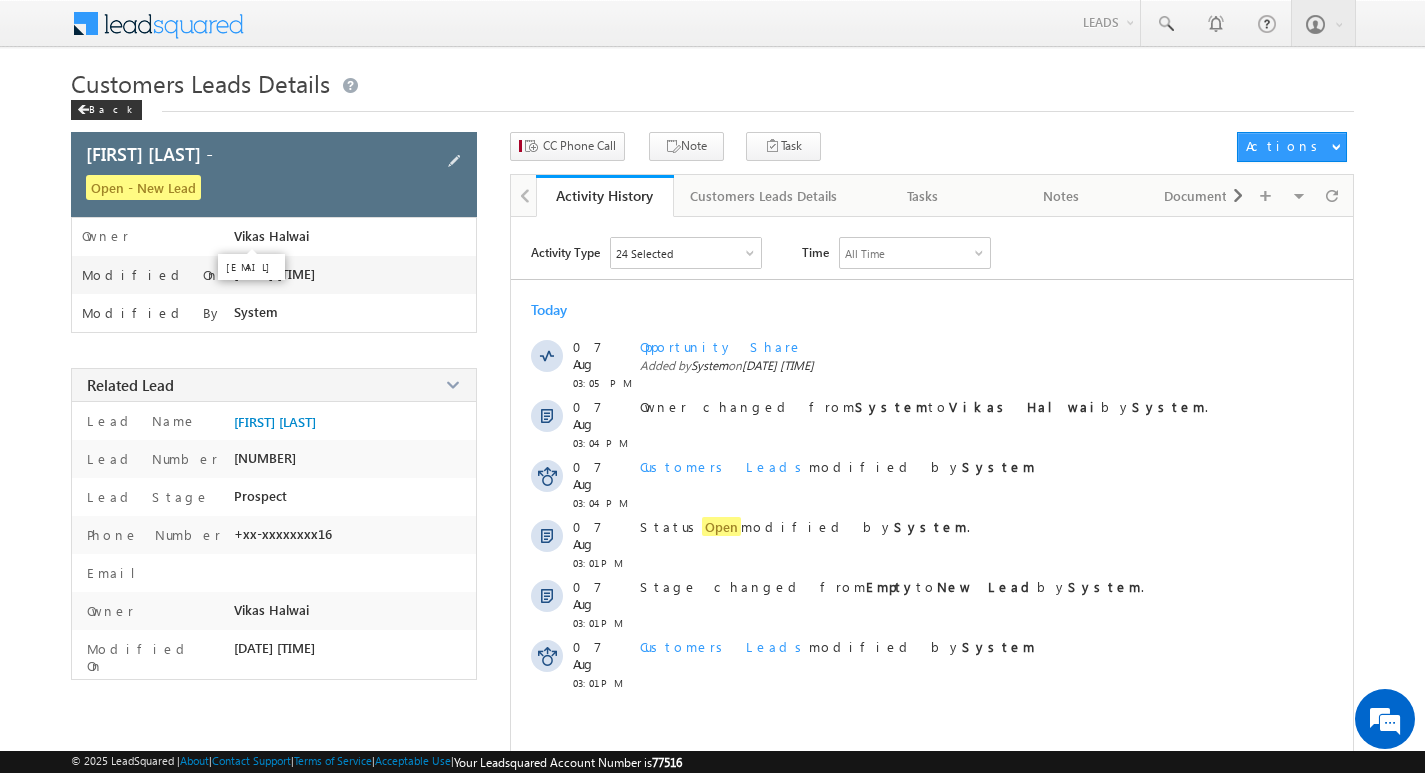 click on "Vikas Halwai" at bounding box center (271, 236) 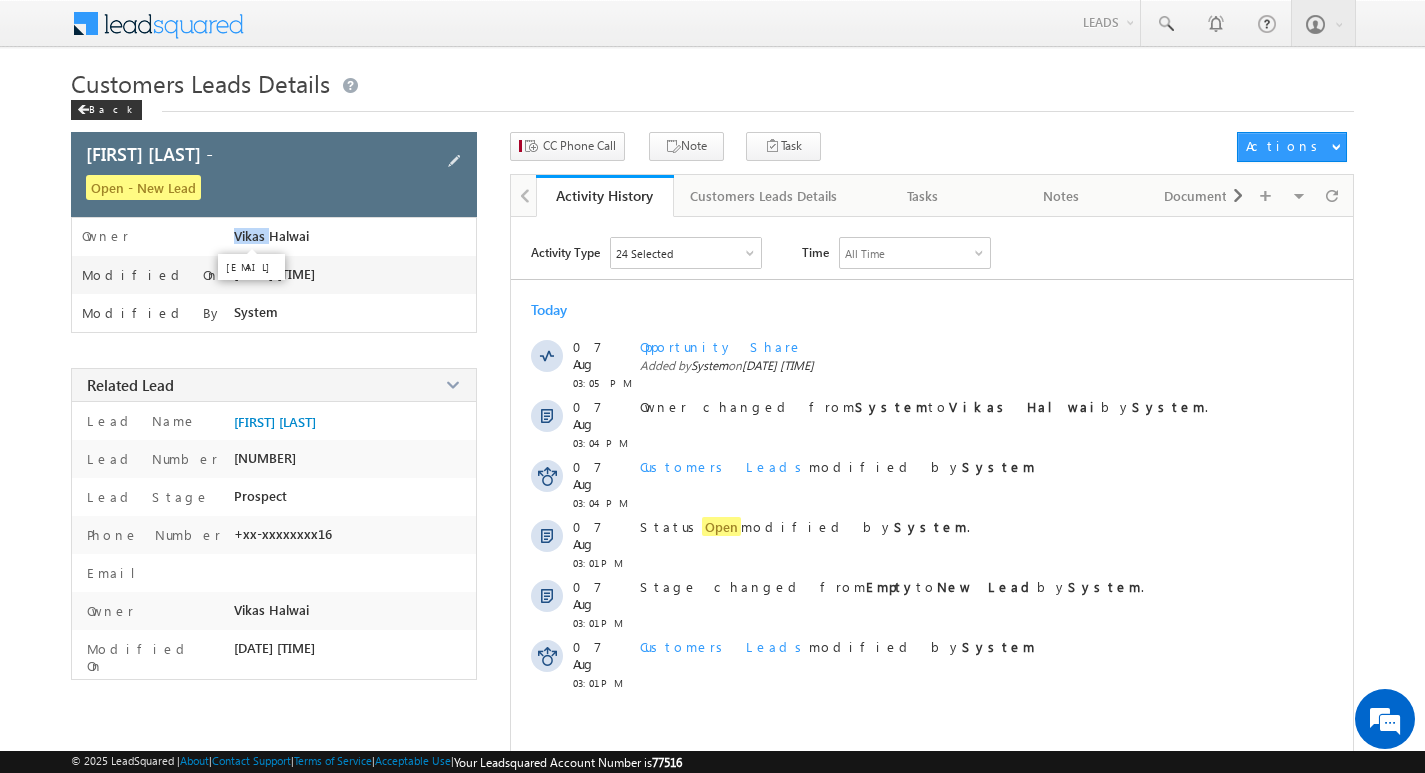 click on "Vikas Halwai" at bounding box center (271, 236) 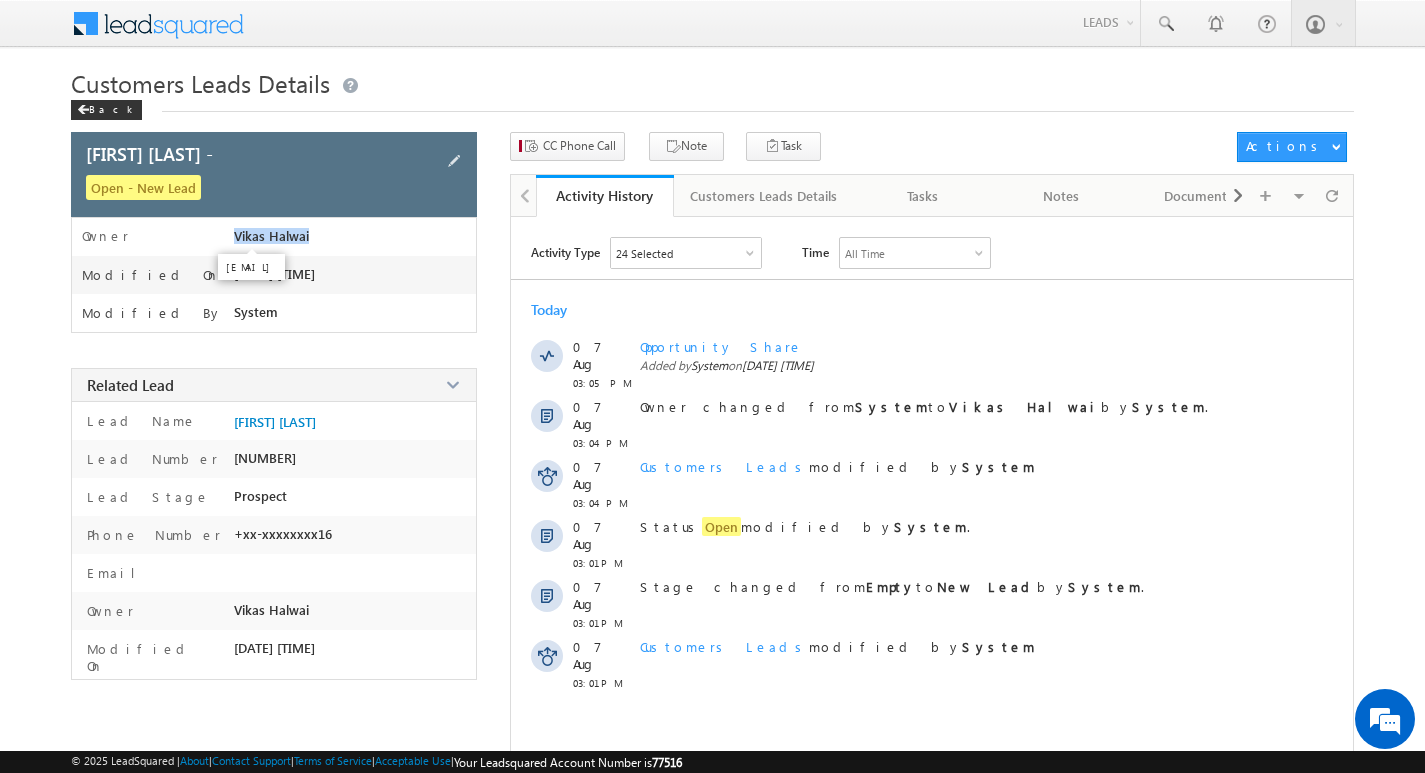 click on "Vikas Halwai" at bounding box center (271, 236) 